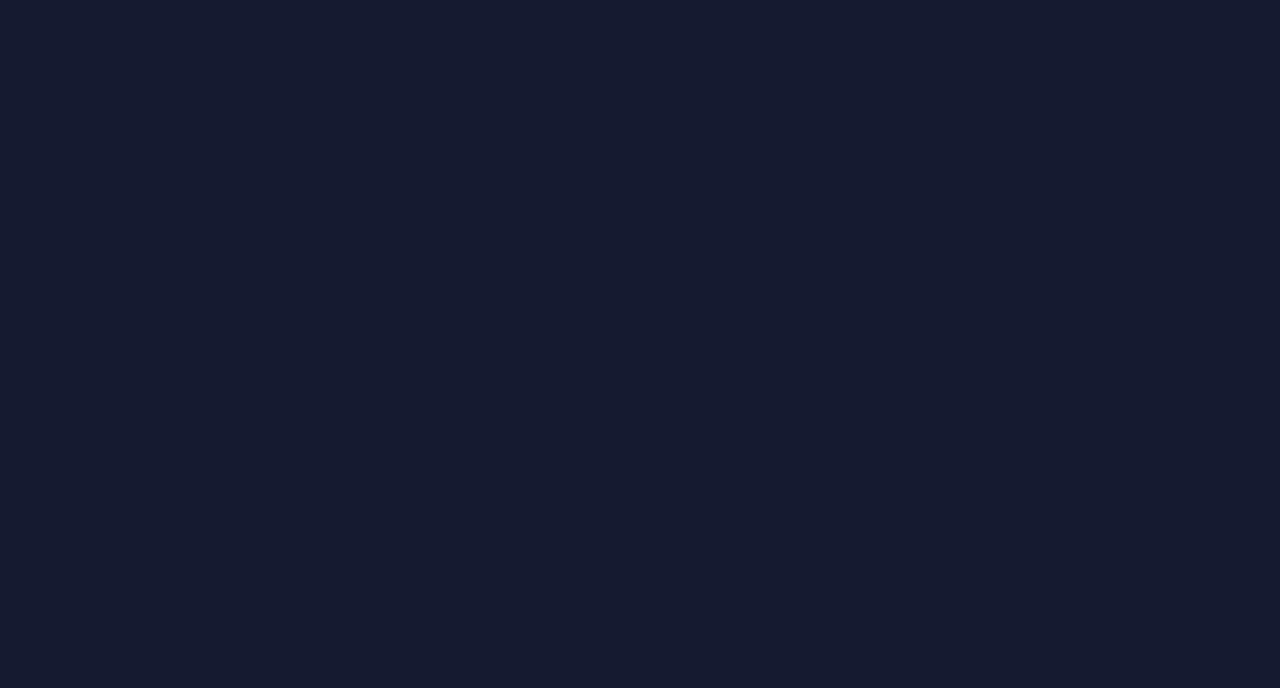 scroll, scrollTop: 0, scrollLeft: 0, axis: both 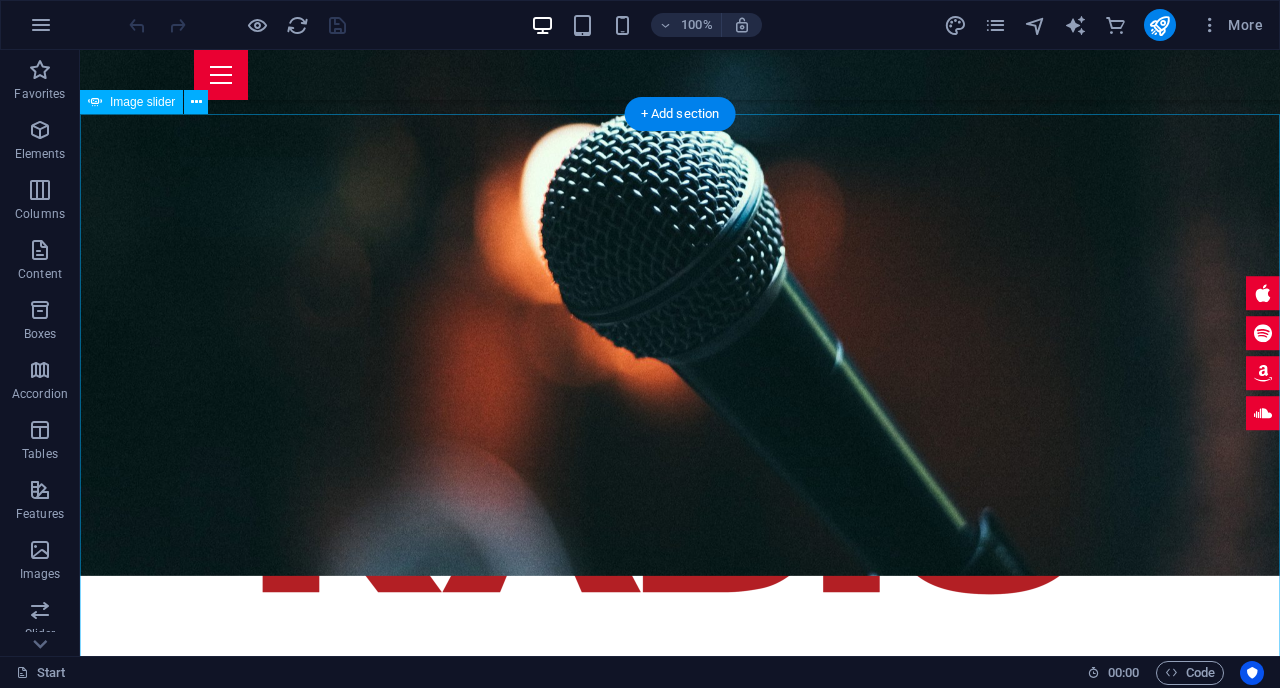 click at bounding box center [-3760, 5679] 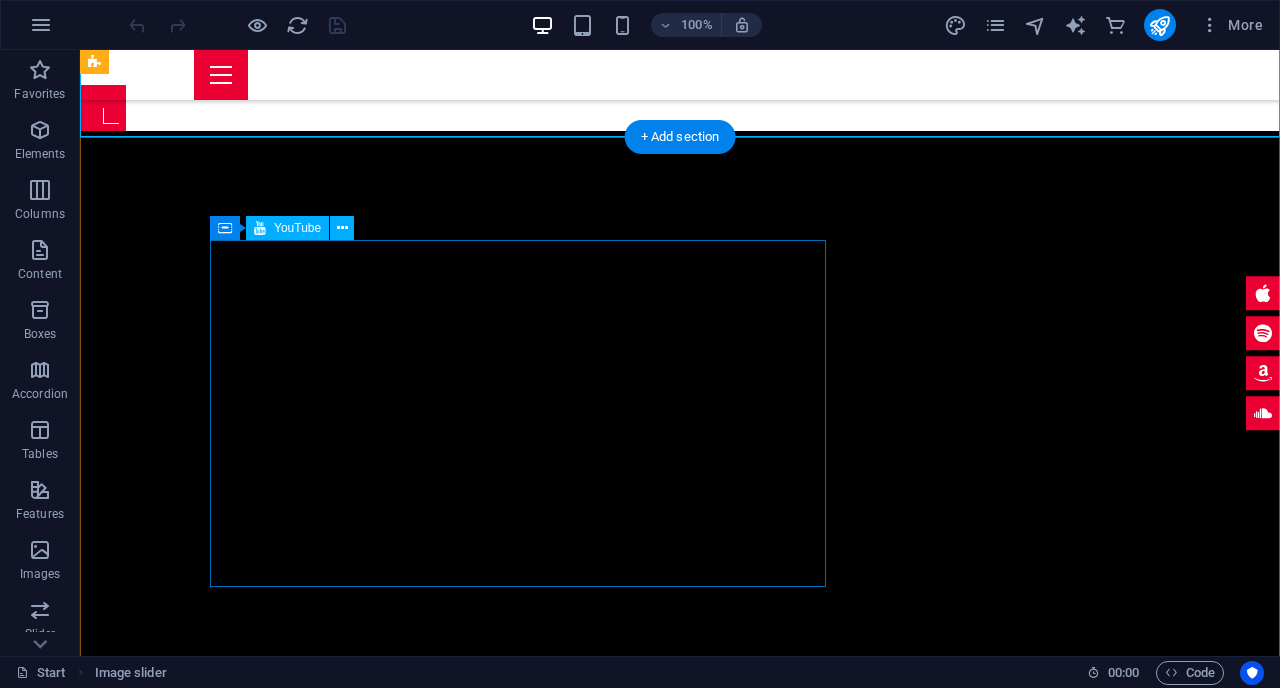 scroll, scrollTop: 1645, scrollLeft: 0, axis: vertical 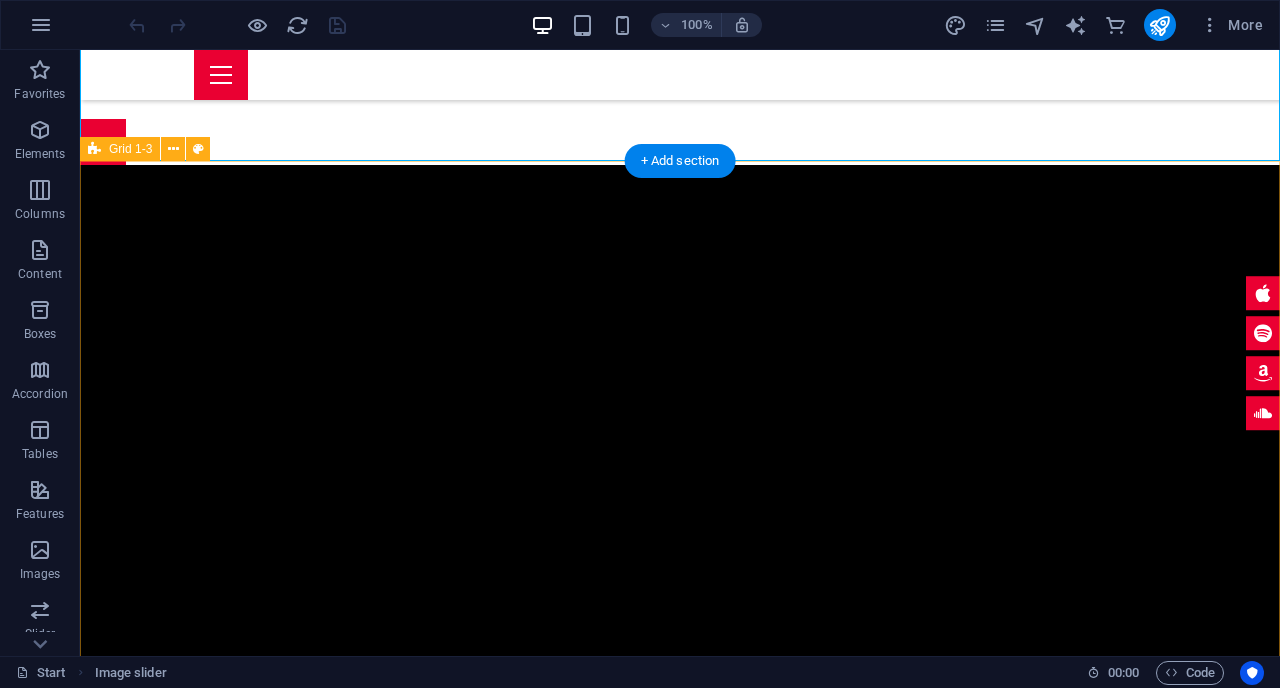 click at bounding box center [680, 1167] 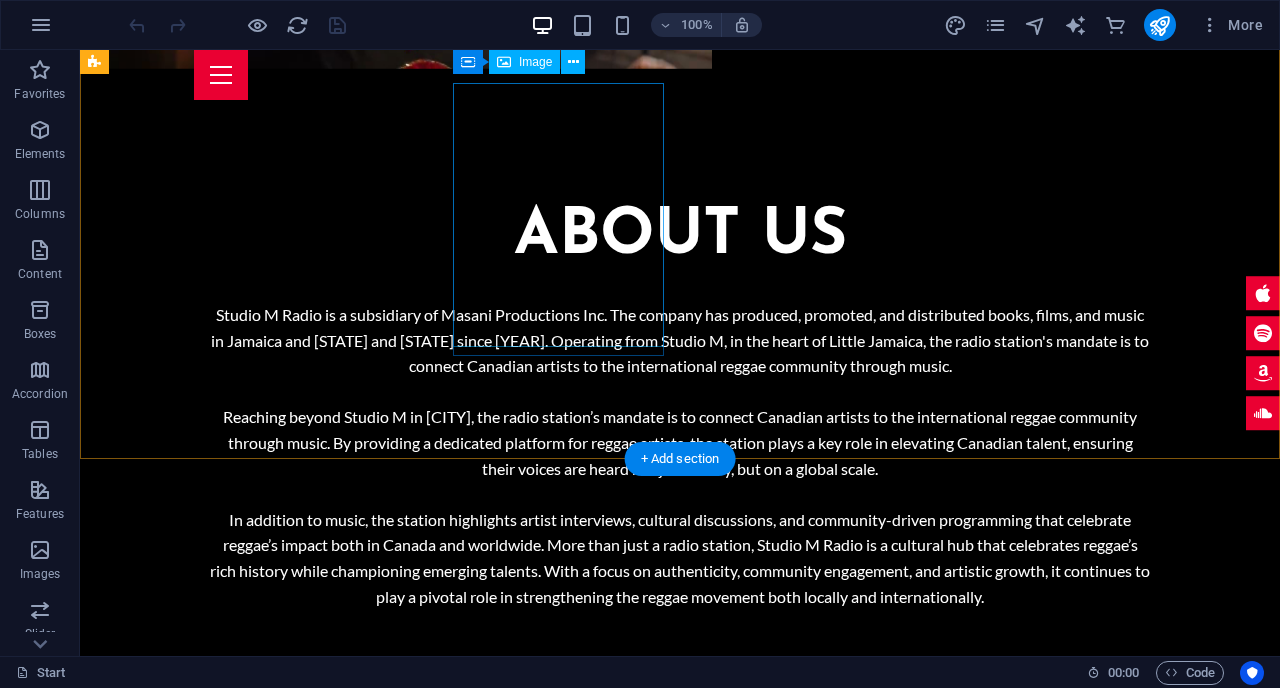 scroll, scrollTop: 2855, scrollLeft: 0, axis: vertical 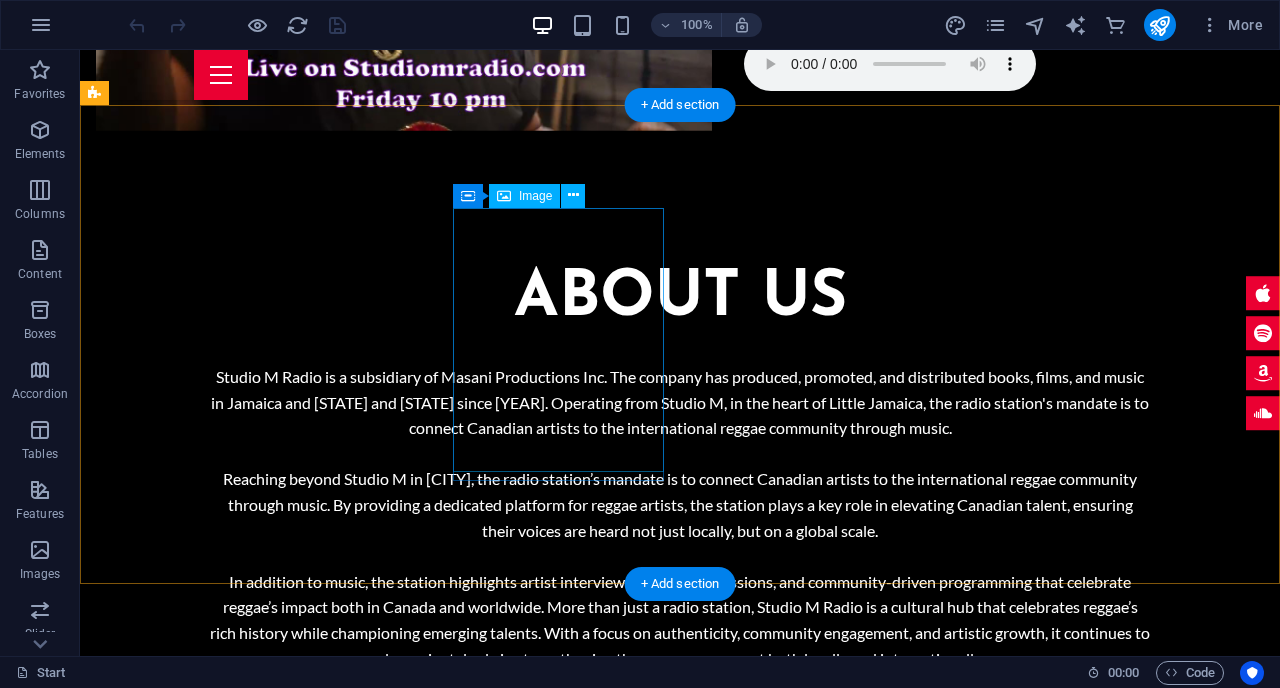click at bounding box center (201, 1881) 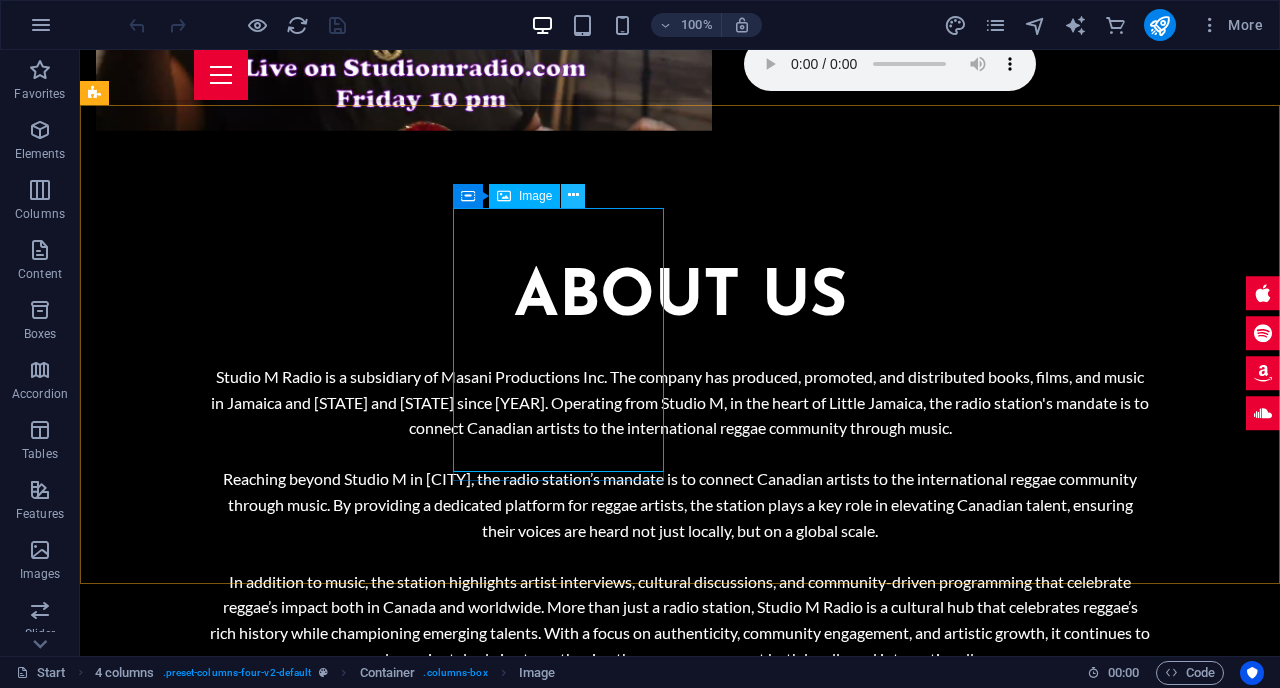 click at bounding box center [573, 195] 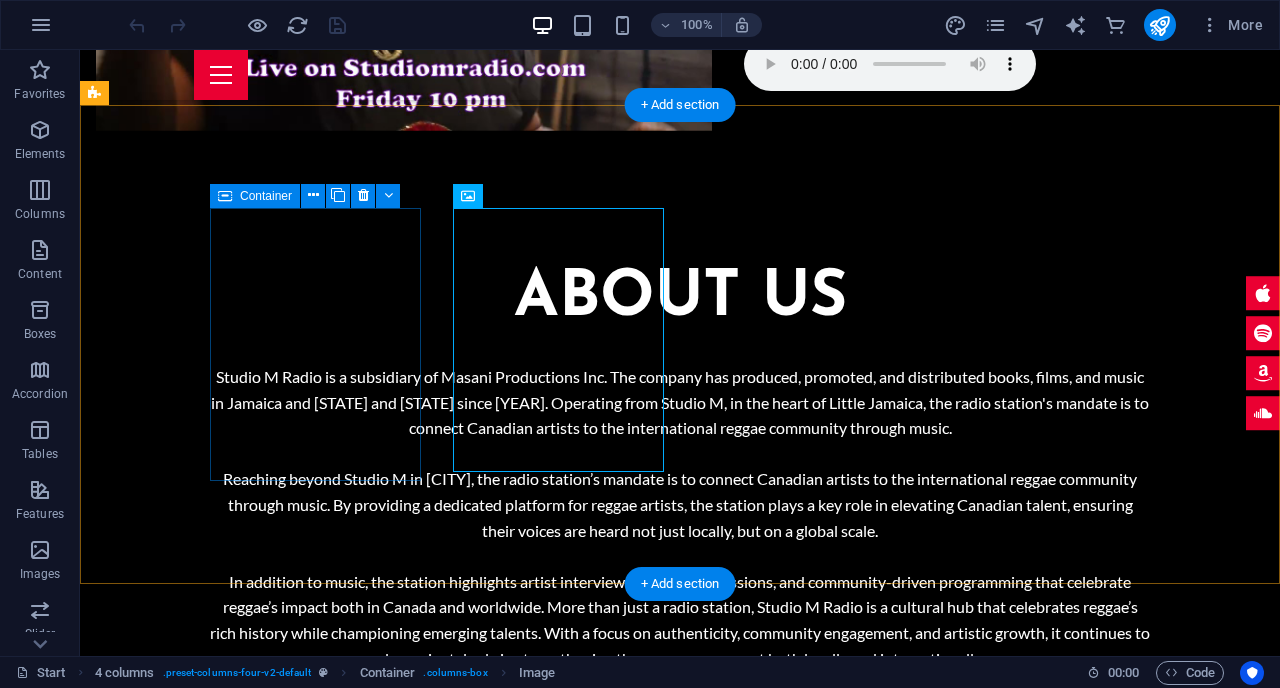 click on "Add elements" at bounding box center [201, 1038] 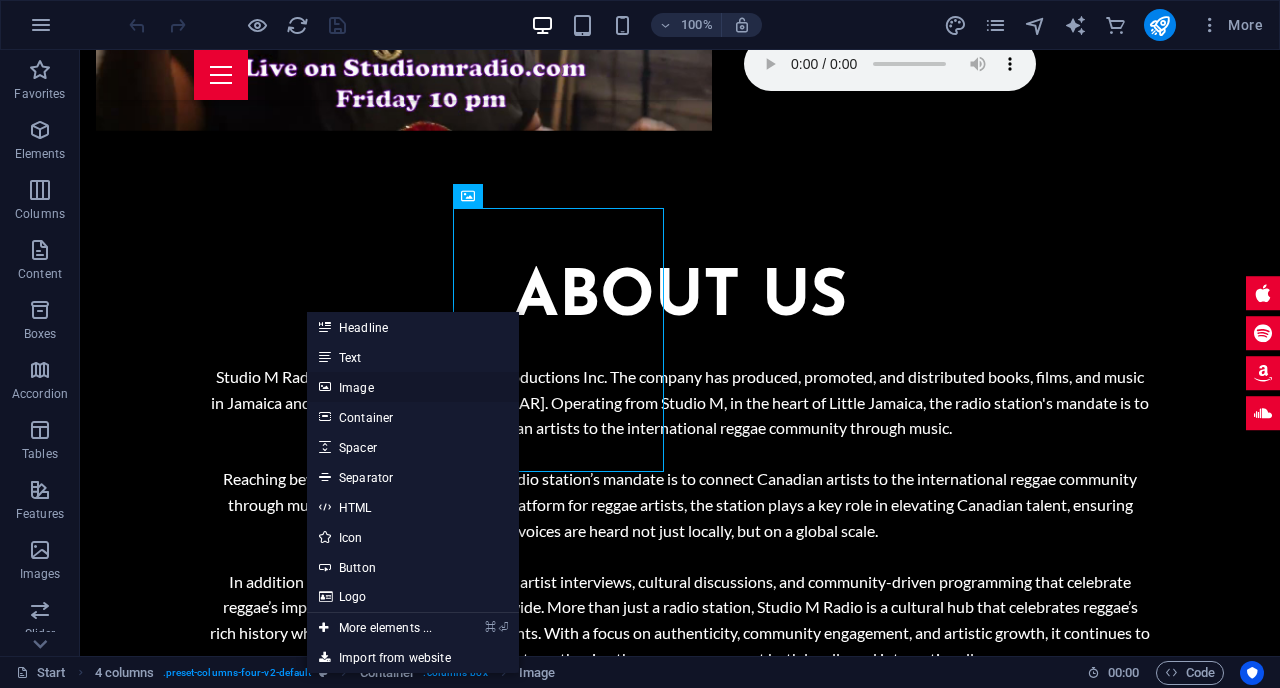 click on "Image" at bounding box center [413, 387] 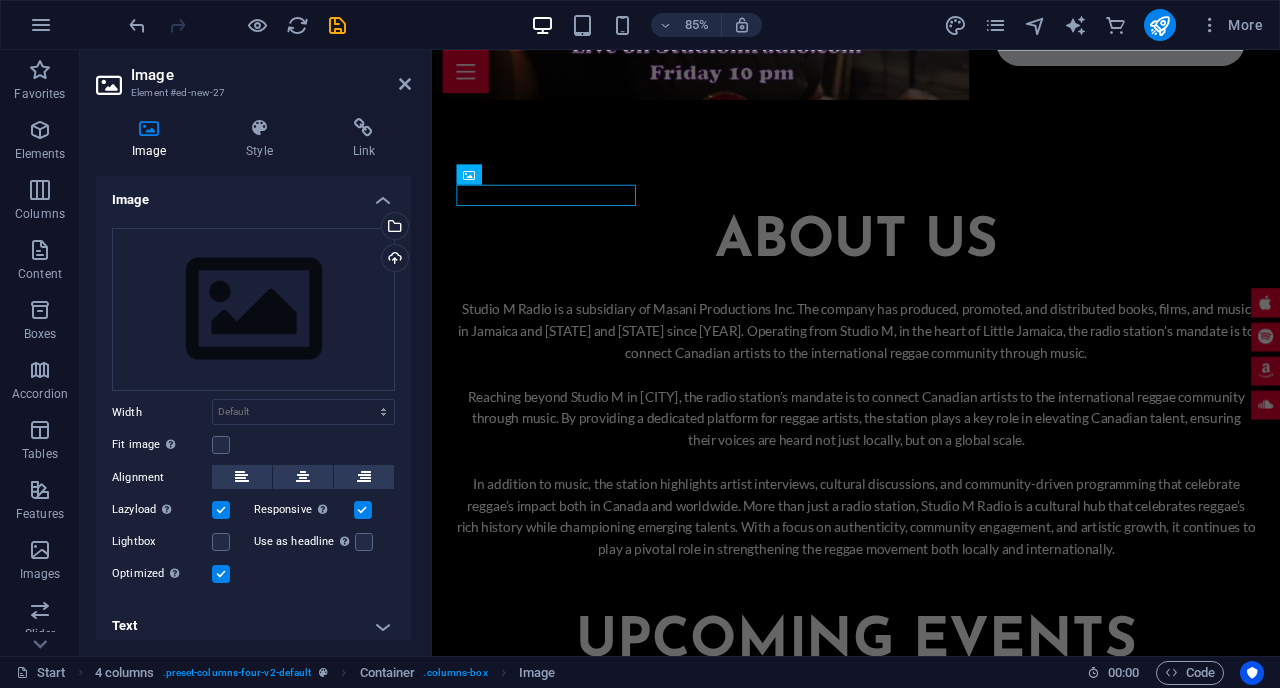 scroll, scrollTop: 2742, scrollLeft: 0, axis: vertical 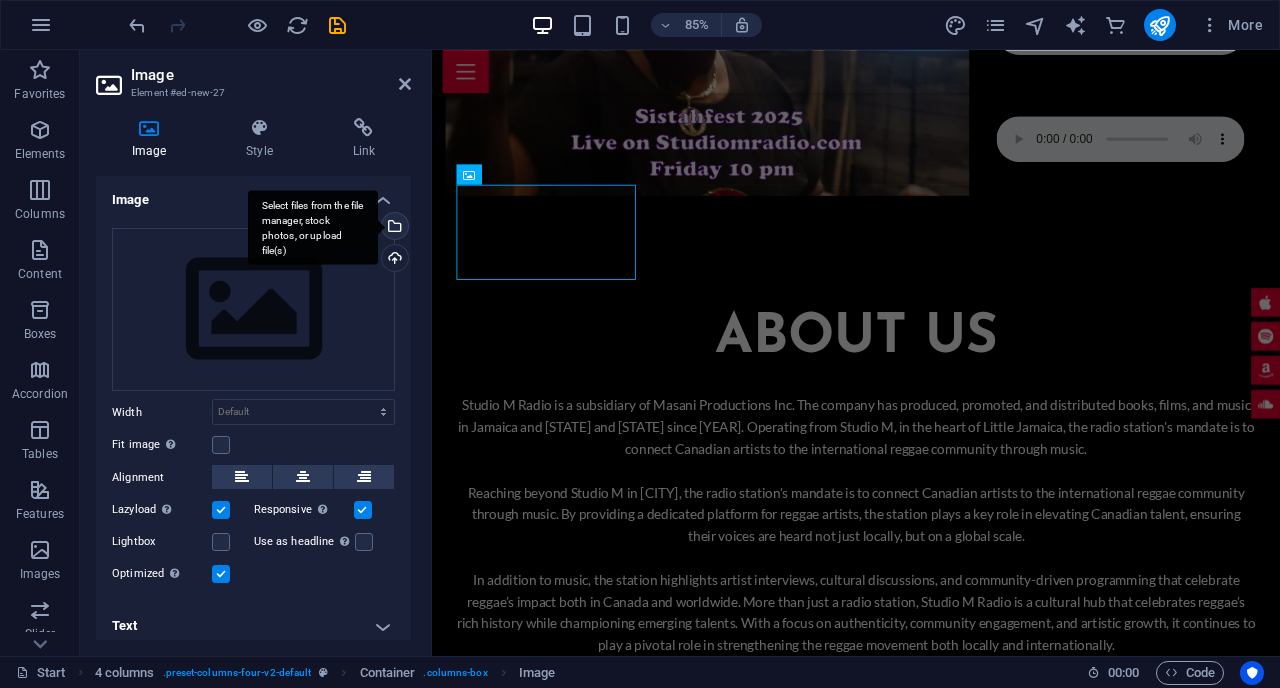 click on "Select files from the file manager, stock photos, or upload file(s)" at bounding box center (393, 228) 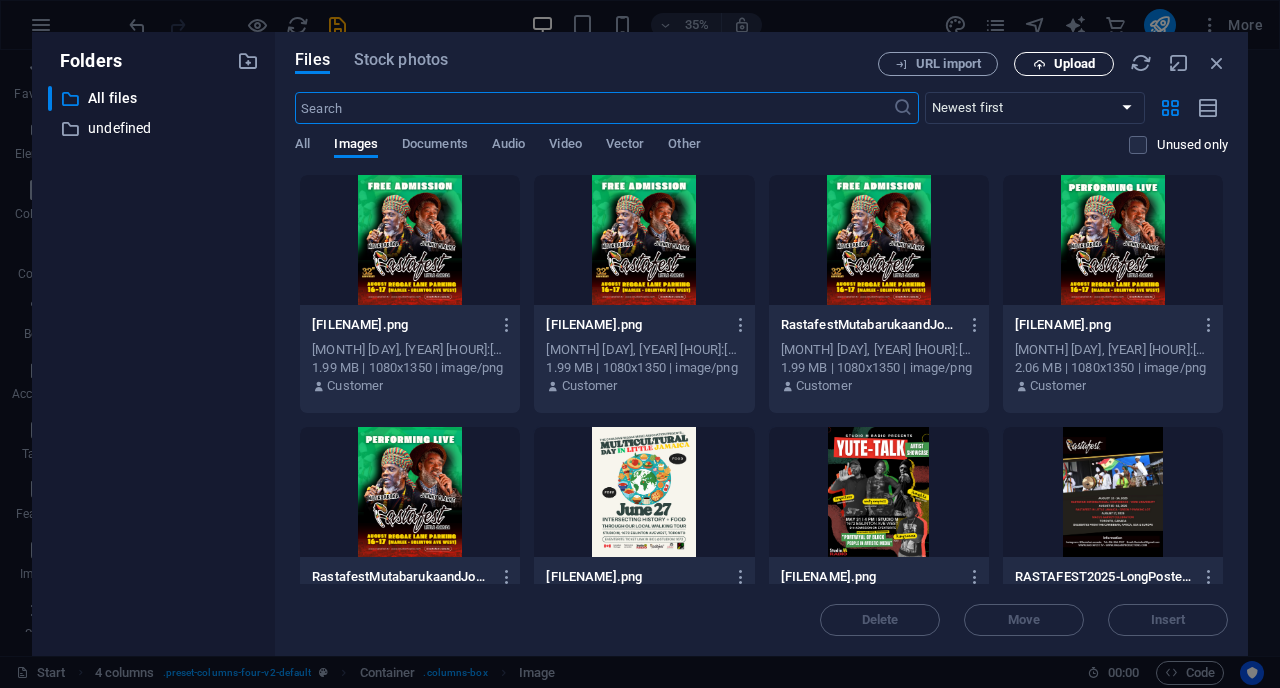 click on "Upload" at bounding box center (1074, 64) 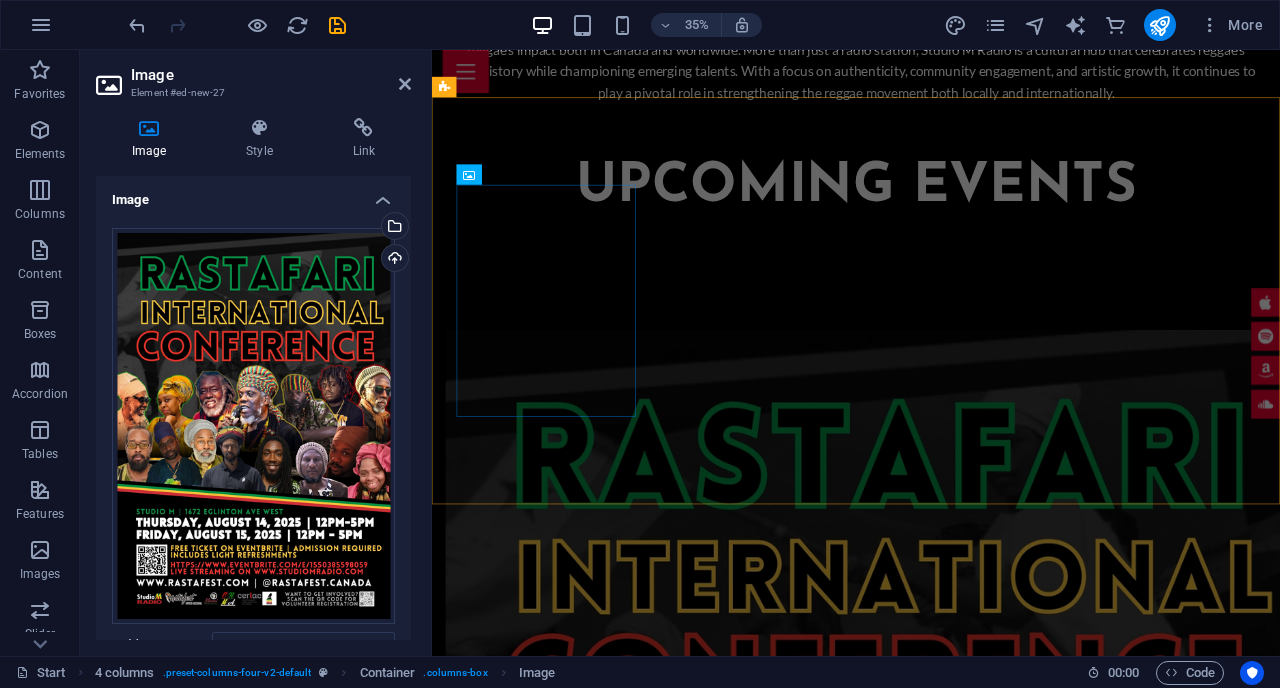 scroll, scrollTop: 2742, scrollLeft: 0, axis: vertical 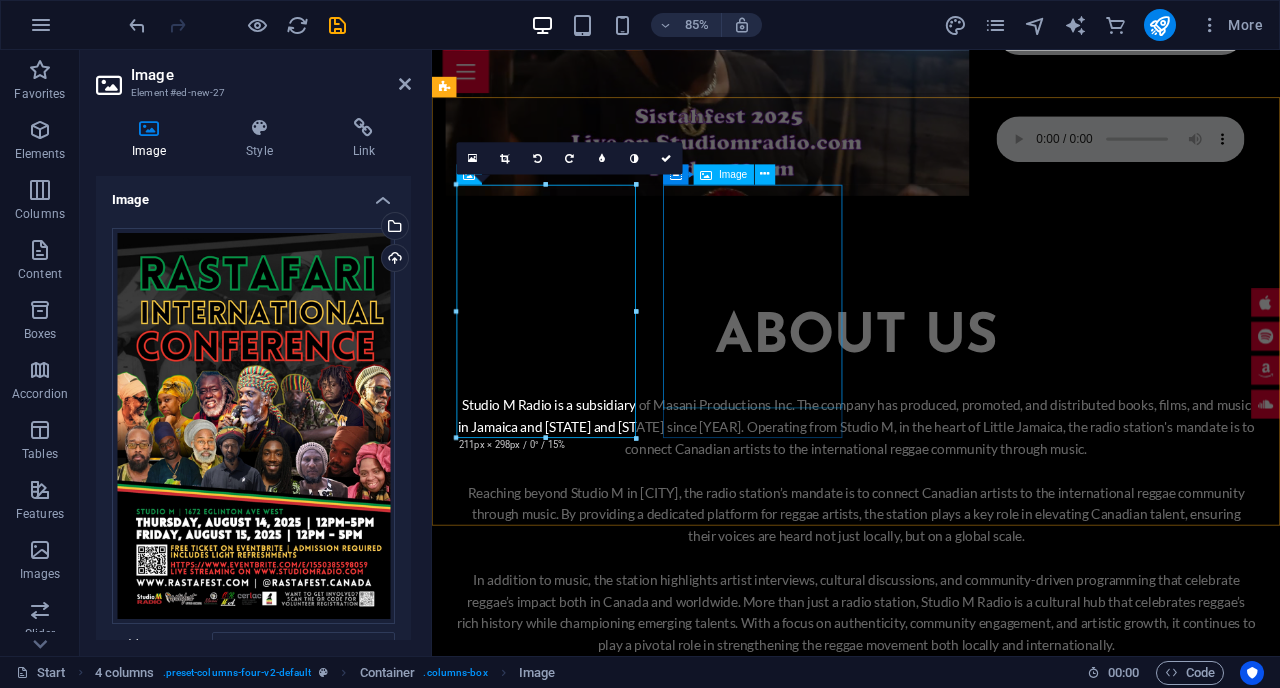 click at bounding box center [553, 3079] 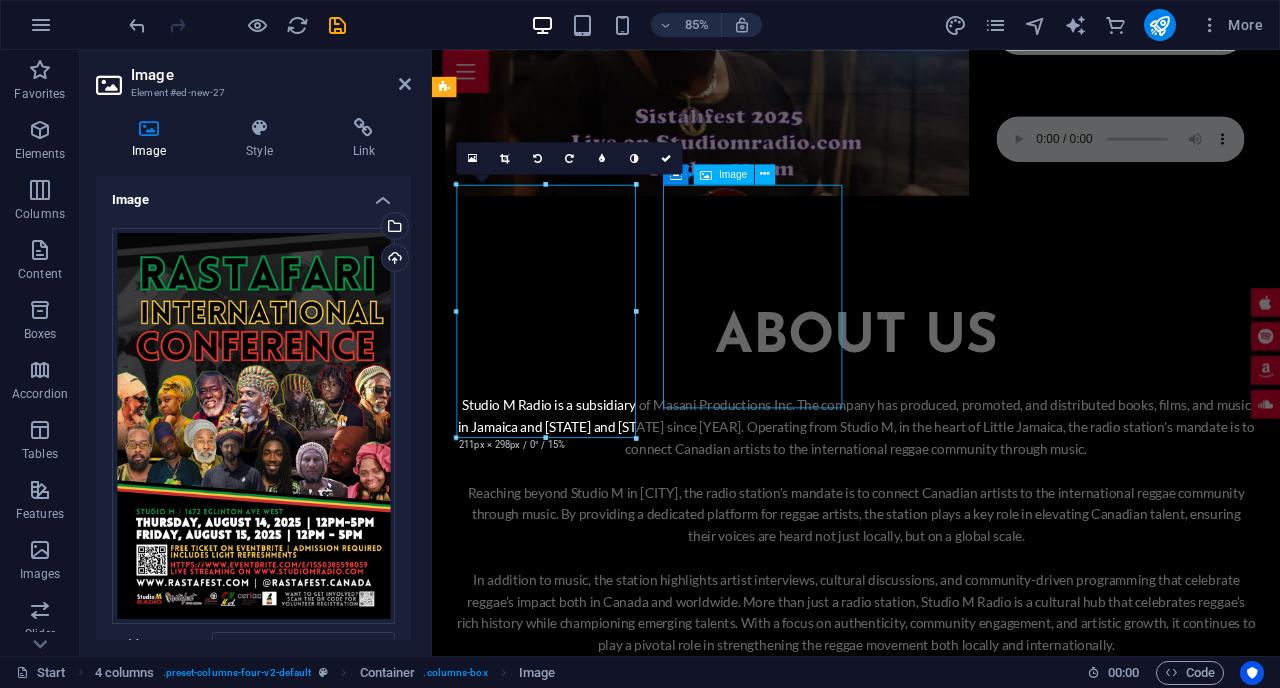 scroll, scrollTop: 2855, scrollLeft: 0, axis: vertical 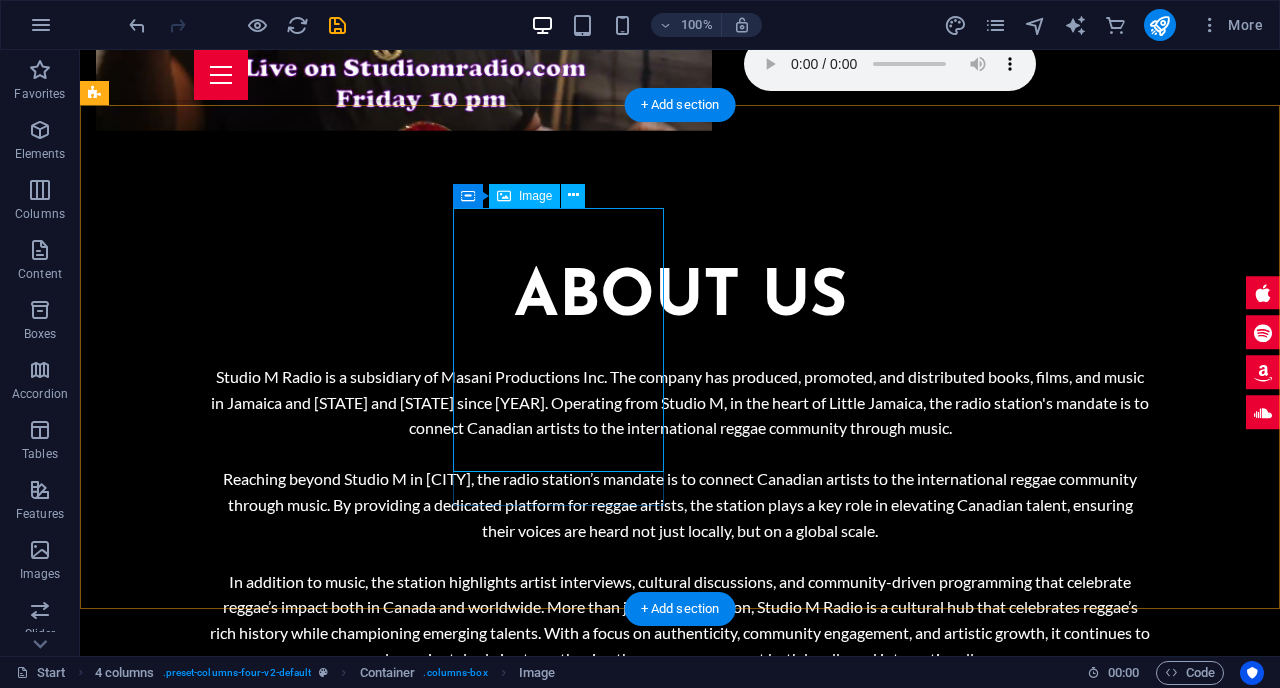 click at bounding box center (201, 3400) 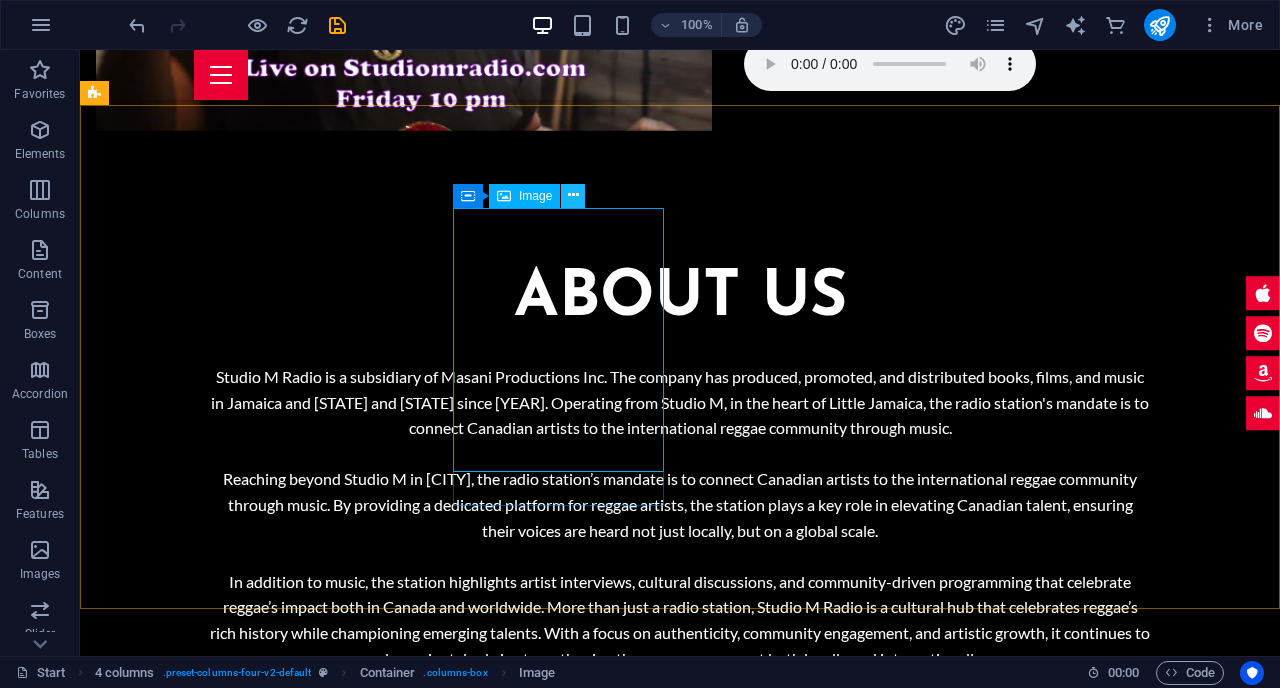 click at bounding box center [573, 195] 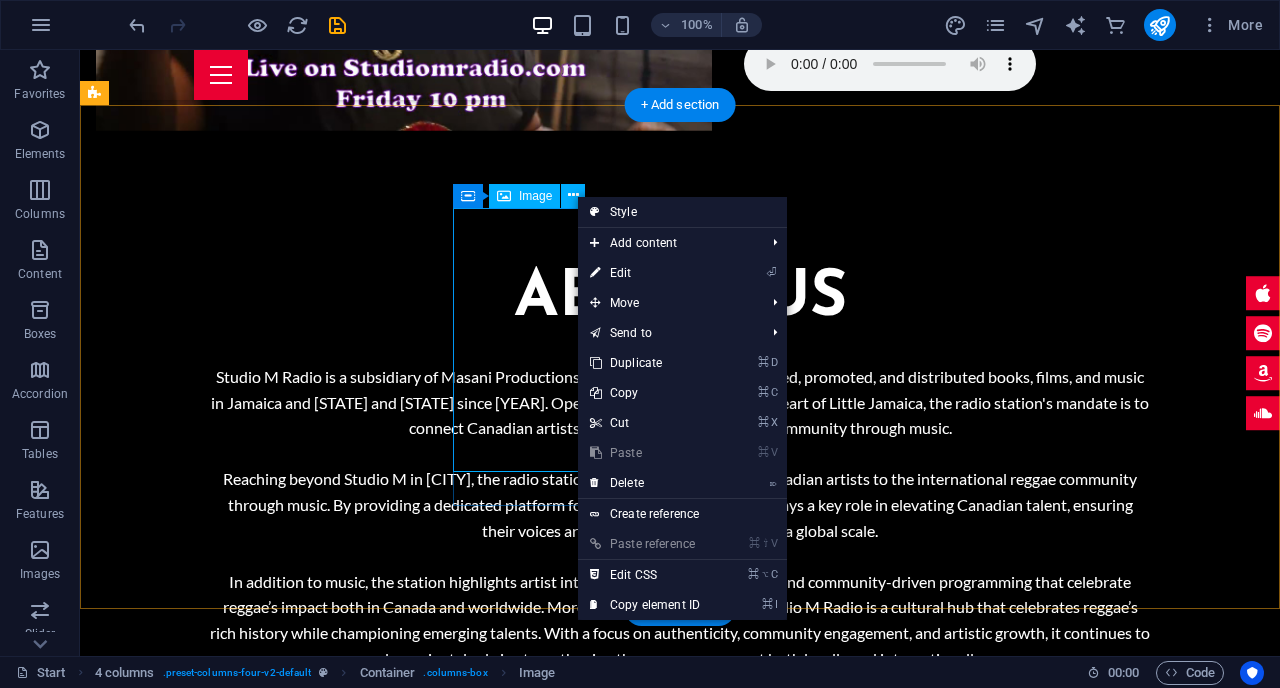 click at bounding box center (201, 3400) 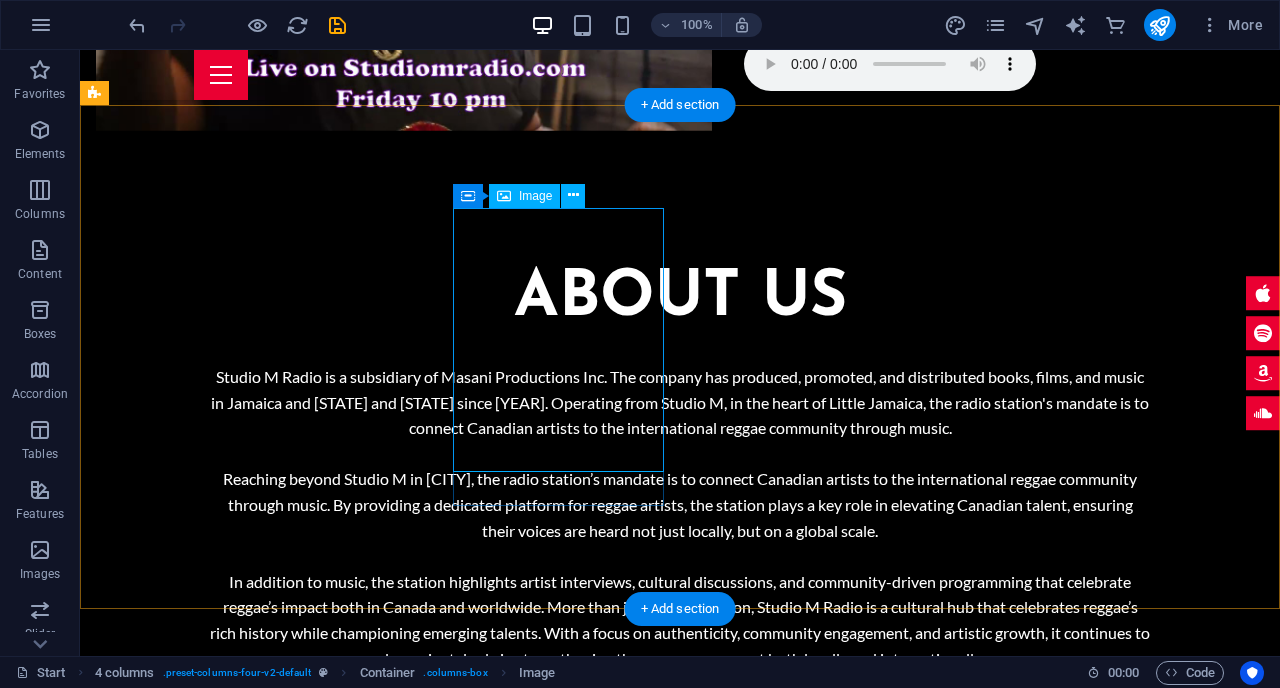 click at bounding box center [201, 3400] 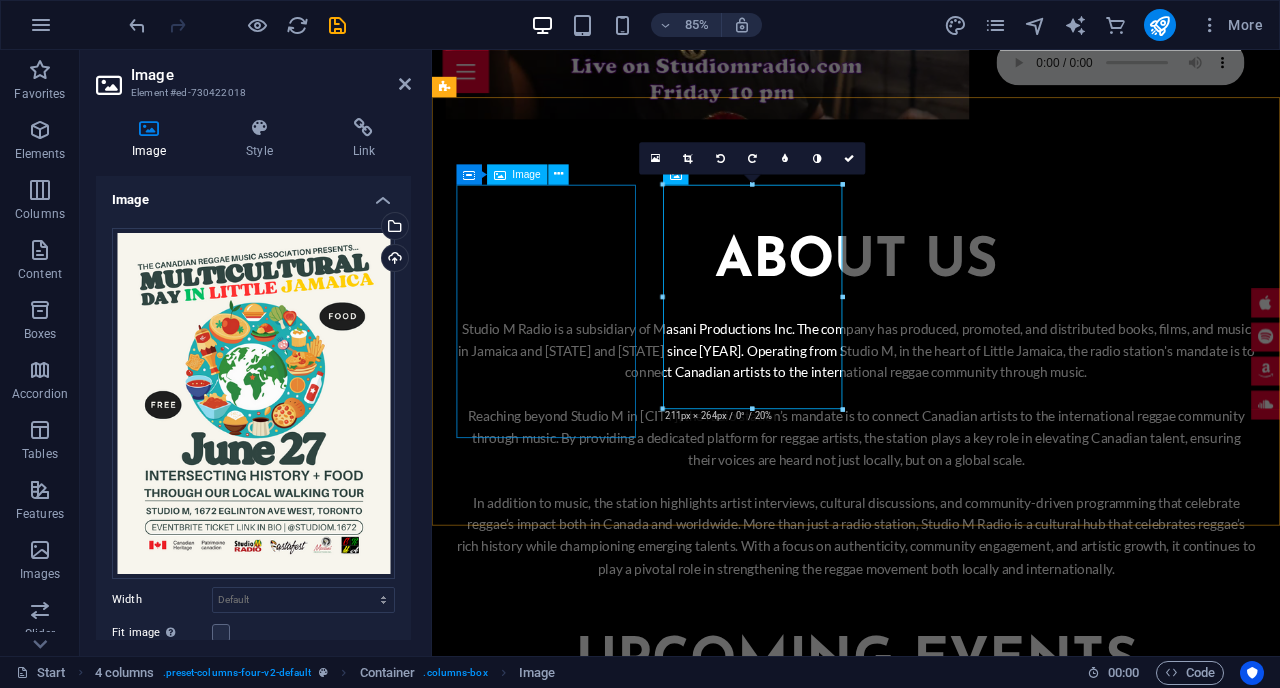 scroll, scrollTop: 2742, scrollLeft: 0, axis: vertical 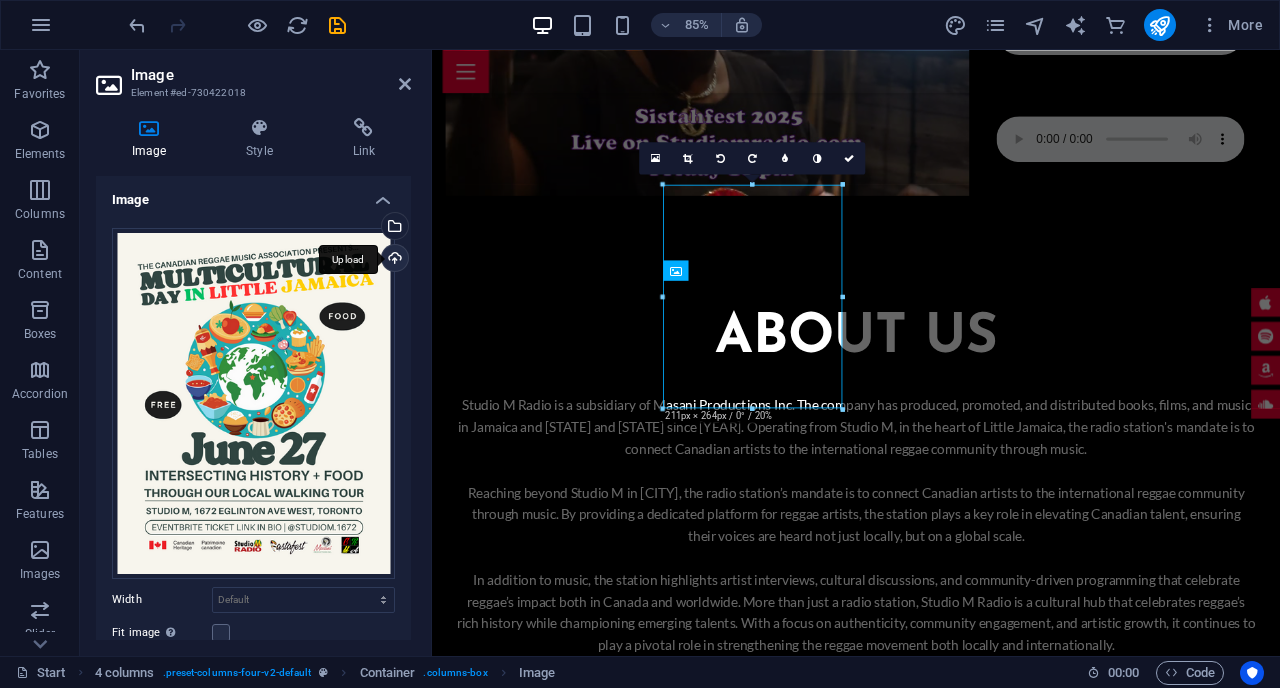 click on "Upload" at bounding box center [393, 260] 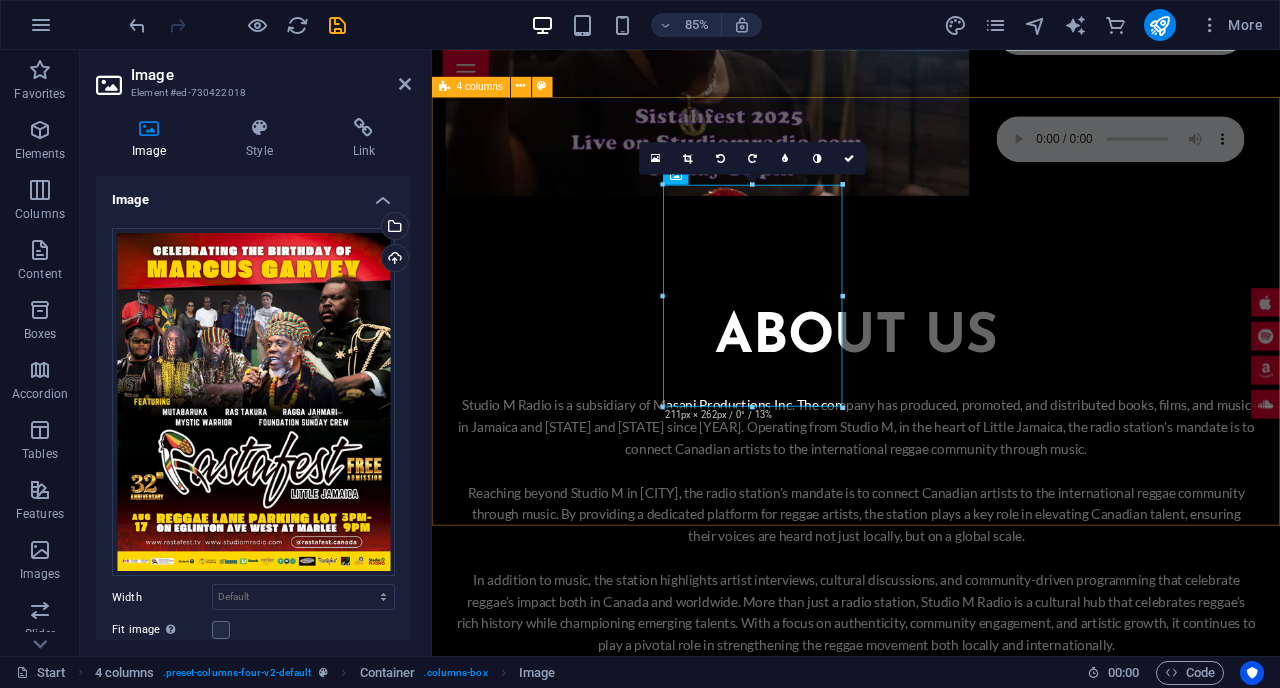 click at bounding box center (931, 3646) 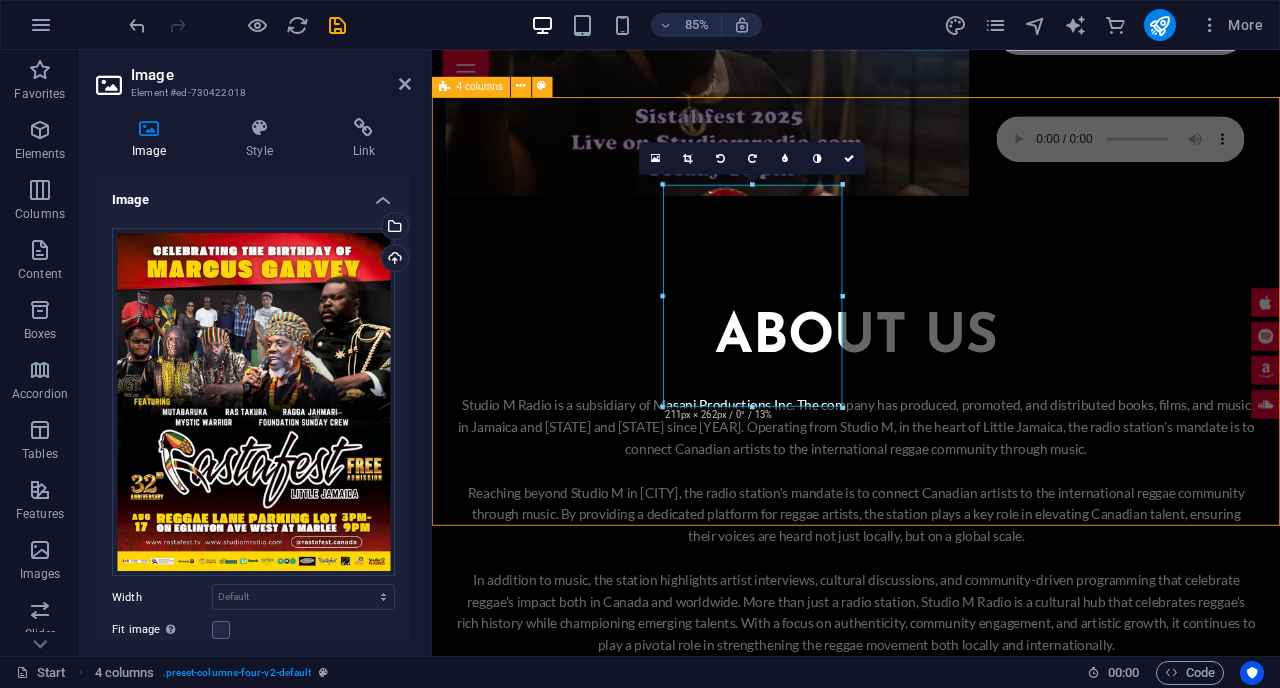 scroll, scrollTop: 2855, scrollLeft: 0, axis: vertical 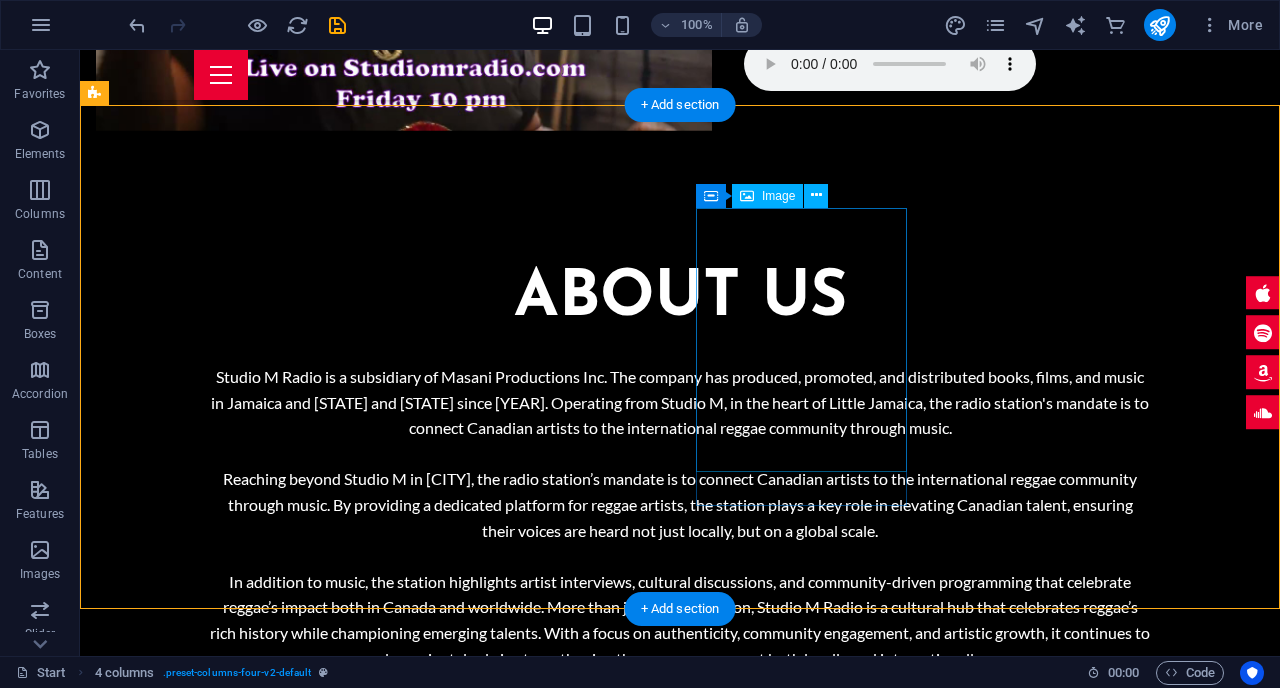 click at bounding box center (201, 4905) 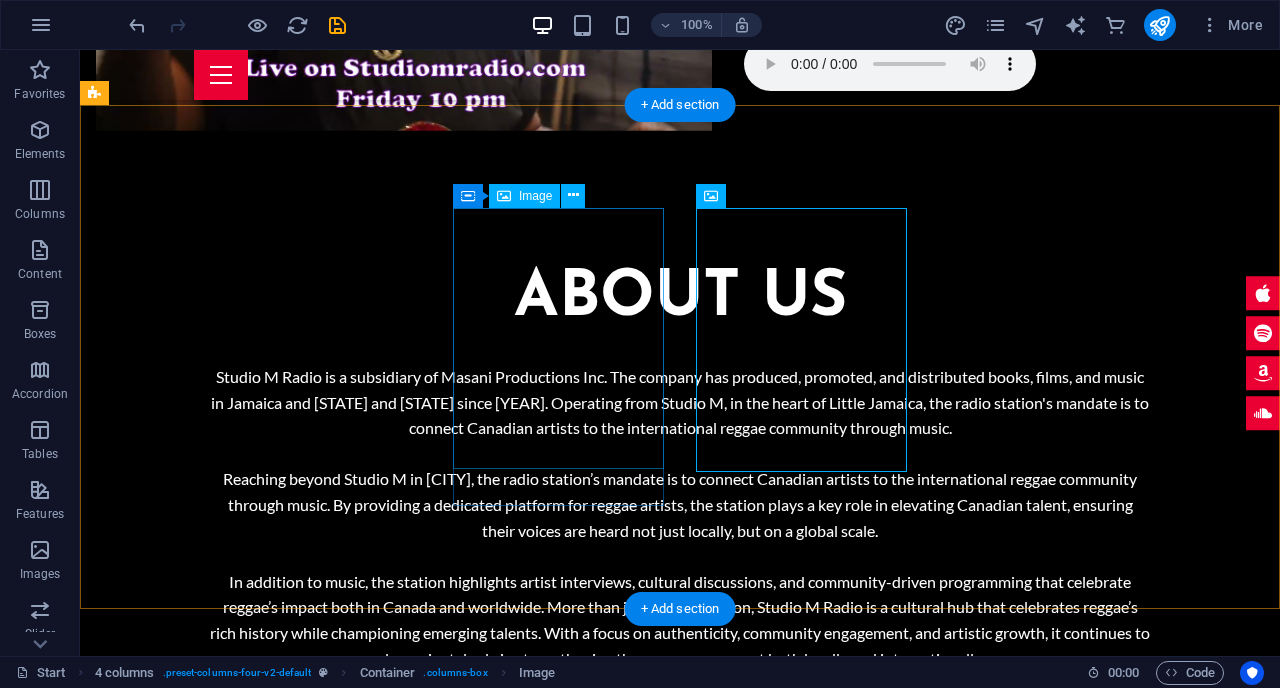 click at bounding box center (201, 3394) 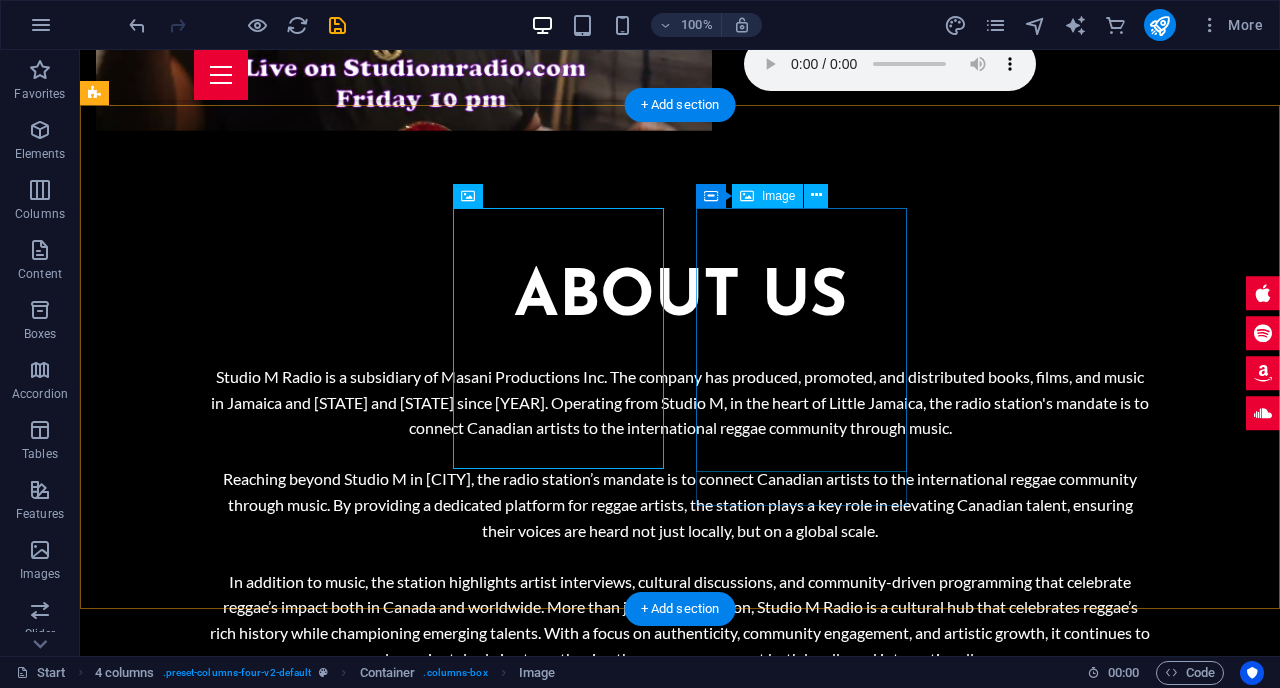 click at bounding box center (201, 4905) 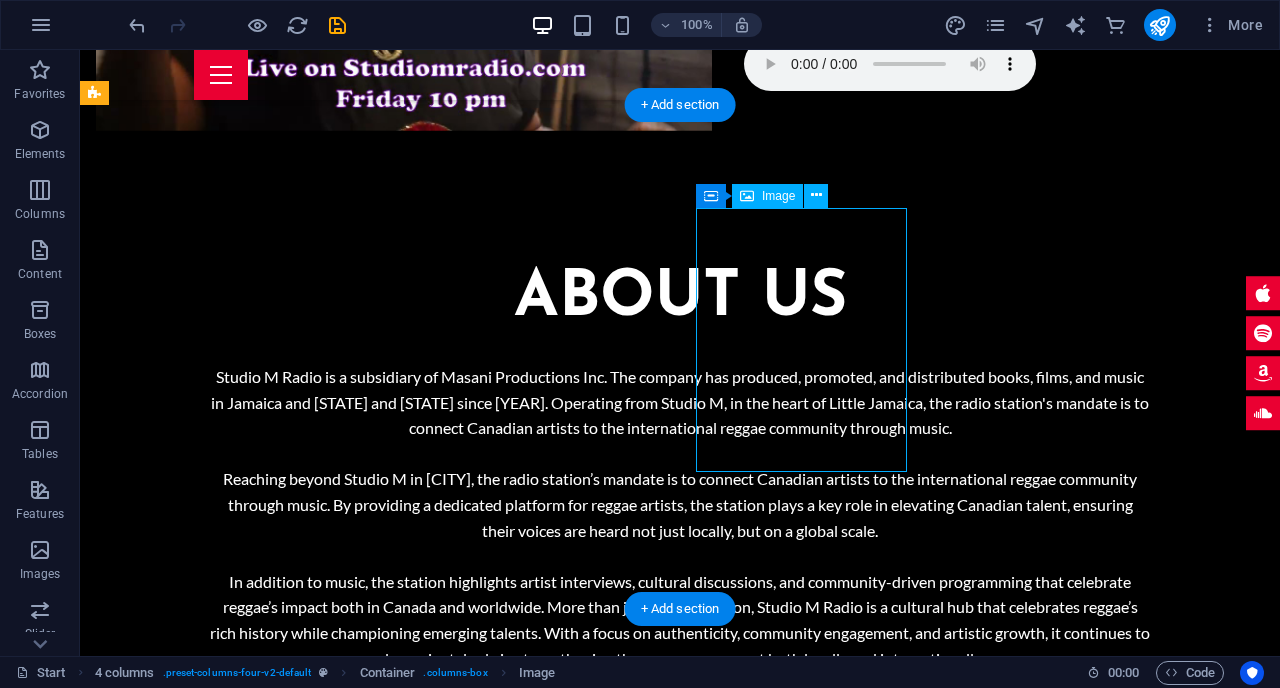 click at bounding box center [201, 4905] 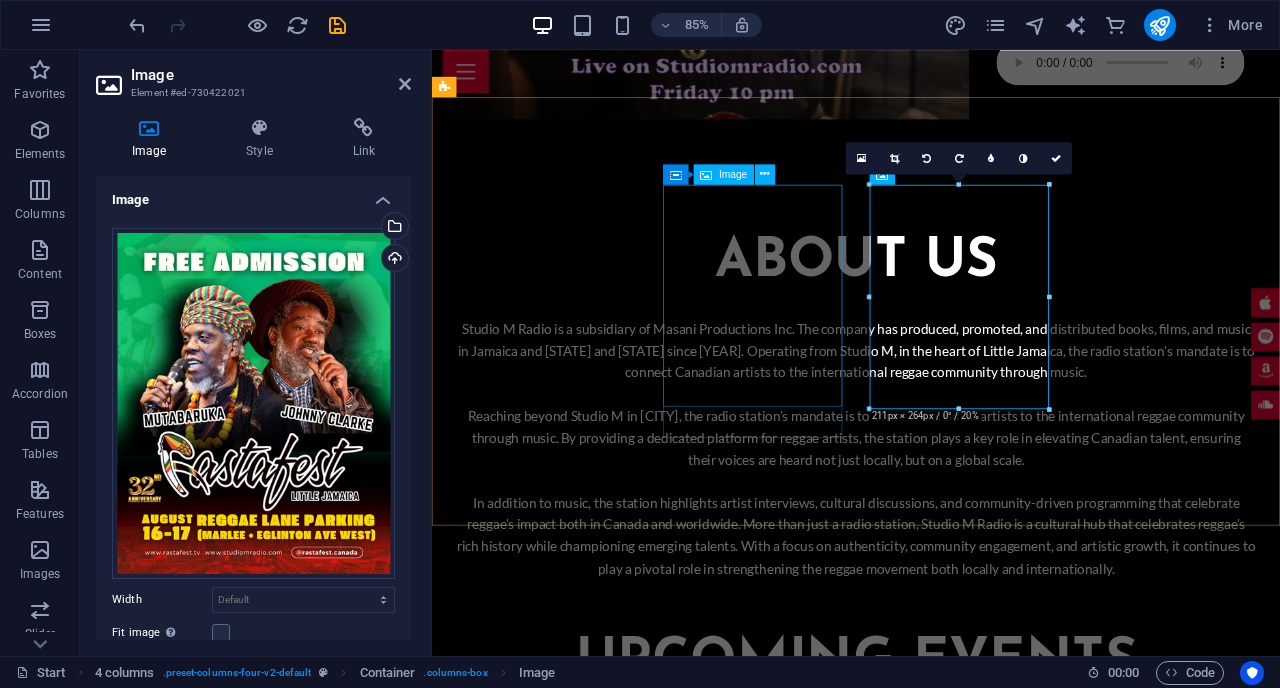 scroll, scrollTop: 2742, scrollLeft: 0, axis: vertical 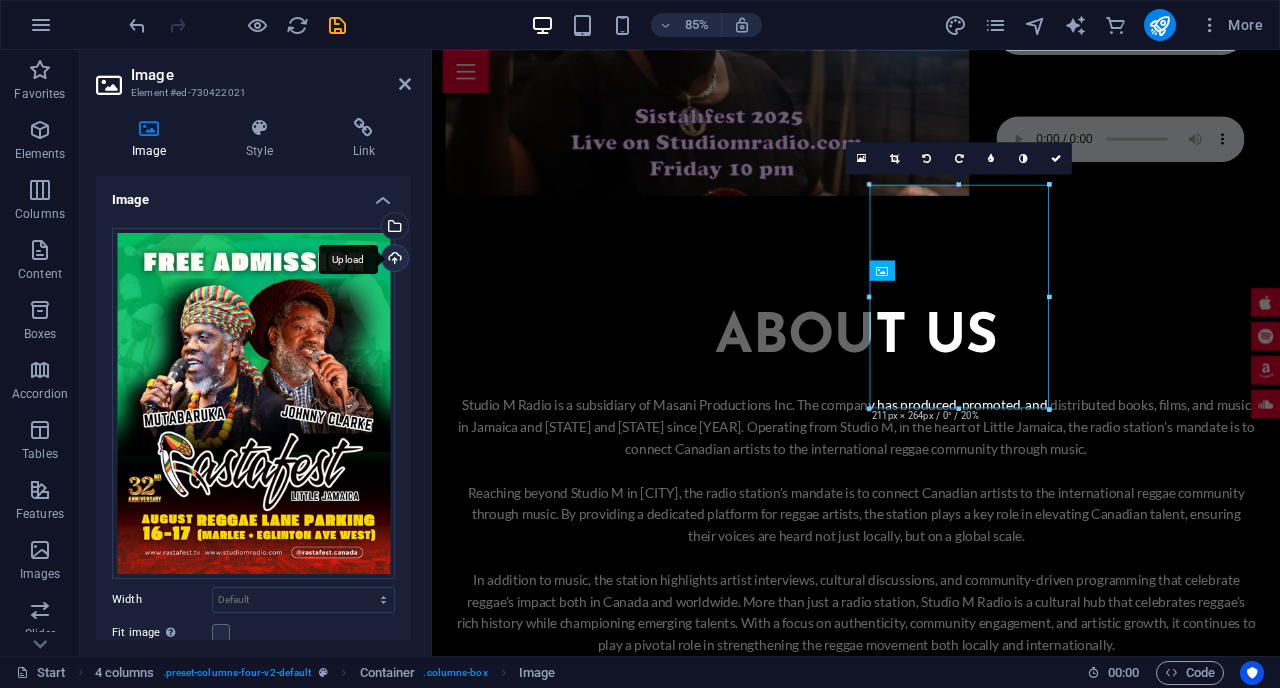 click on "Upload" at bounding box center (393, 260) 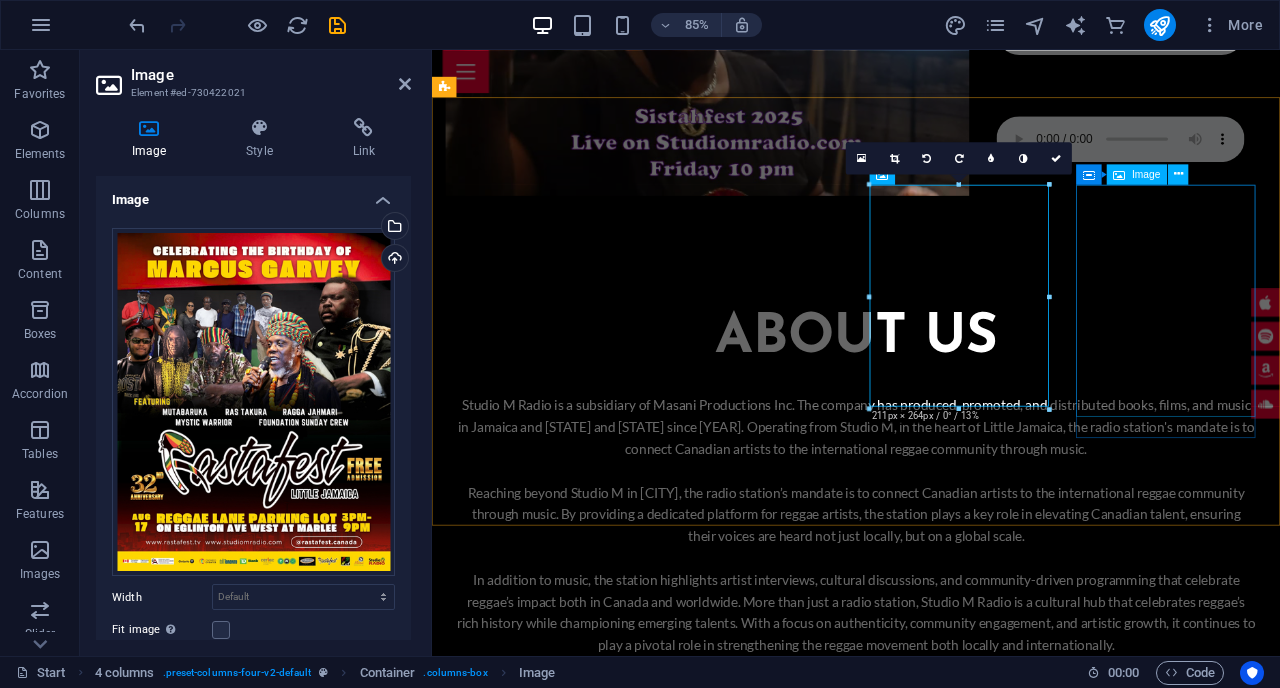 click at bounding box center [553, 5609] 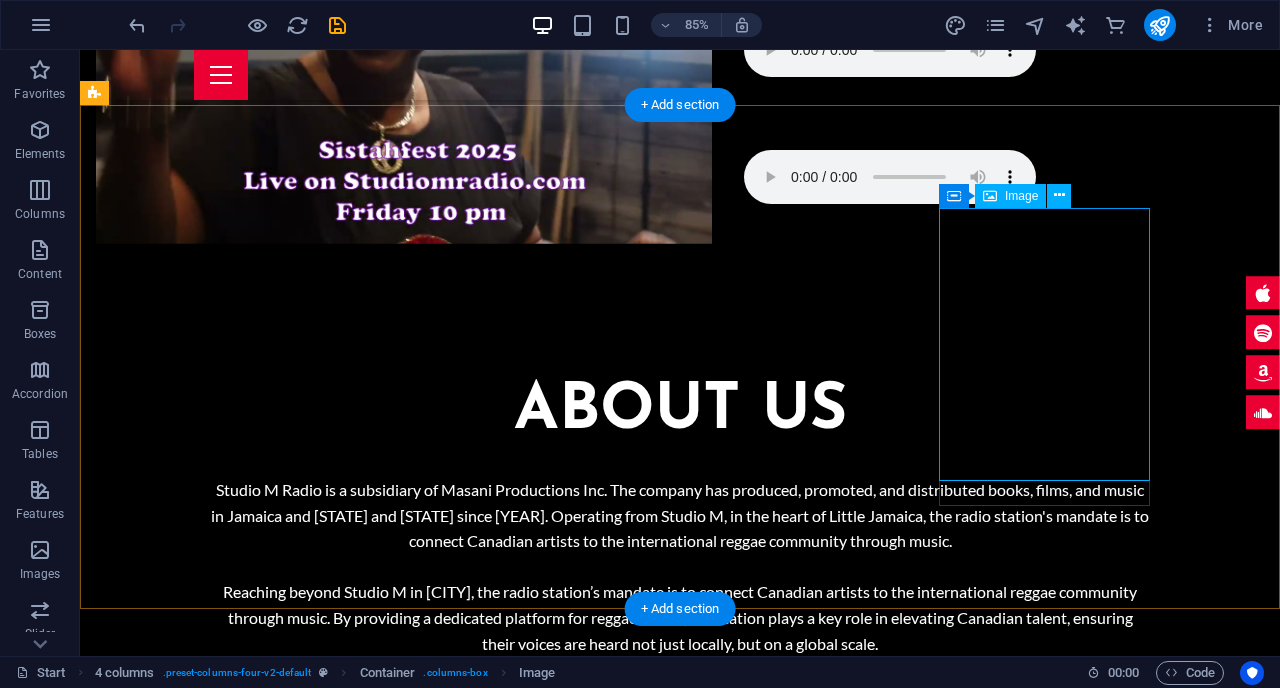 scroll, scrollTop: 2855, scrollLeft: 0, axis: vertical 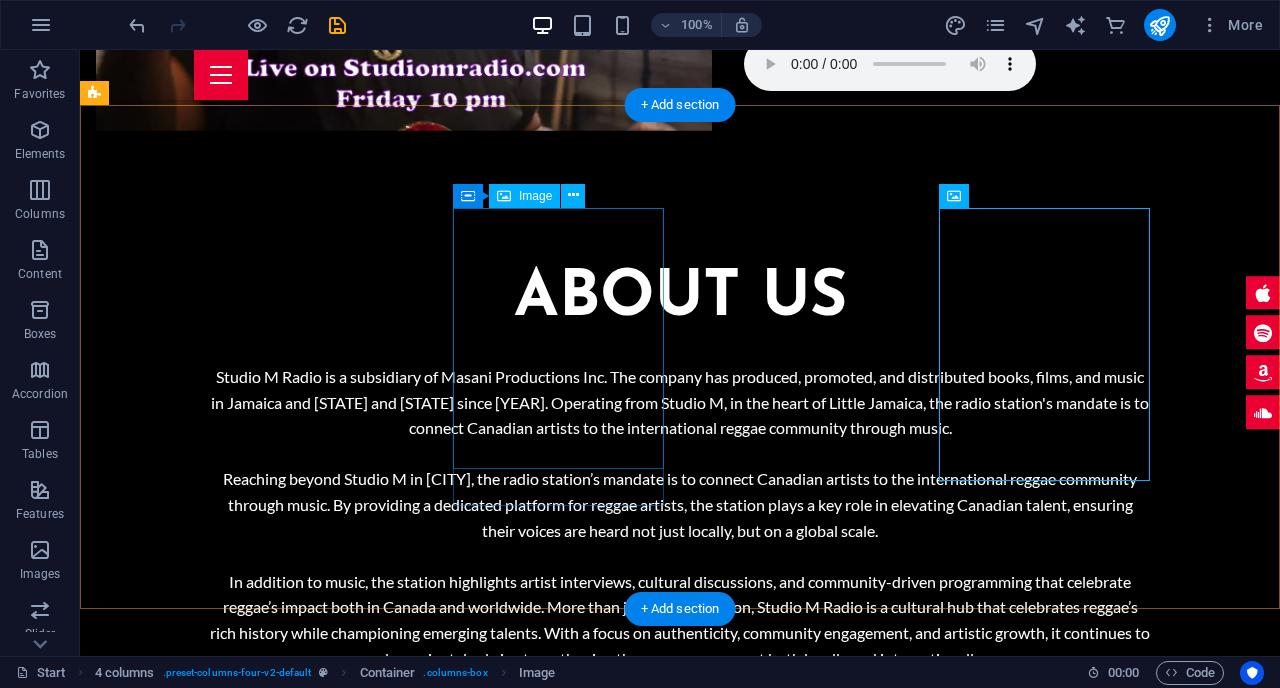 click at bounding box center [201, 3394] 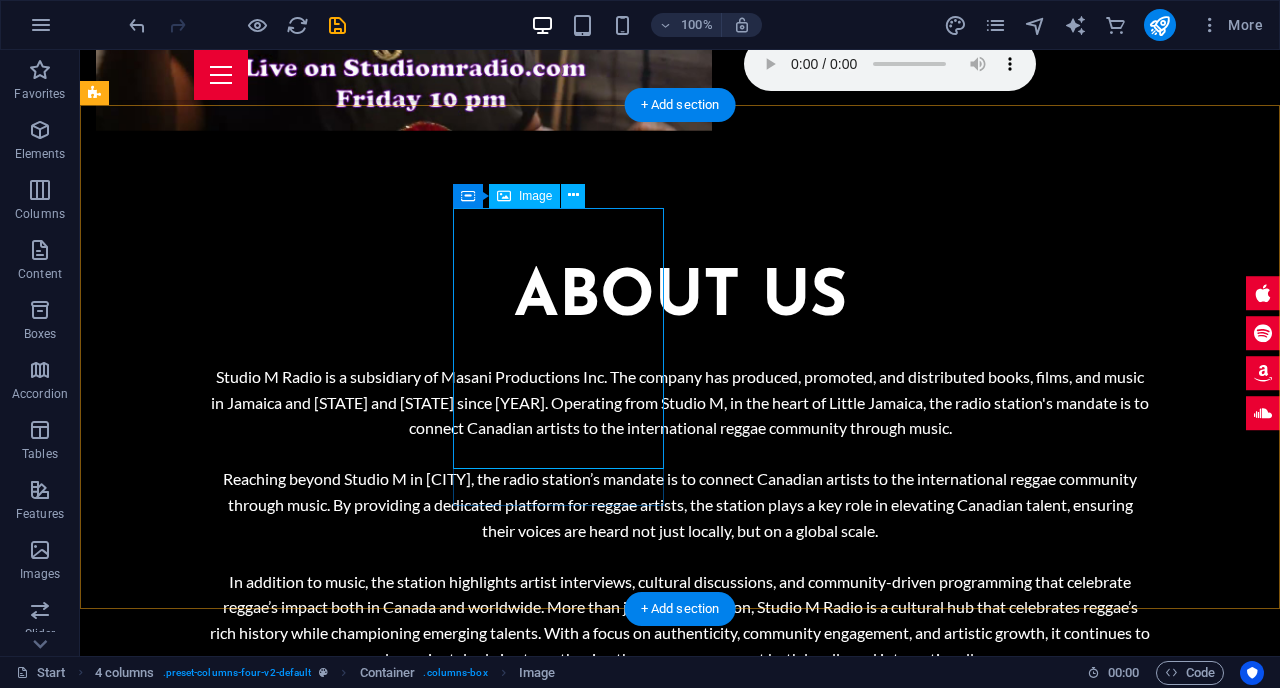 click at bounding box center [201, 3394] 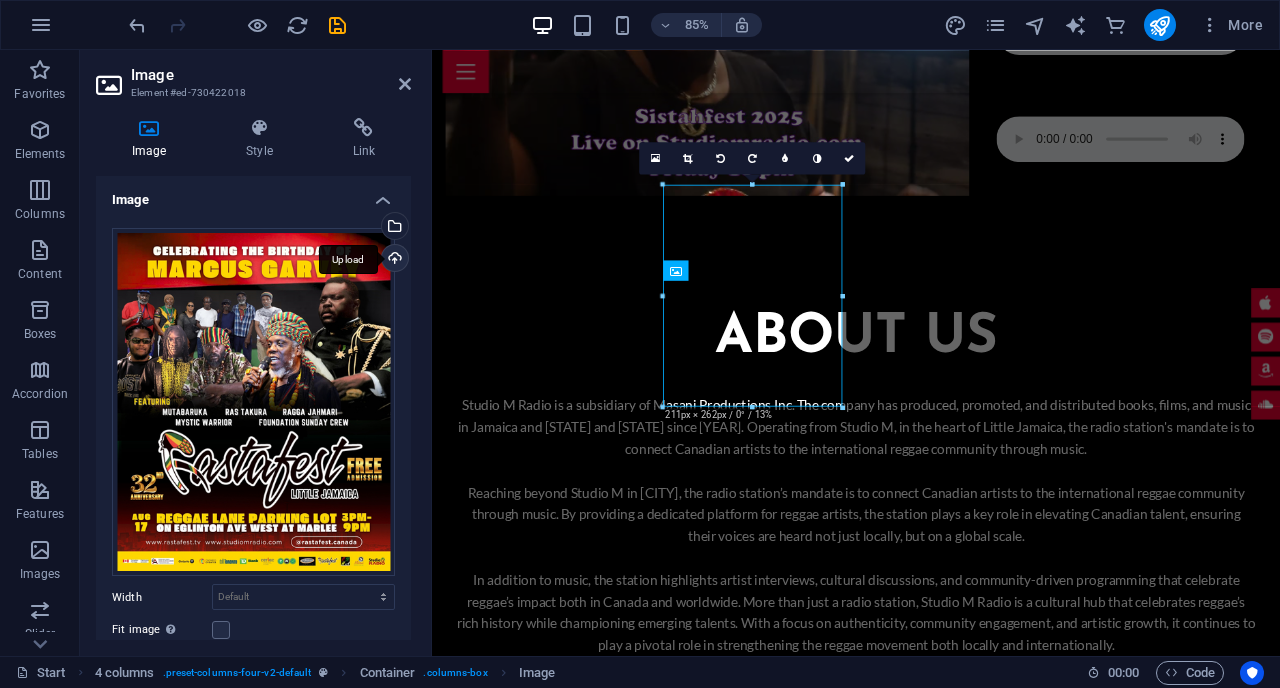 click on "Upload" at bounding box center (393, 260) 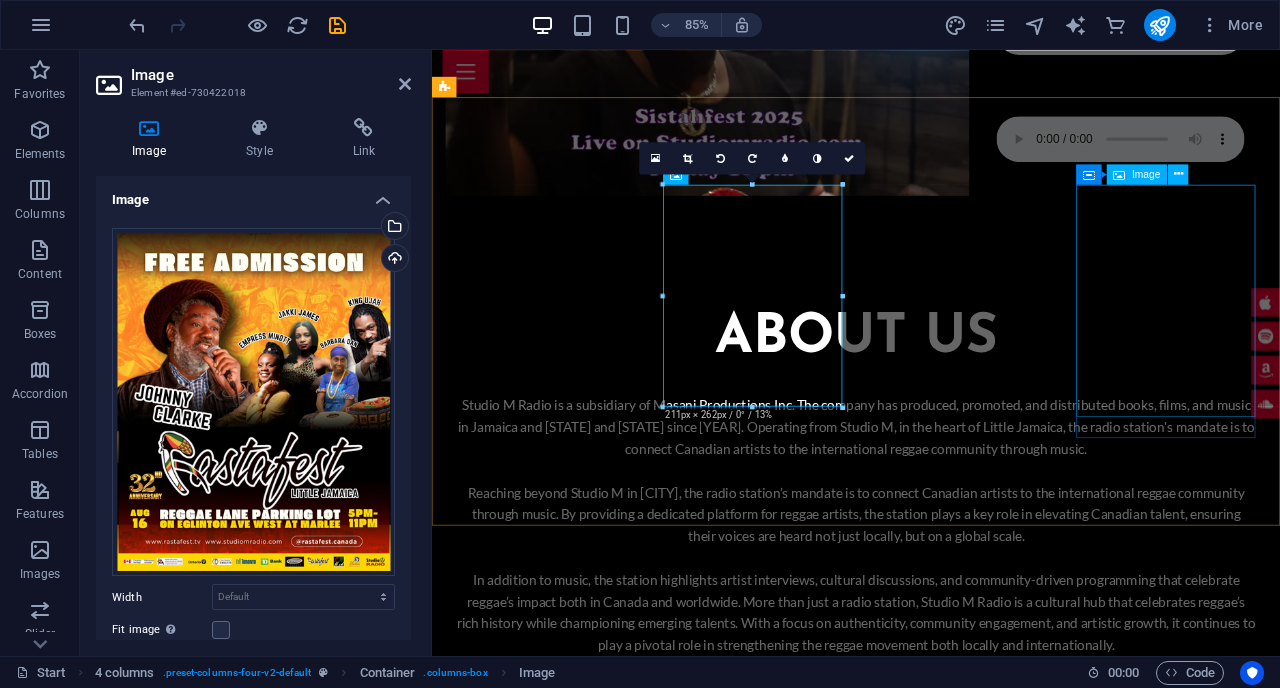 click at bounding box center (553, 5609) 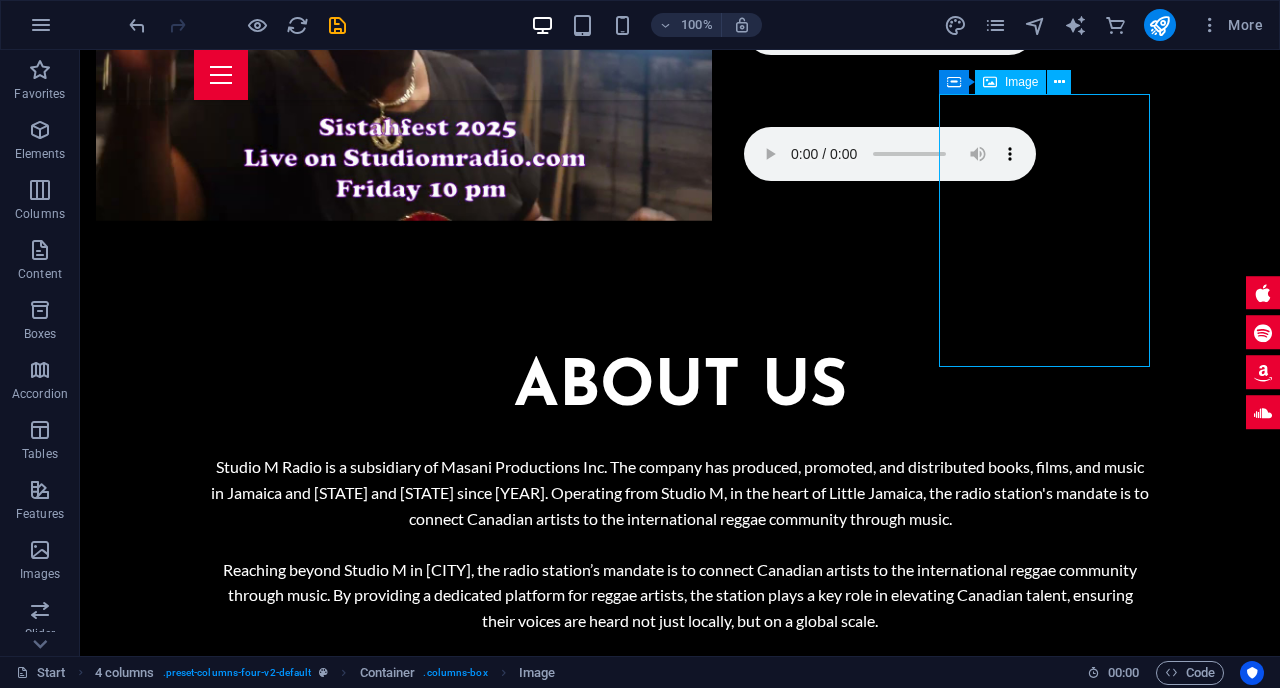 scroll, scrollTop: 2855, scrollLeft: 0, axis: vertical 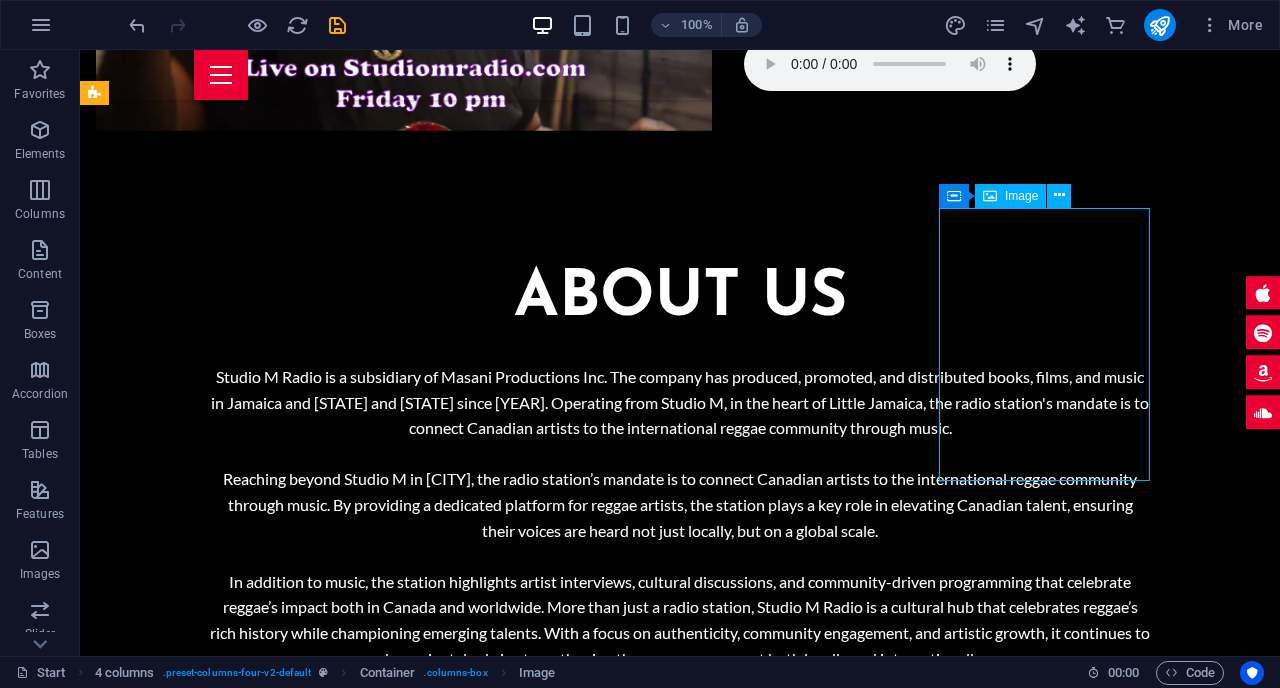 click at bounding box center (201, 6436) 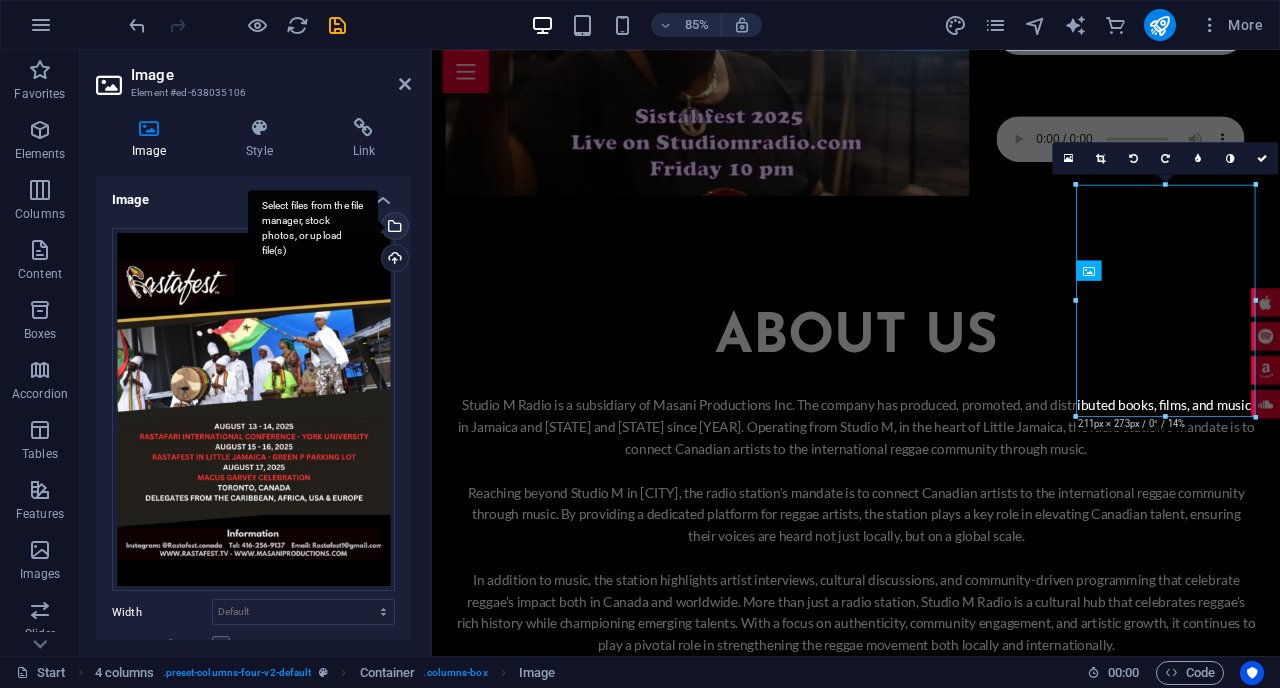 click on "Select files from the file manager, stock photos, or upload file(s)" at bounding box center (393, 228) 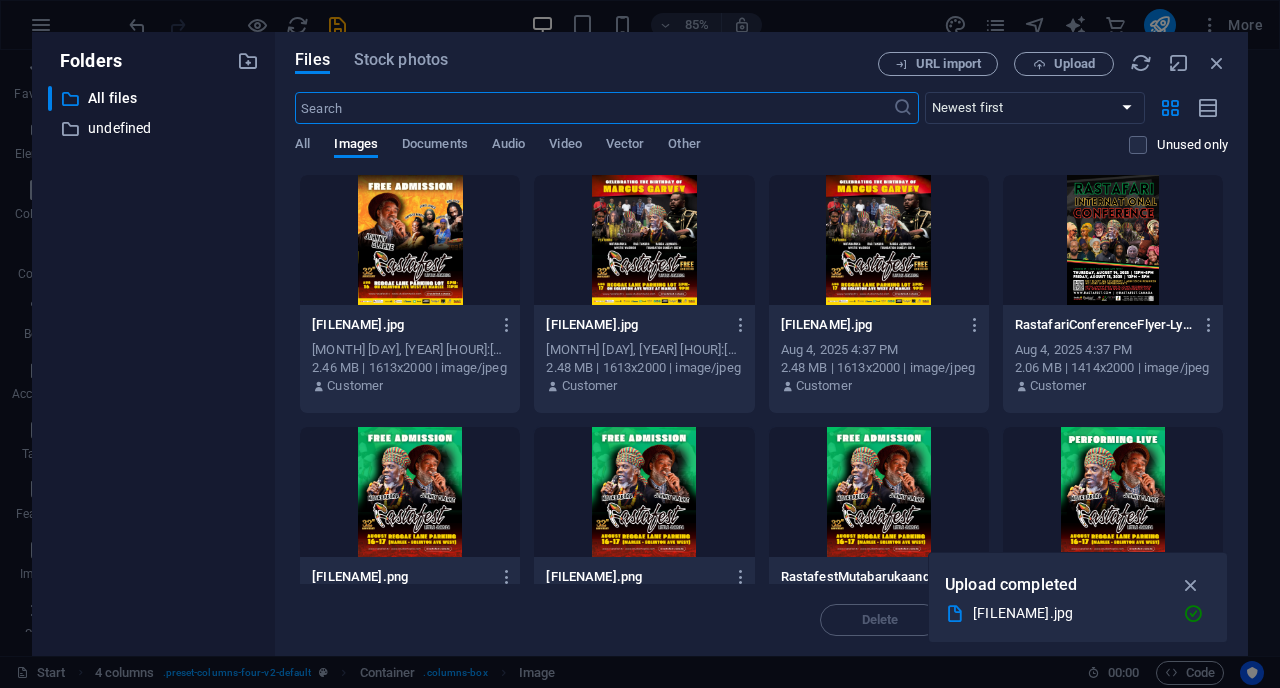 scroll, scrollTop: 3405, scrollLeft: 0, axis: vertical 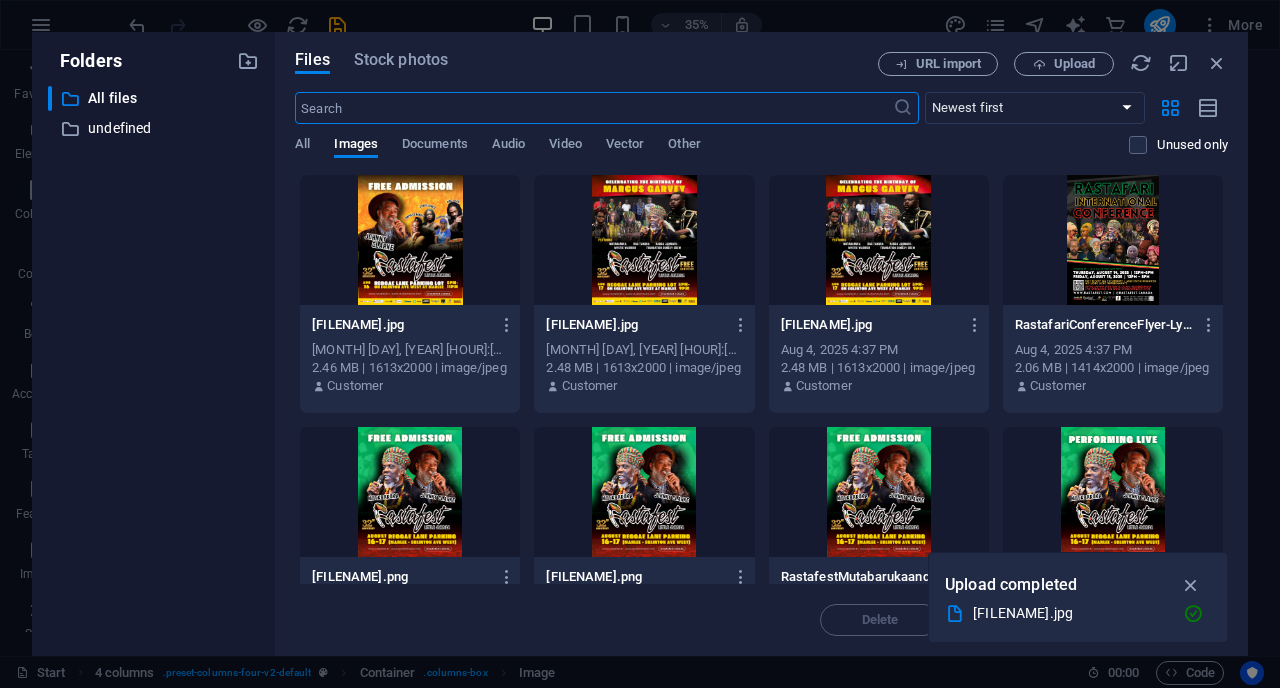 click at bounding box center (644, 240) 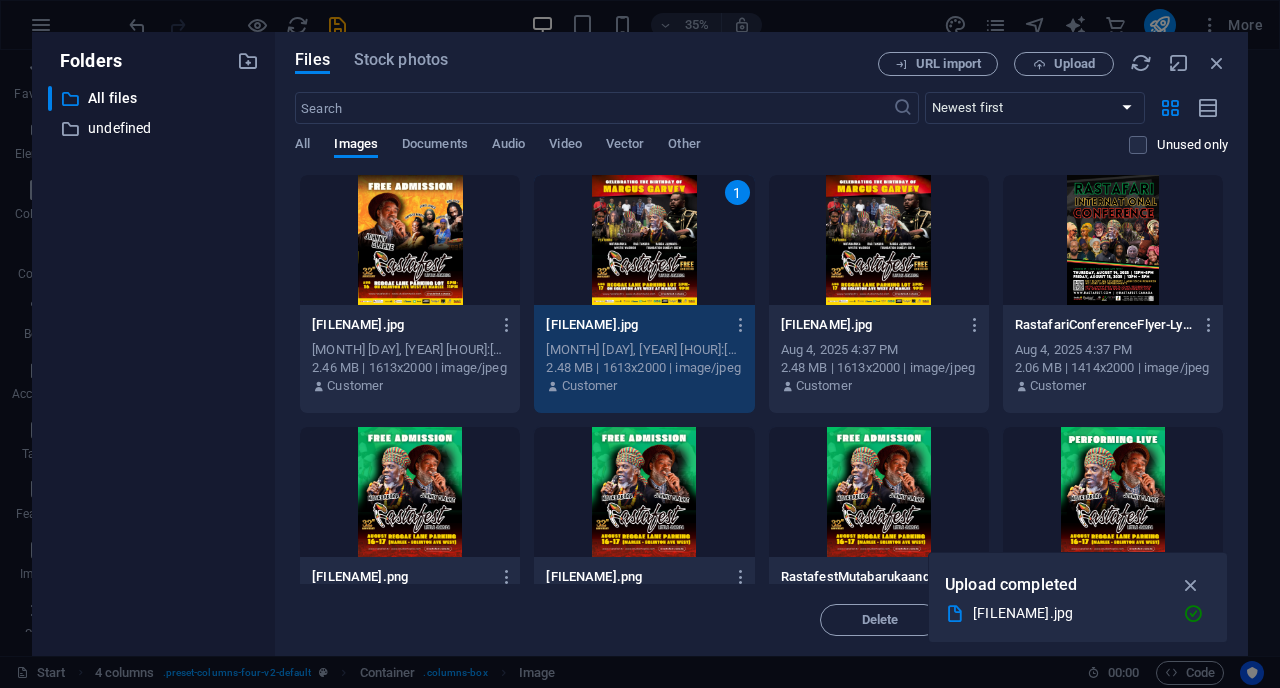 click at bounding box center [879, 240] 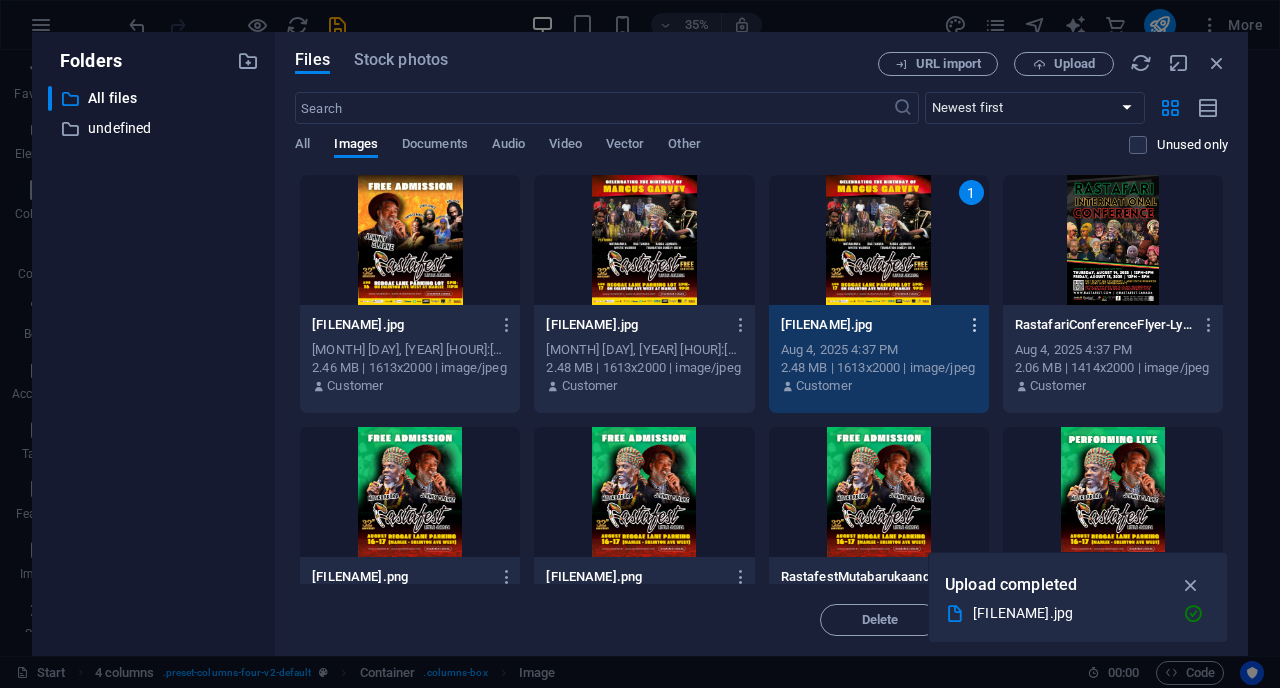 click at bounding box center (975, 325) 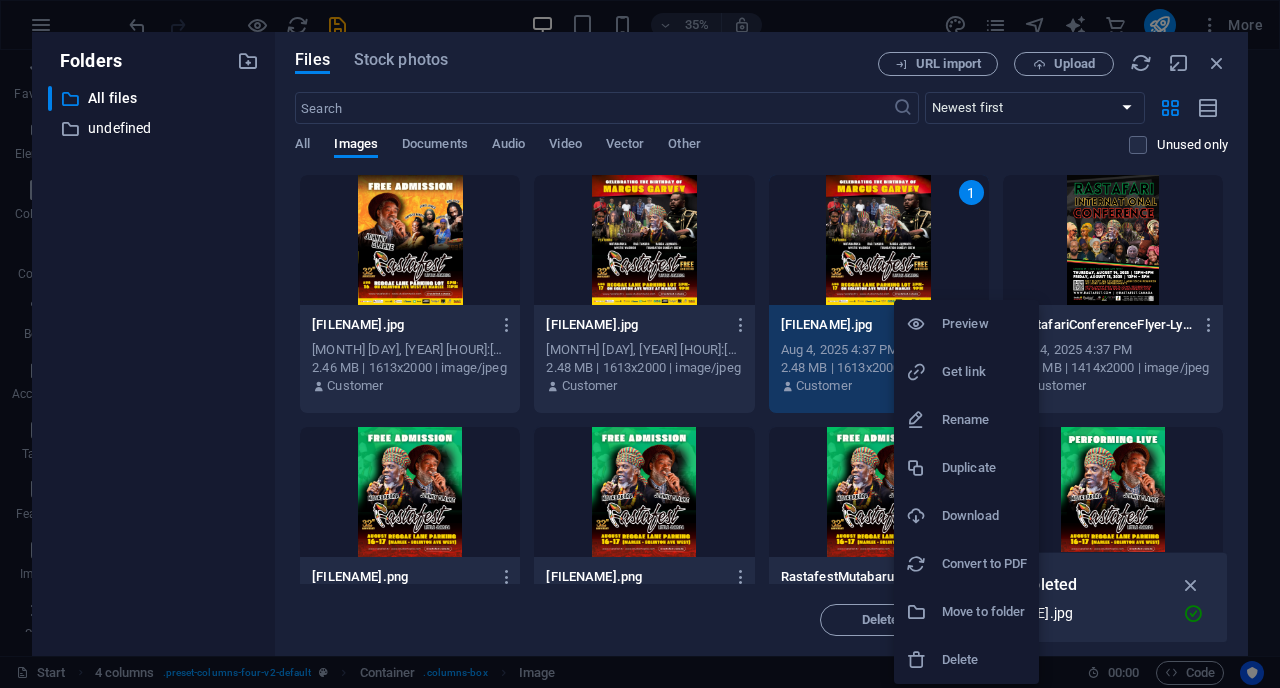 click on "Delete" at bounding box center (984, 660) 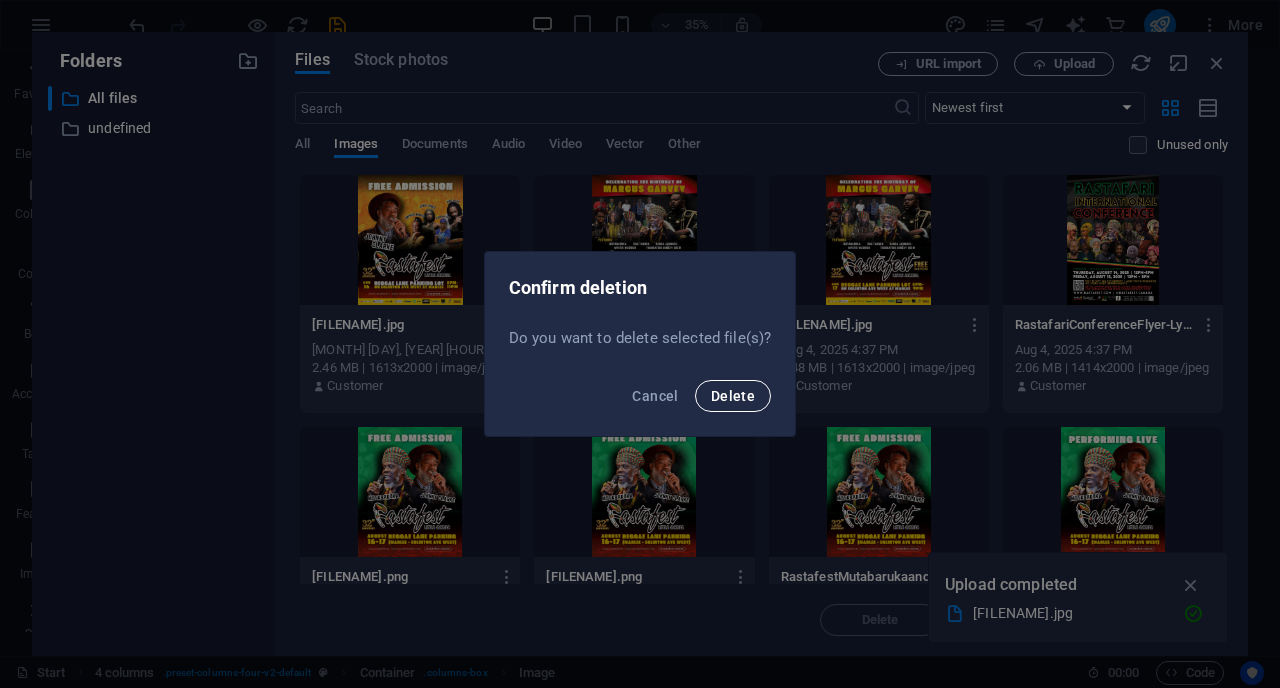 click on "Delete" at bounding box center [733, 396] 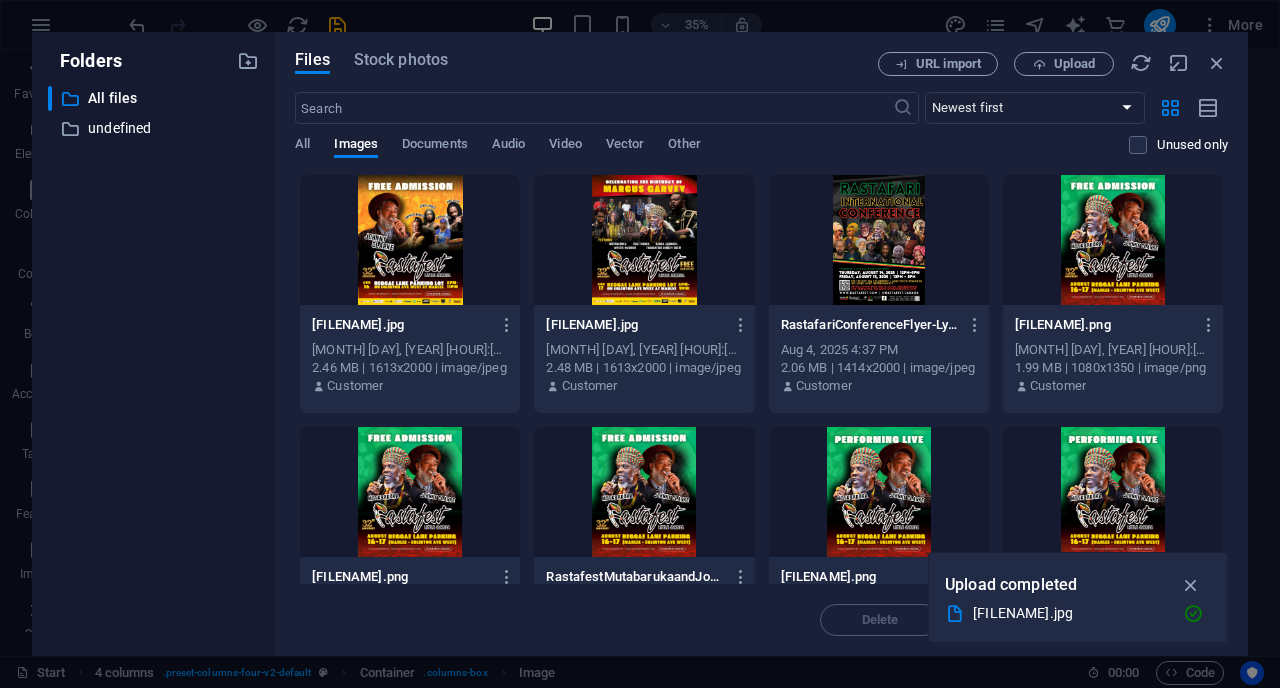 click at bounding box center (644, 240) 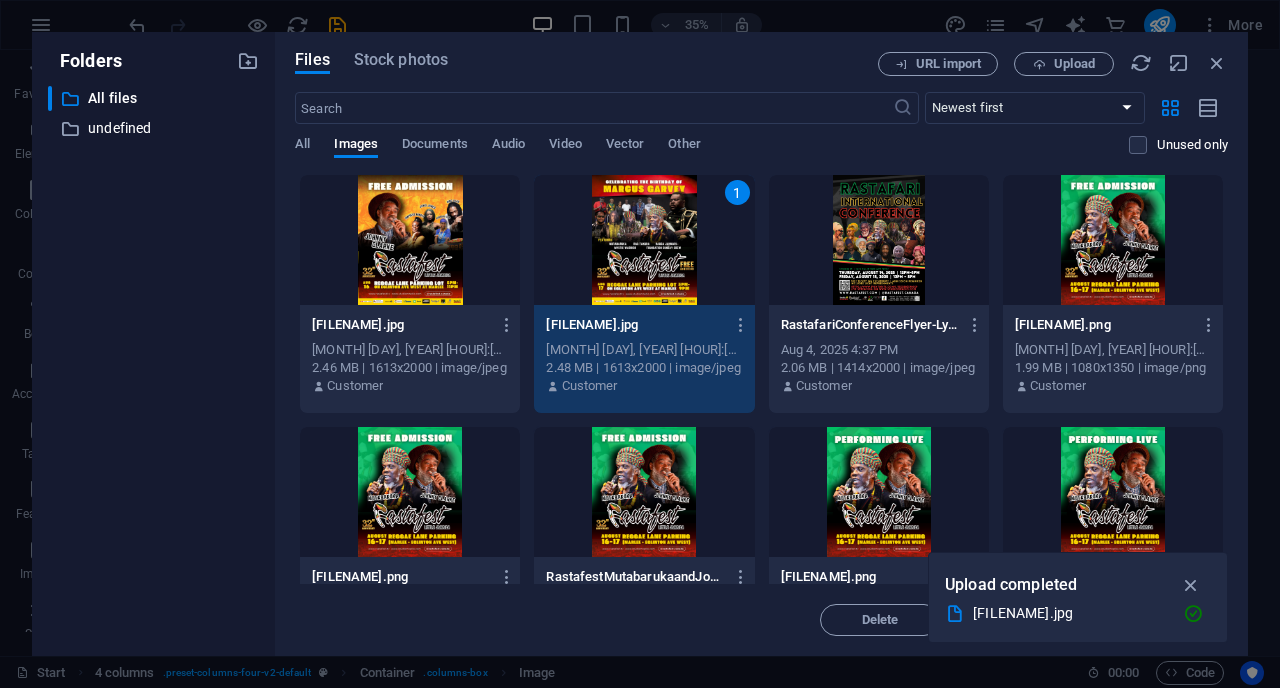 click on "1" at bounding box center [644, 240] 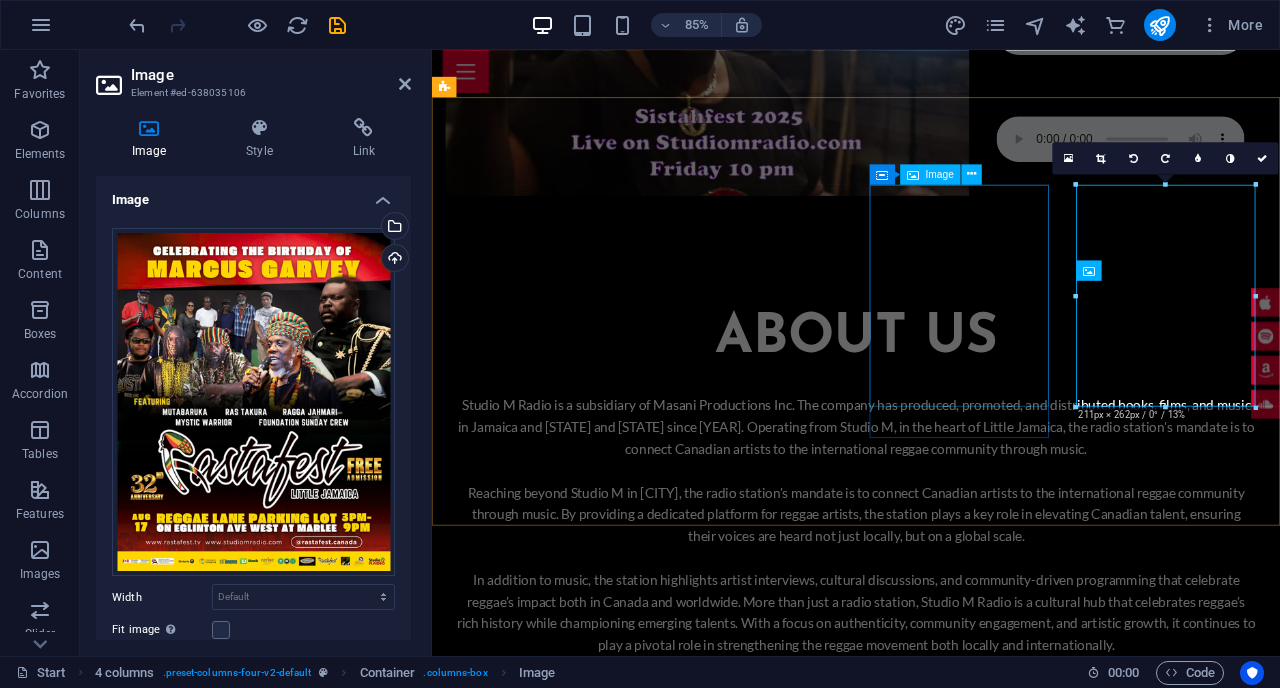 click at bounding box center [553, 4328] 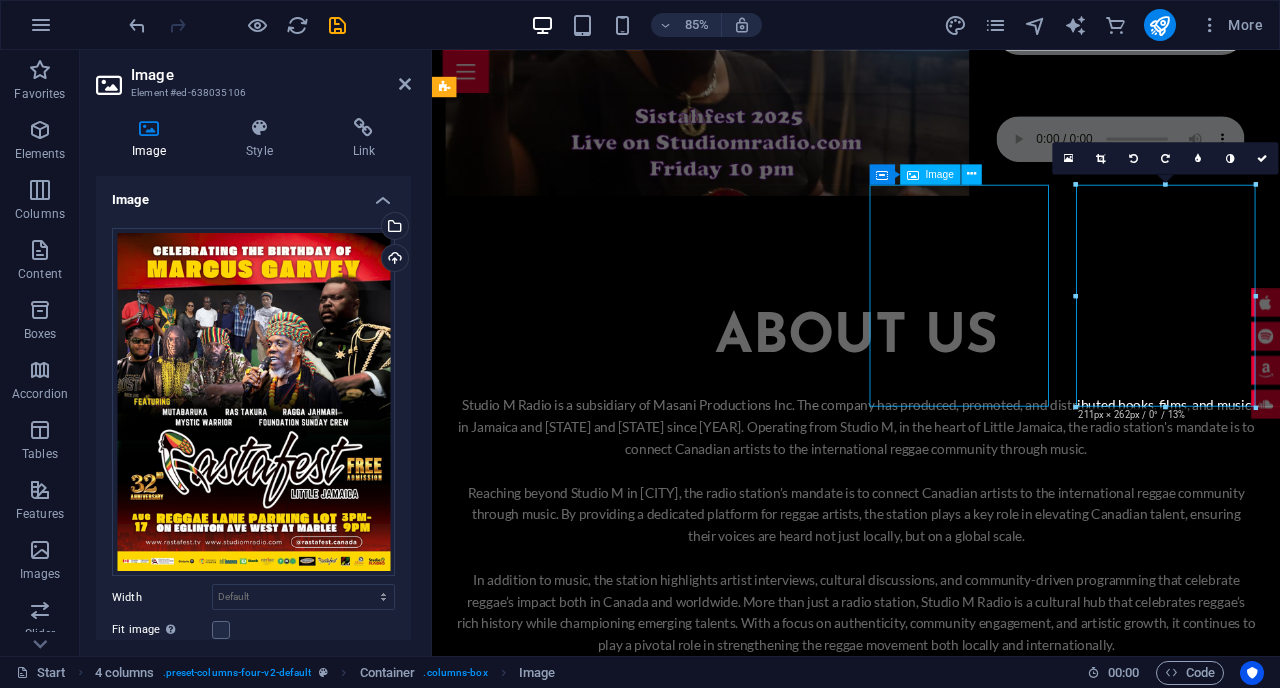 scroll, scrollTop: 2855, scrollLeft: 0, axis: vertical 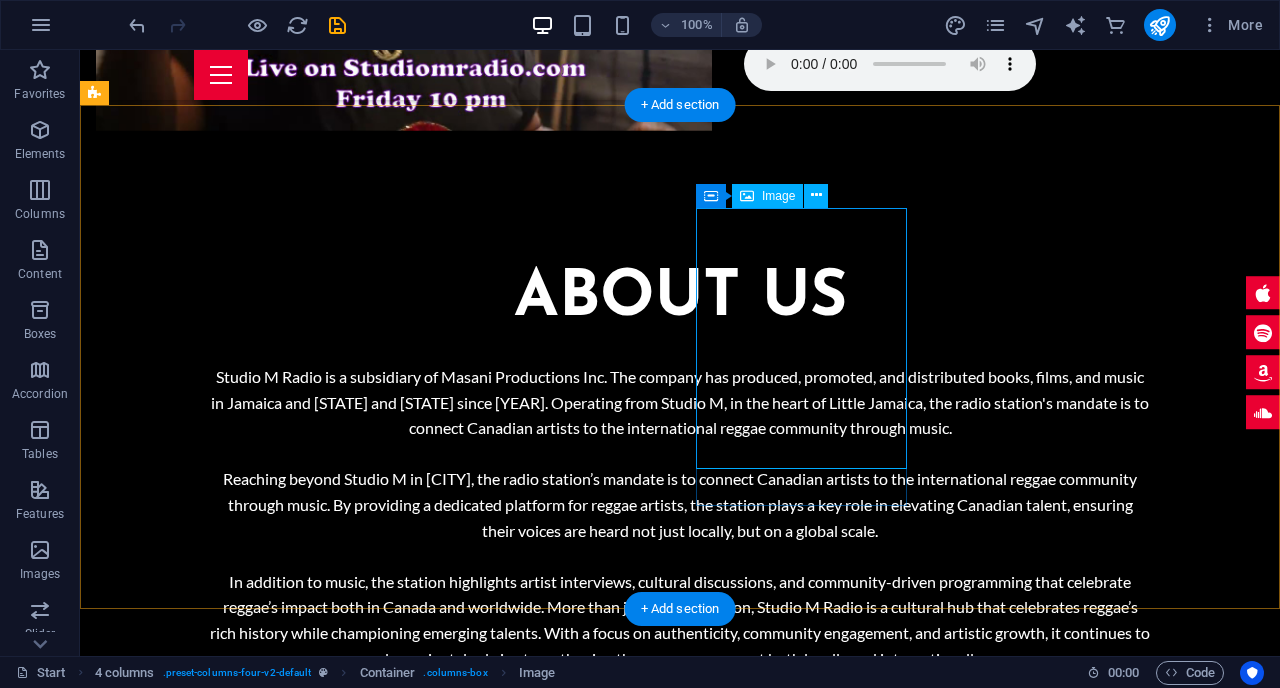 click at bounding box center [201, 4899] 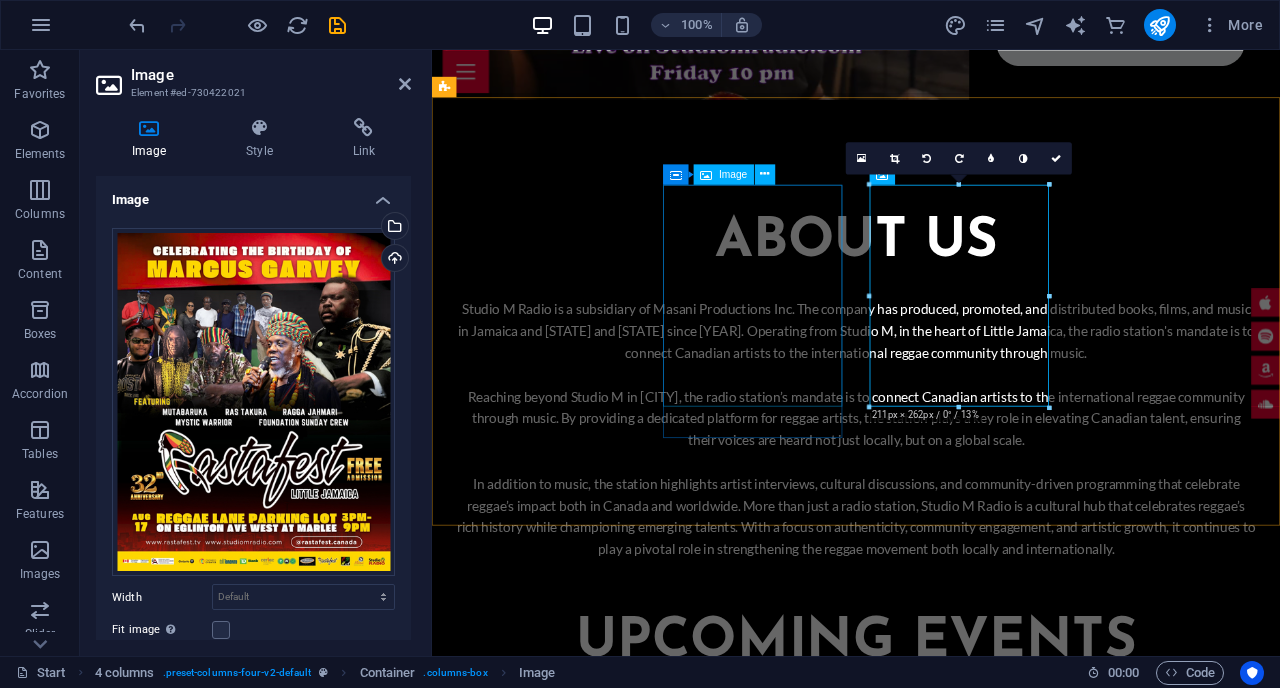 scroll, scrollTop: 2742, scrollLeft: 0, axis: vertical 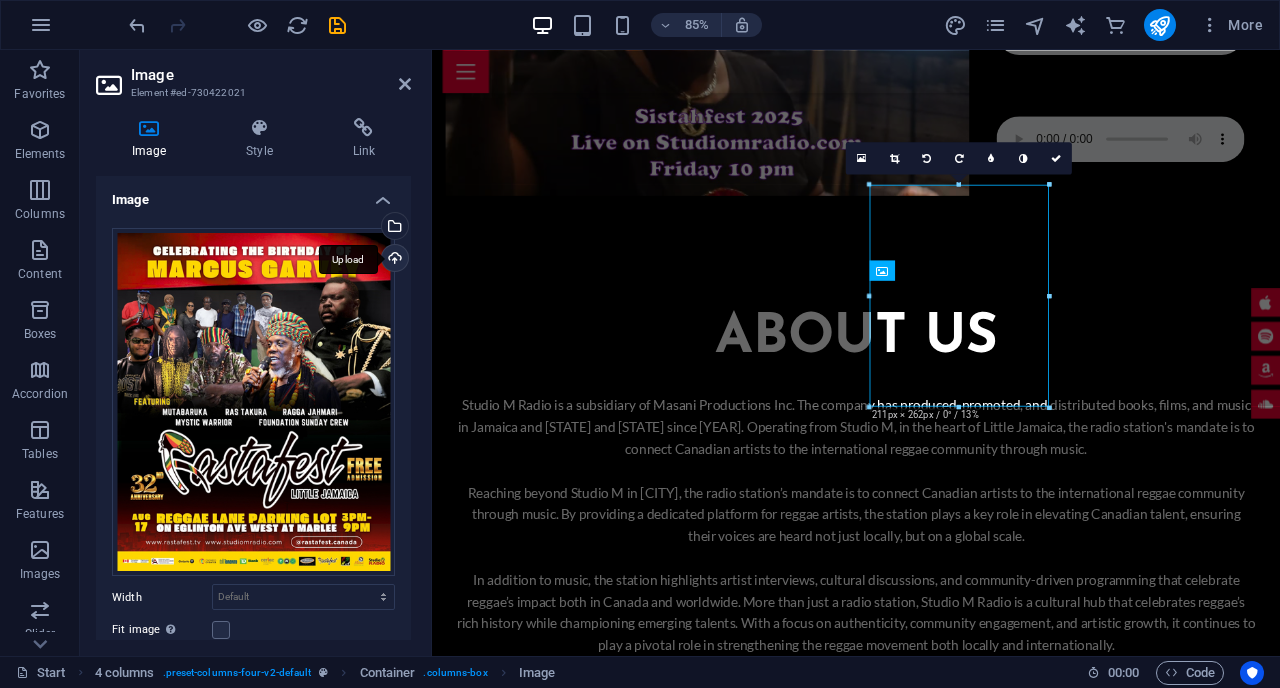 click on "Upload" at bounding box center (393, 260) 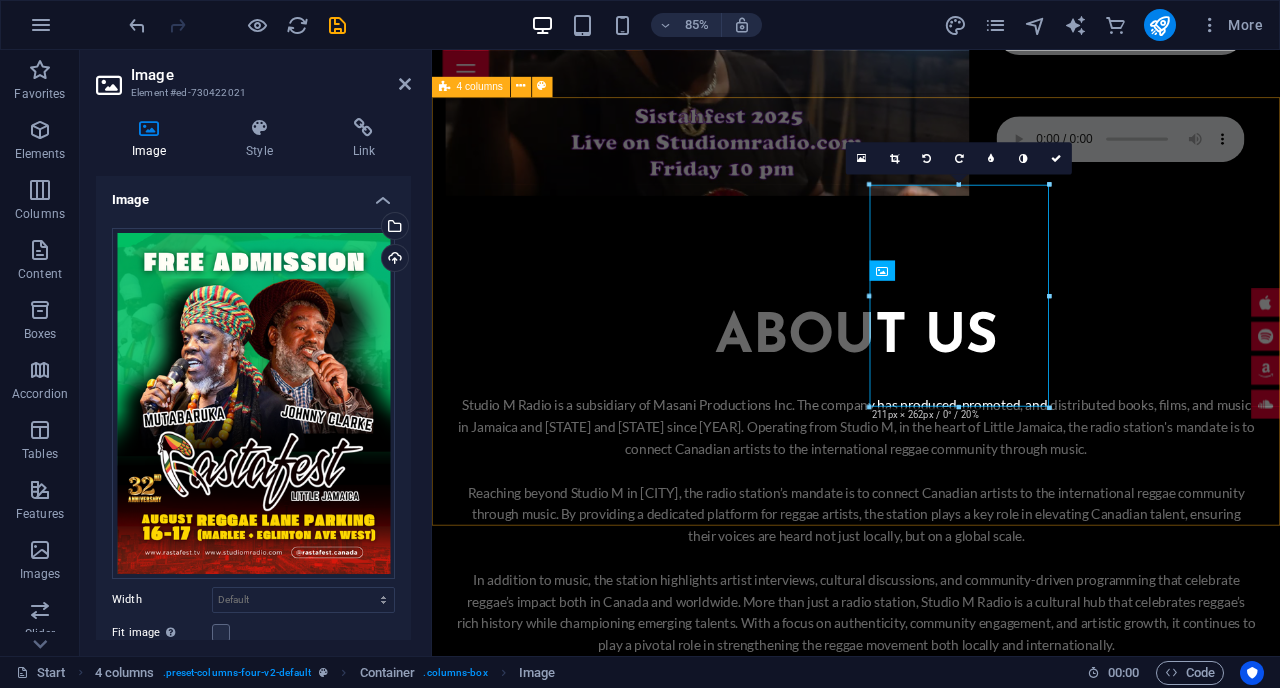 click at bounding box center [931, 3619] 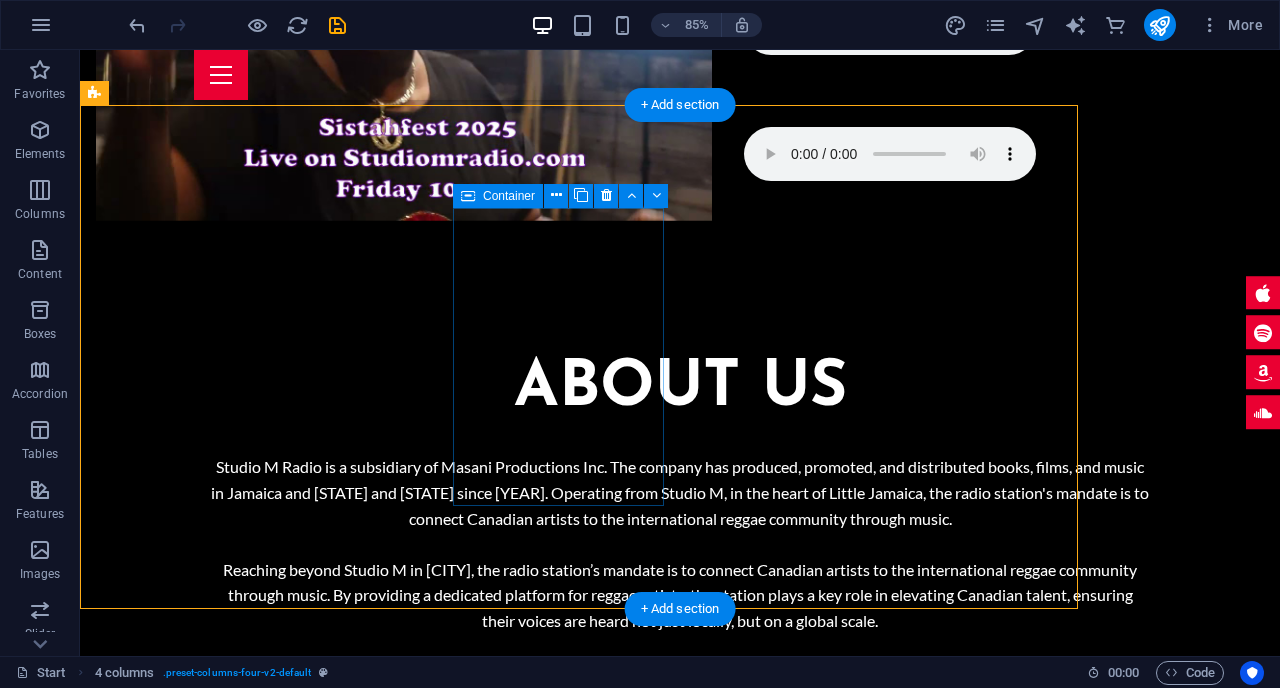scroll, scrollTop: 2855, scrollLeft: 0, axis: vertical 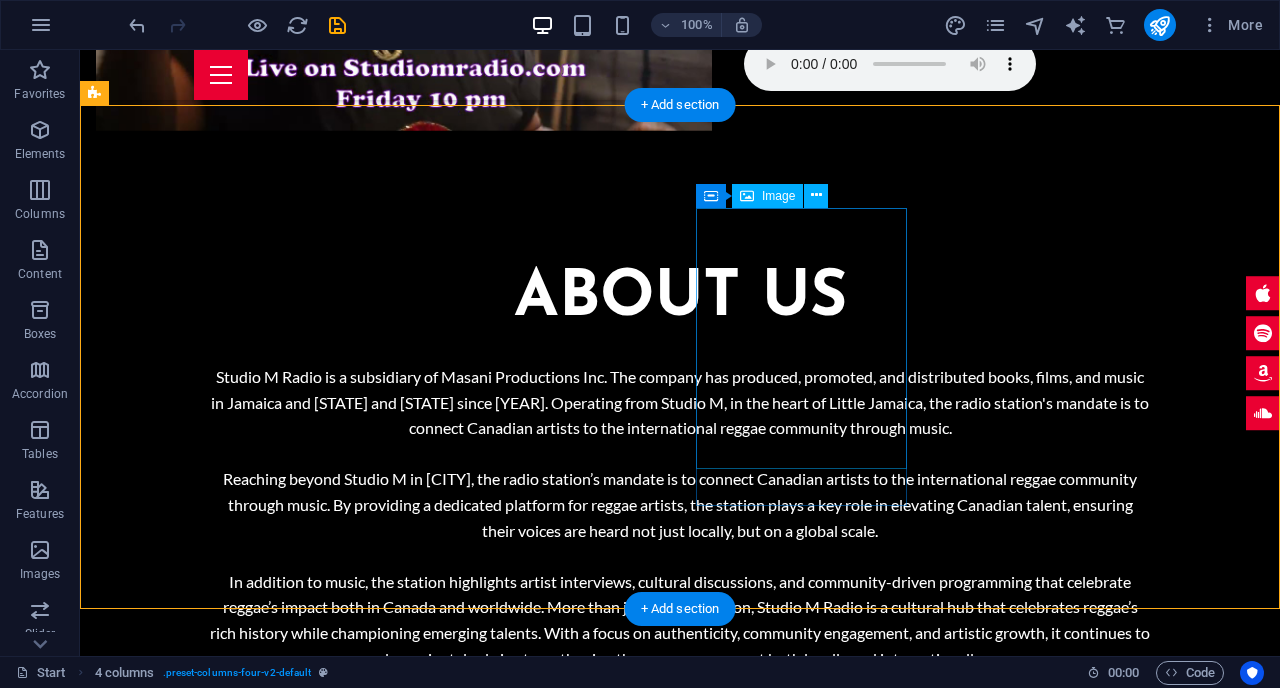 click at bounding box center [201, 4905] 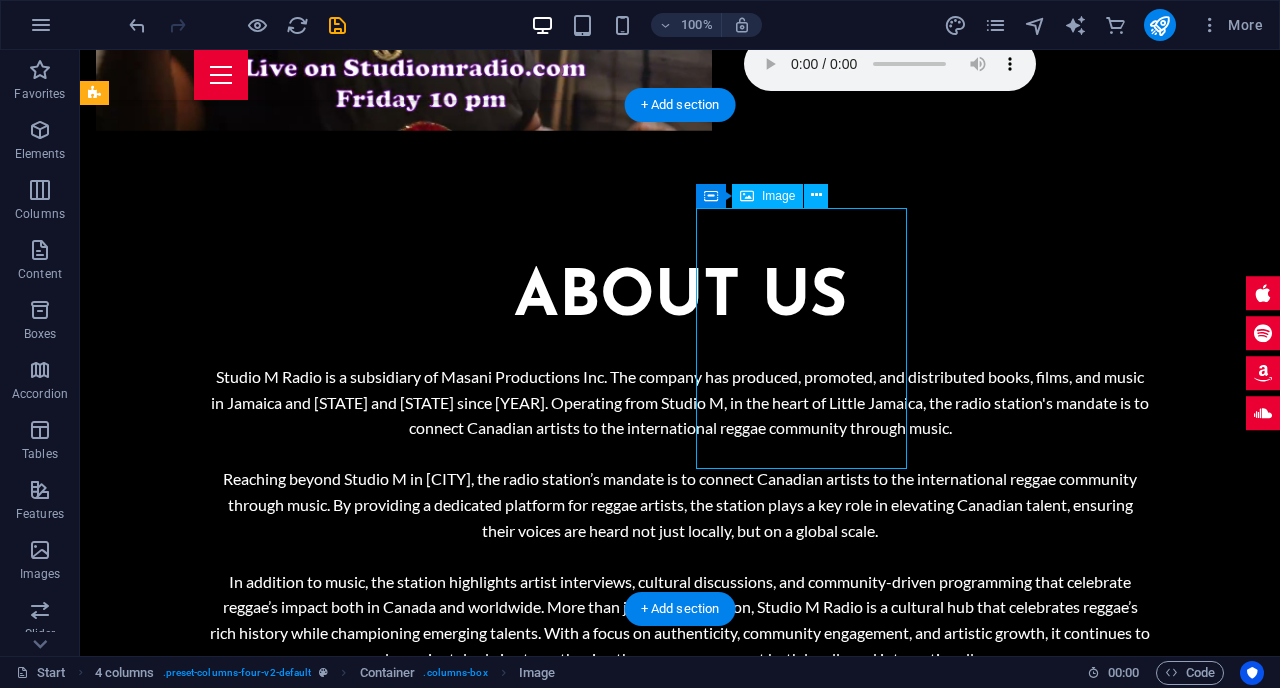 click at bounding box center (201, 4905) 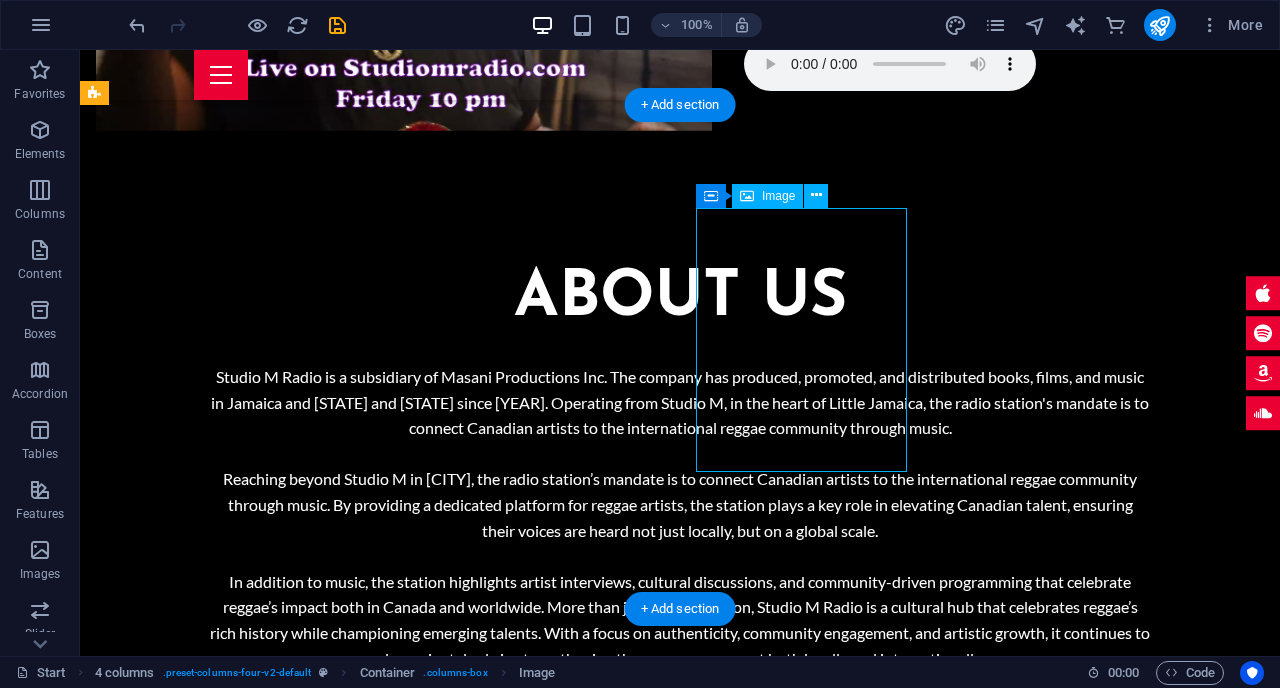 click at bounding box center [201, 4905] 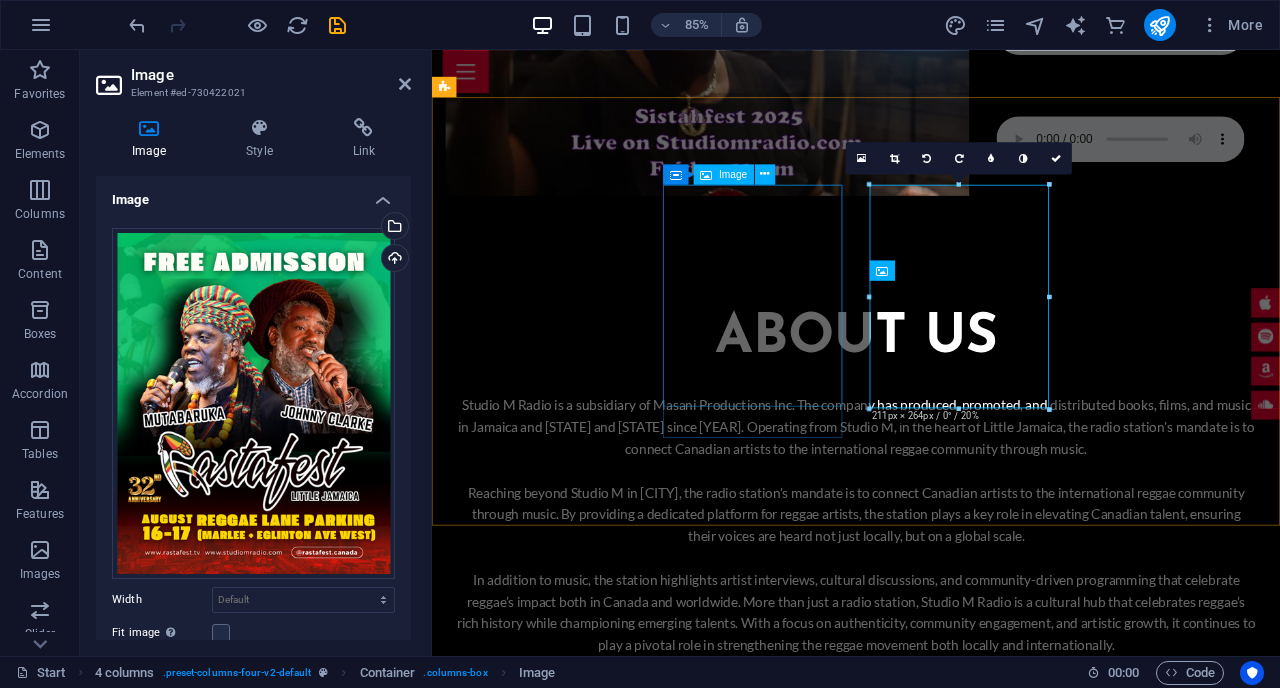 click at bounding box center (553, 3074) 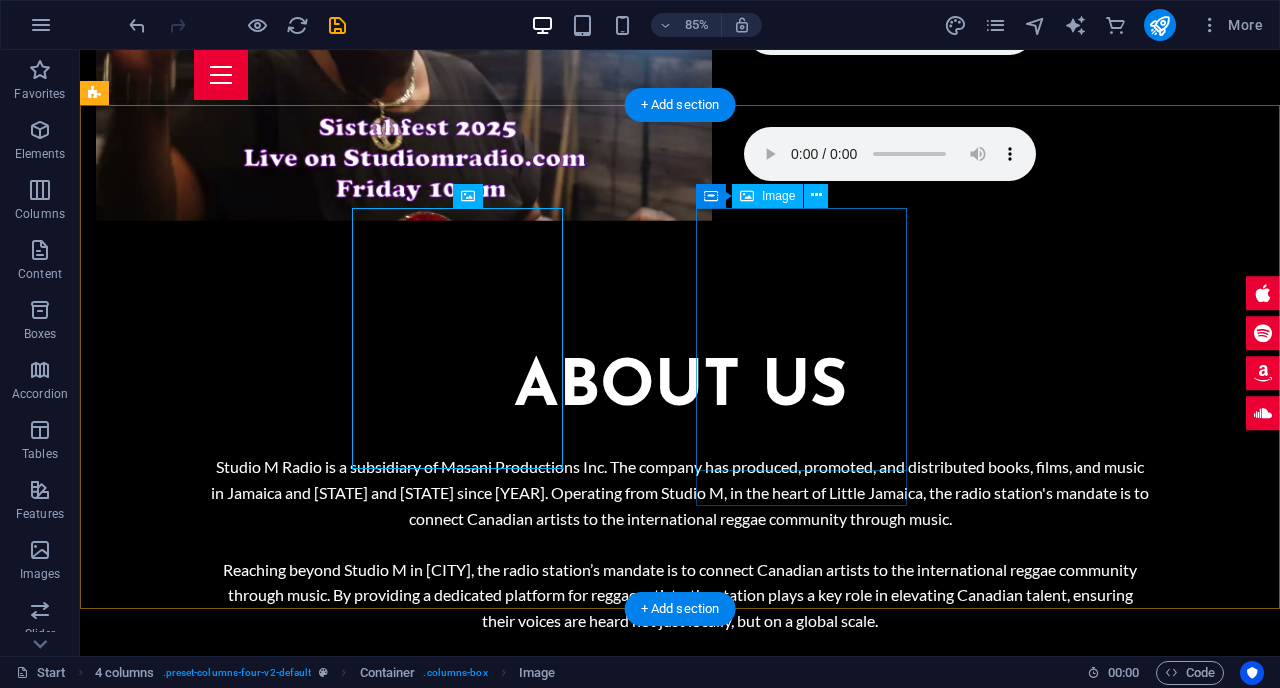 scroll, scrollTop: 2855, scrollLeft: 0, axis: vertical 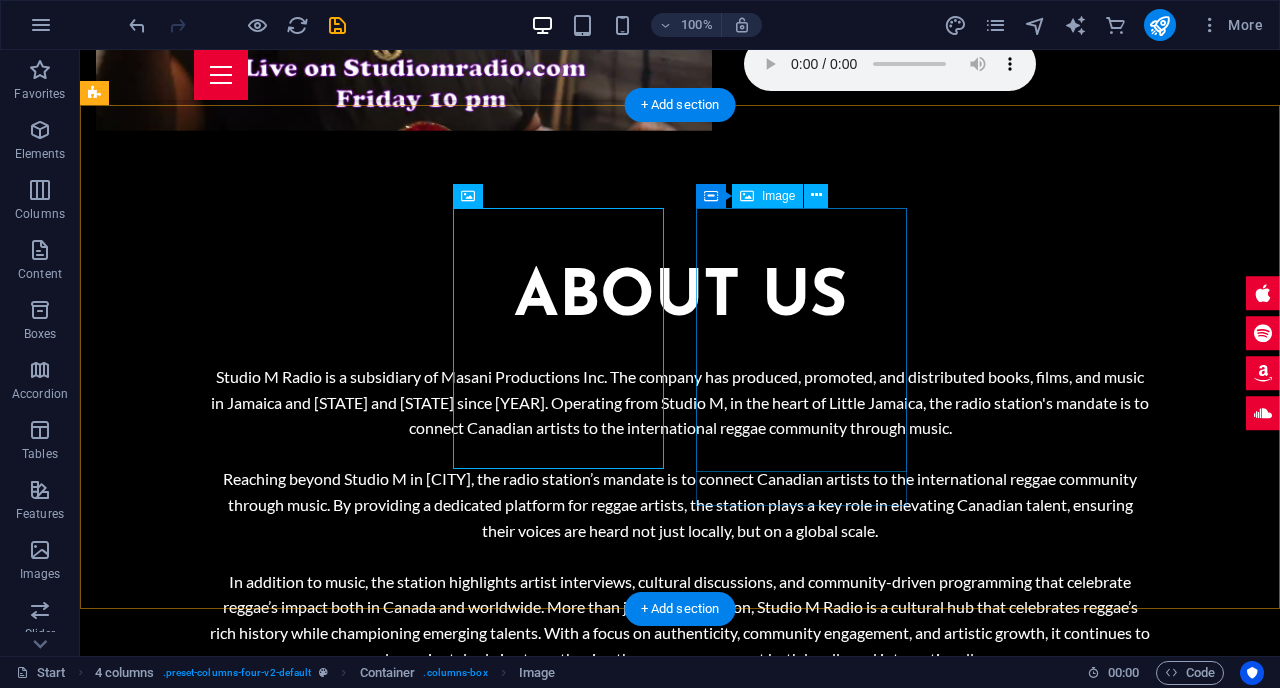click at bounding box center [201, 4905] 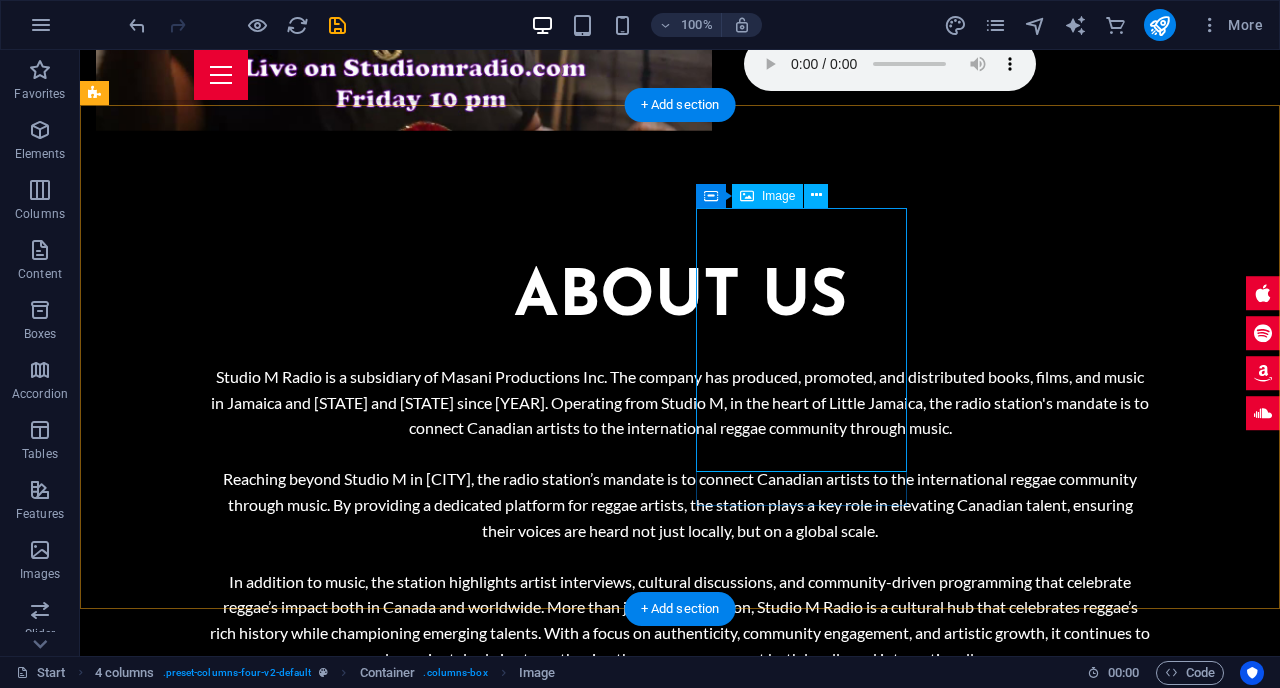 click at bounding box center [201, 4905] 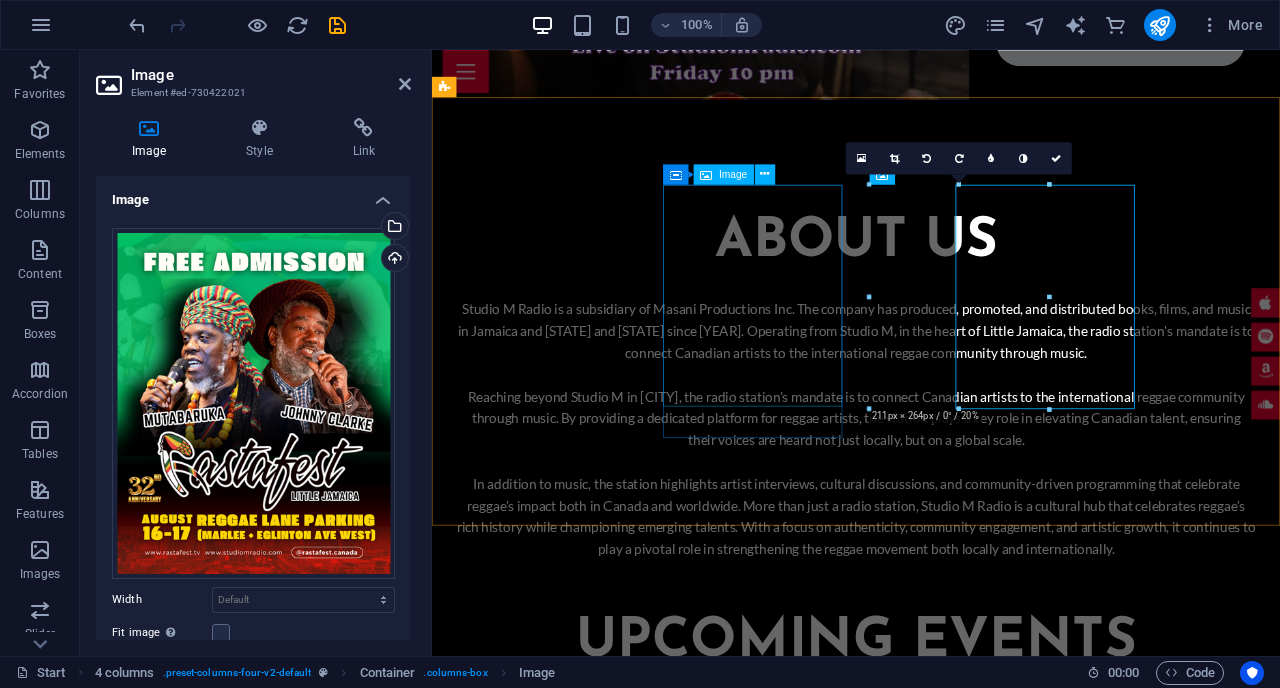 scroll, scrollTop: 2742, scrollLeft: 0, axis: vertical 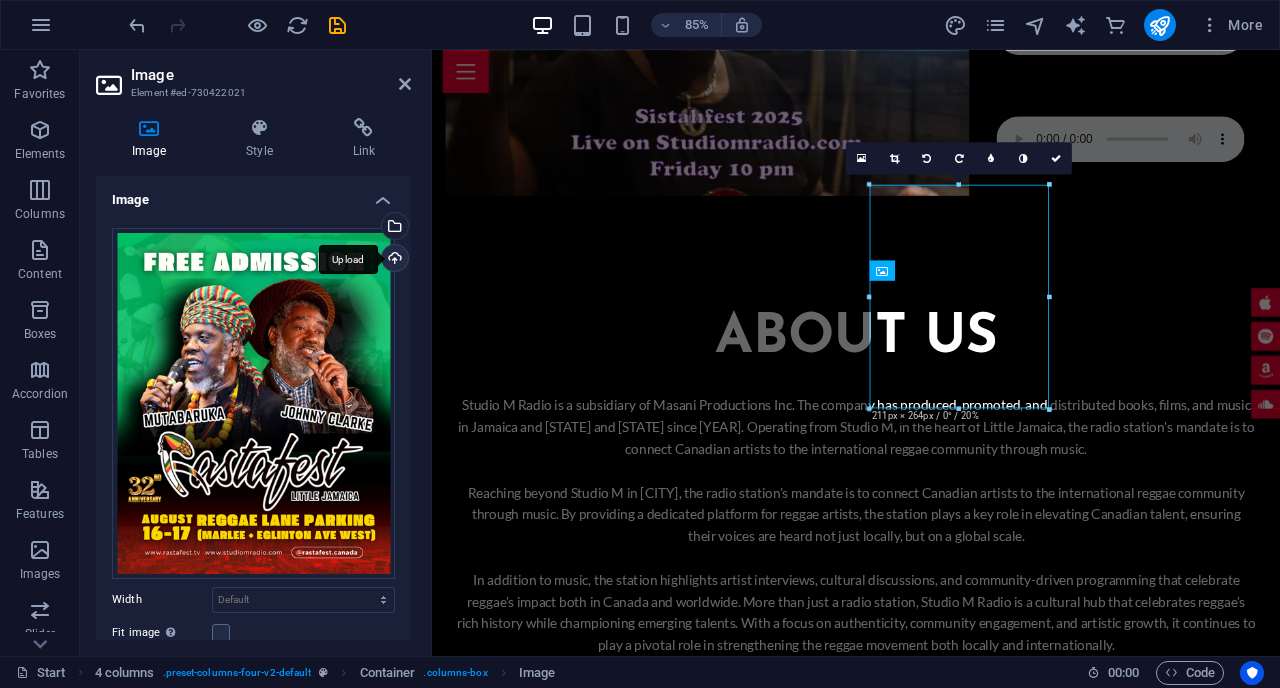 click on "Upload" at bounding box center [393, 260] 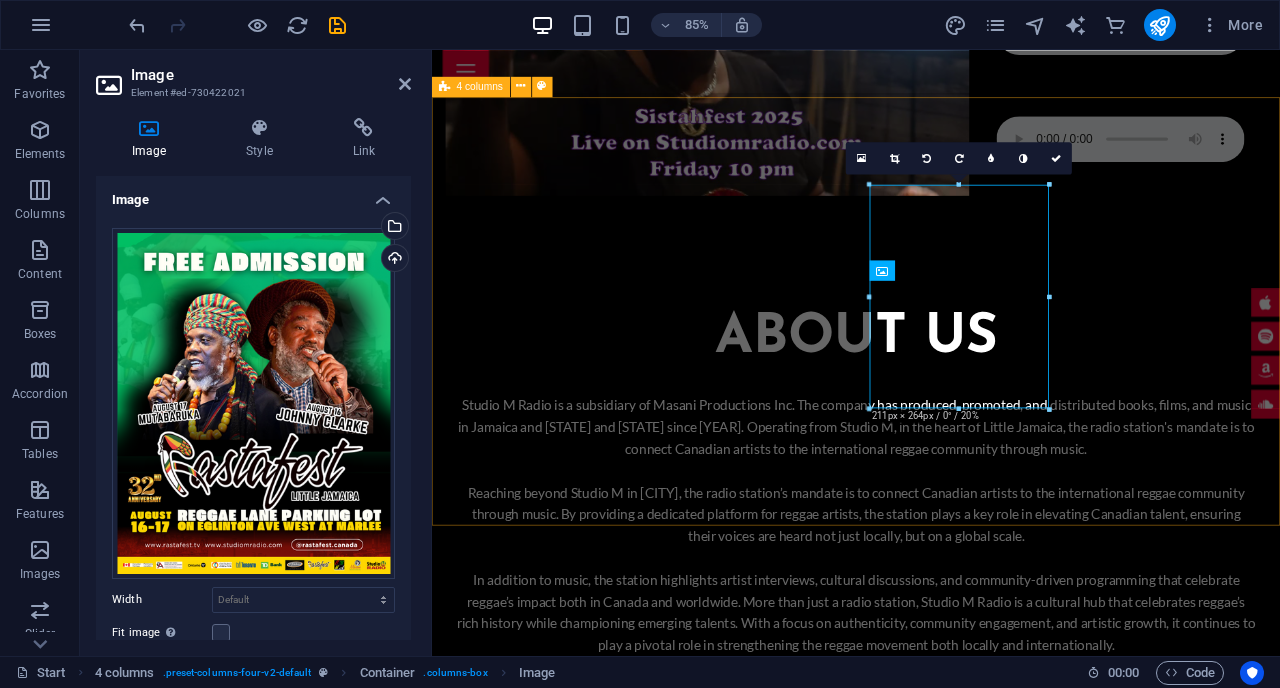 click at bounding box center (931, 3619) 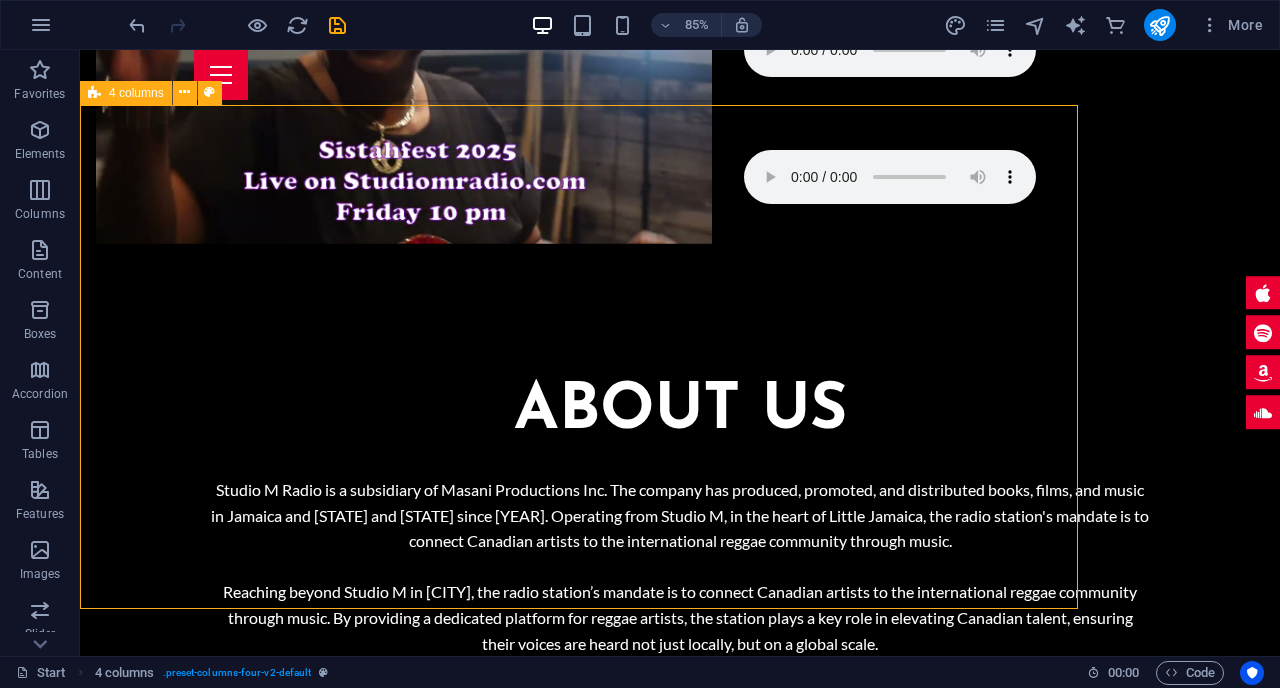 scroll, scrollTop: 2855, scrollLeft: 0, axis: vertical 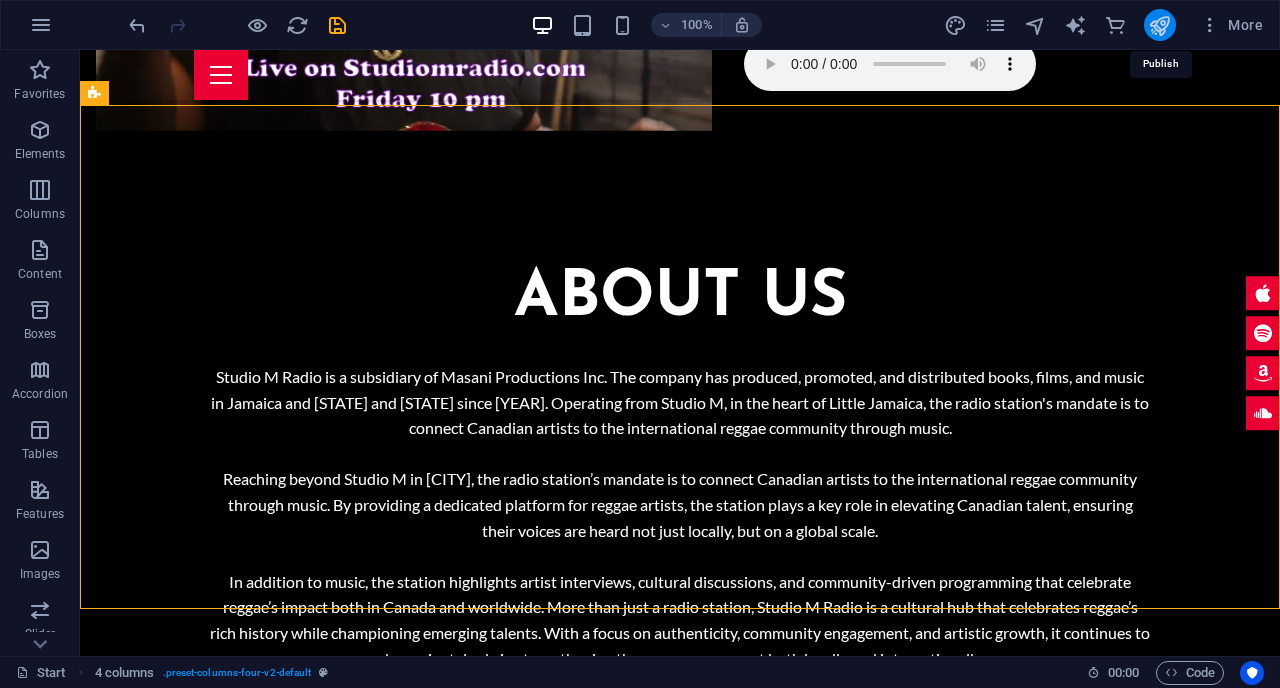 click at bounding box center (1159, 25) 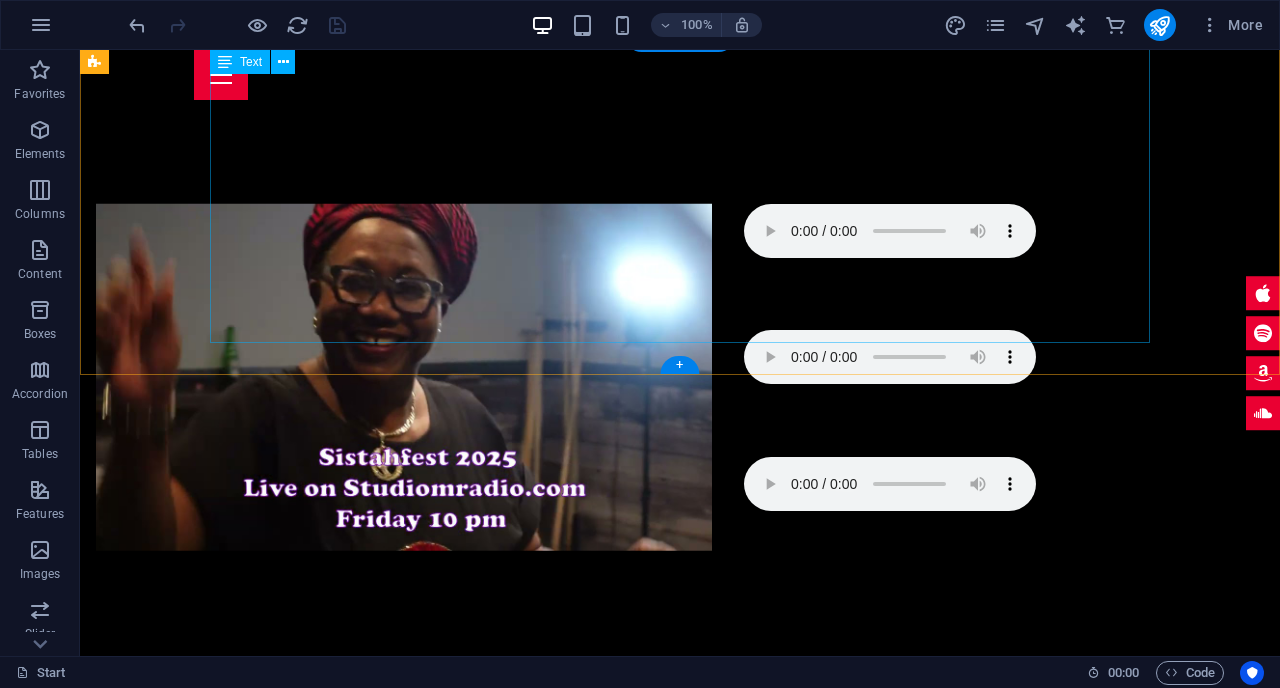 scroll, scrollTop: 2336, scrollLeft: 0, axis: vertical 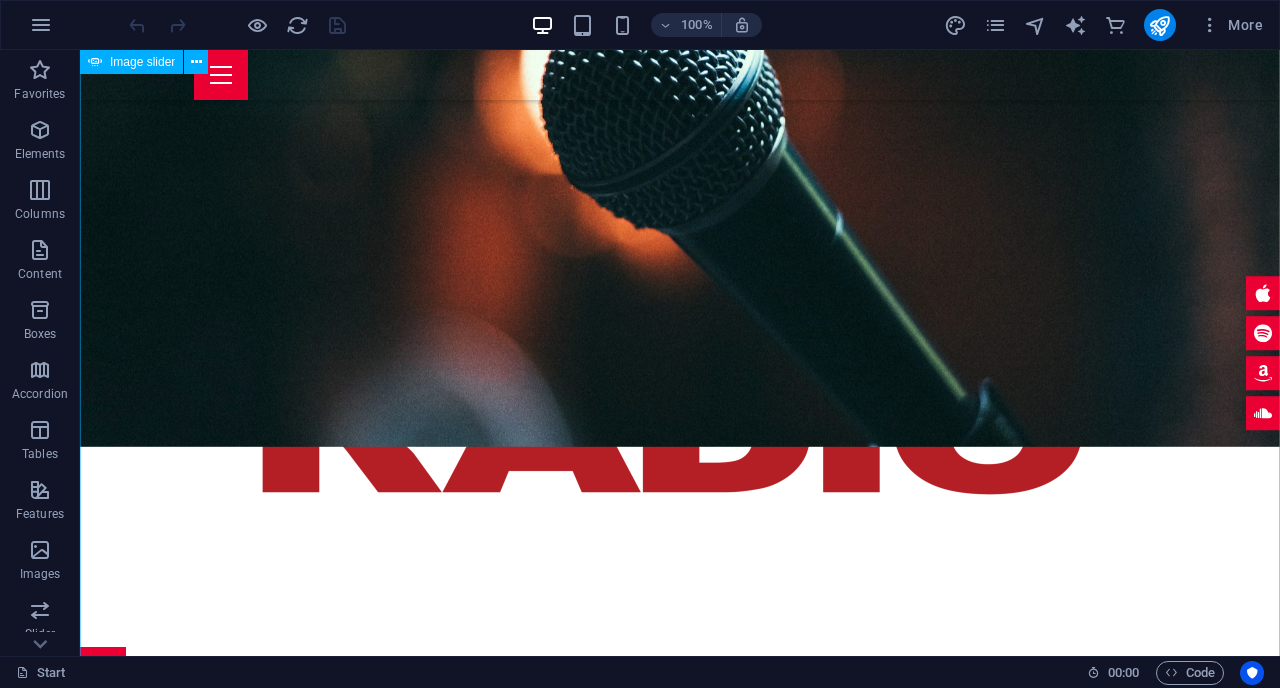 click at bounding box center (-1360, 3419) 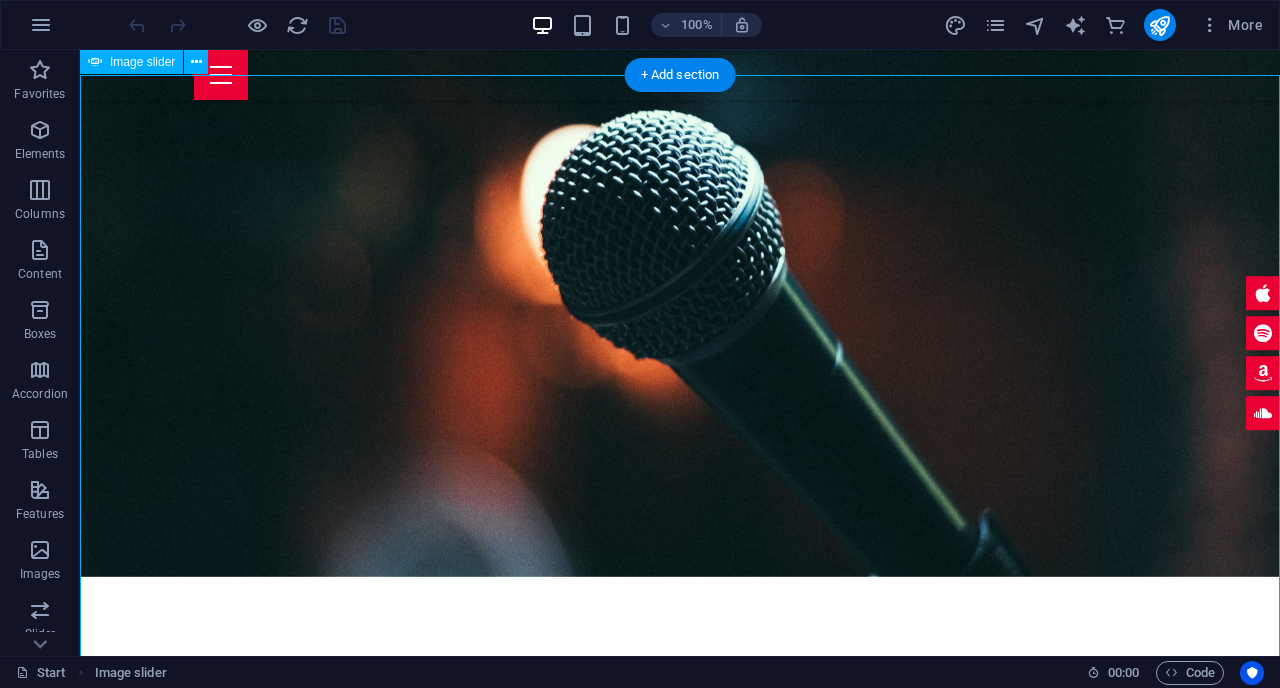 scroll, scrollTop: 1037, scrollLeft: 0, axis: vertical 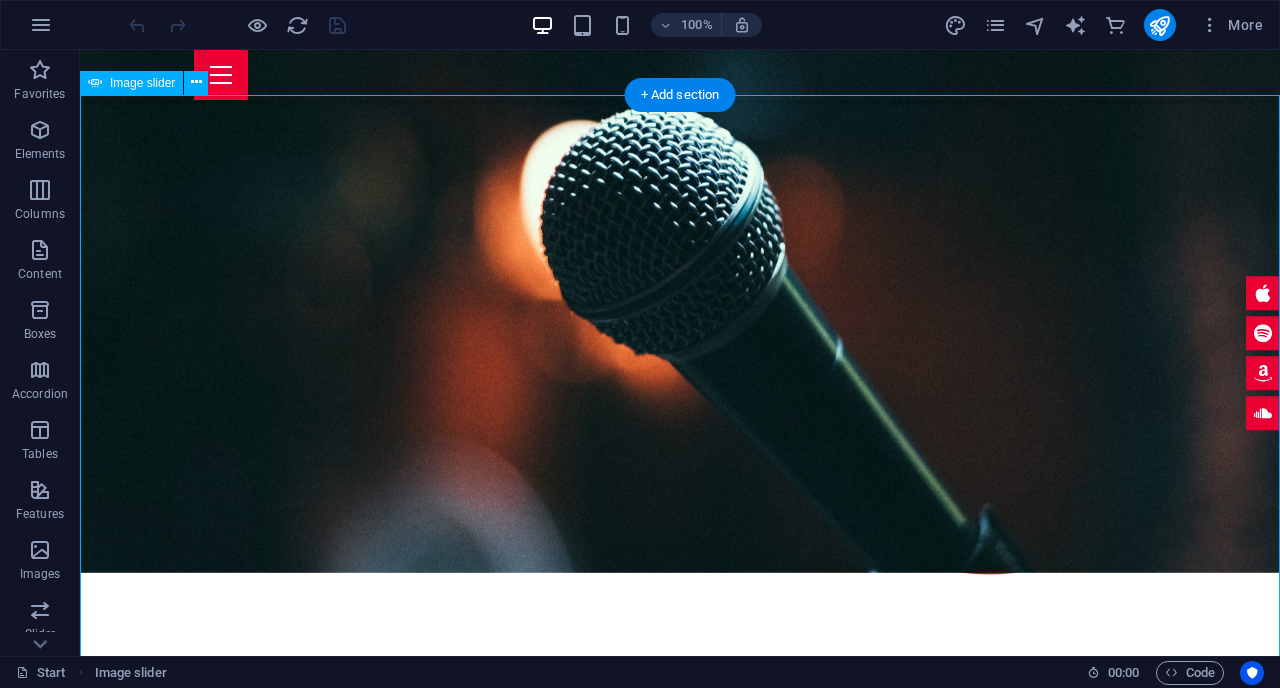 click at bounding box center [-1360, 3499] 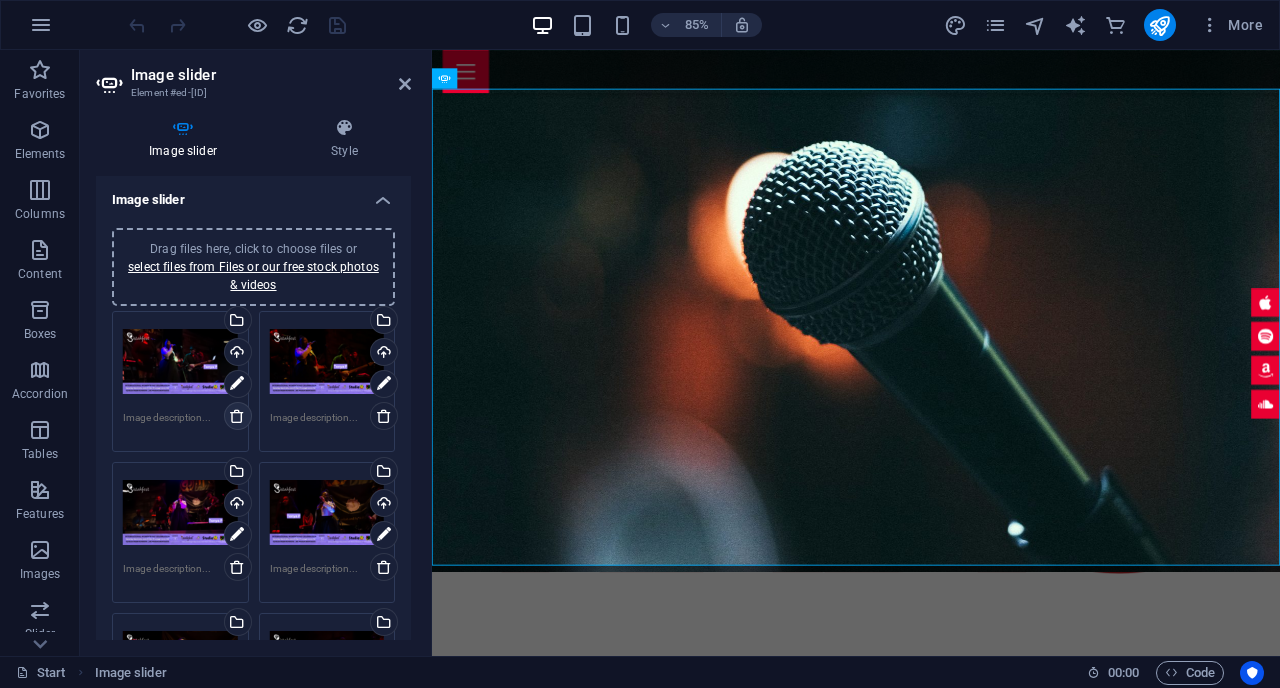 click at bounding box center (237, 416) 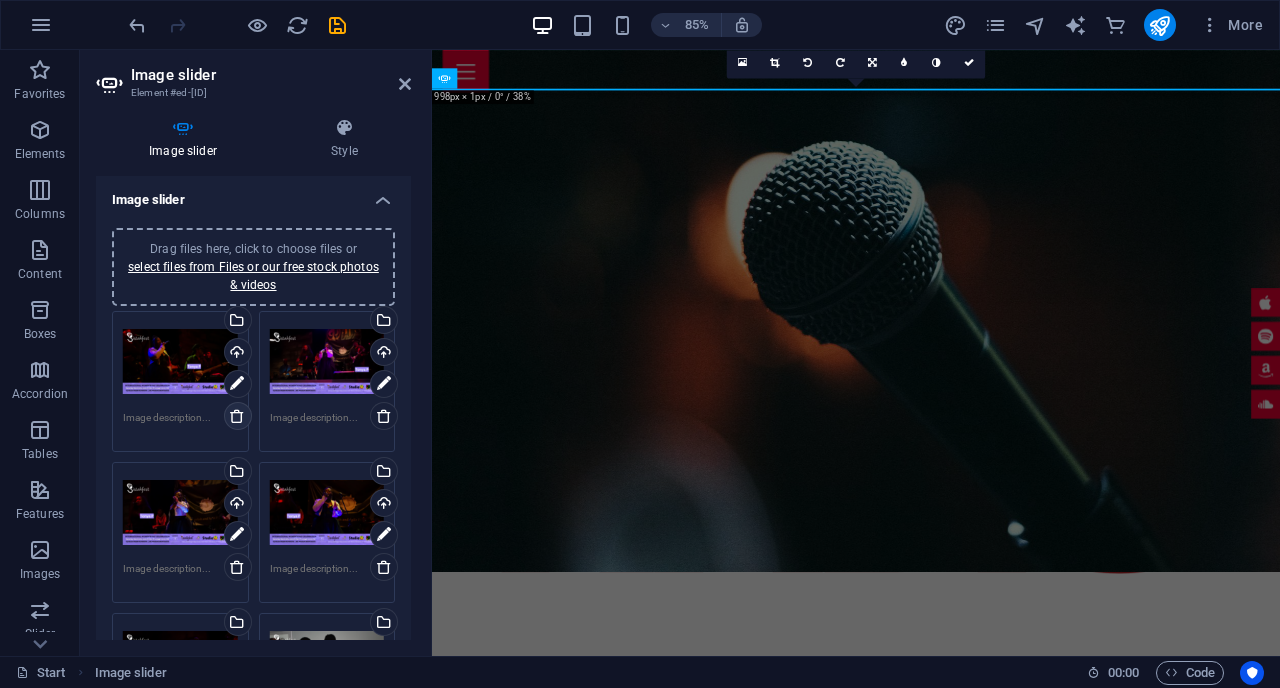 click at bounding box center (237, 416) 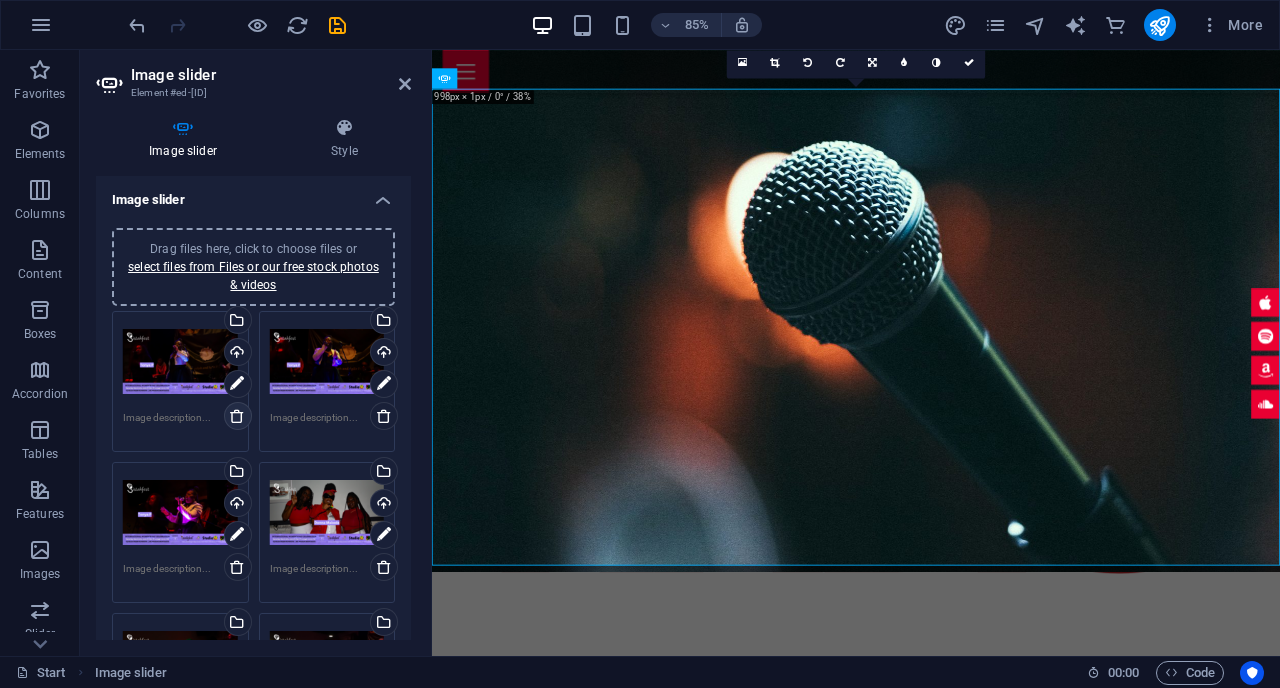 click at bounding box center [237, 416] 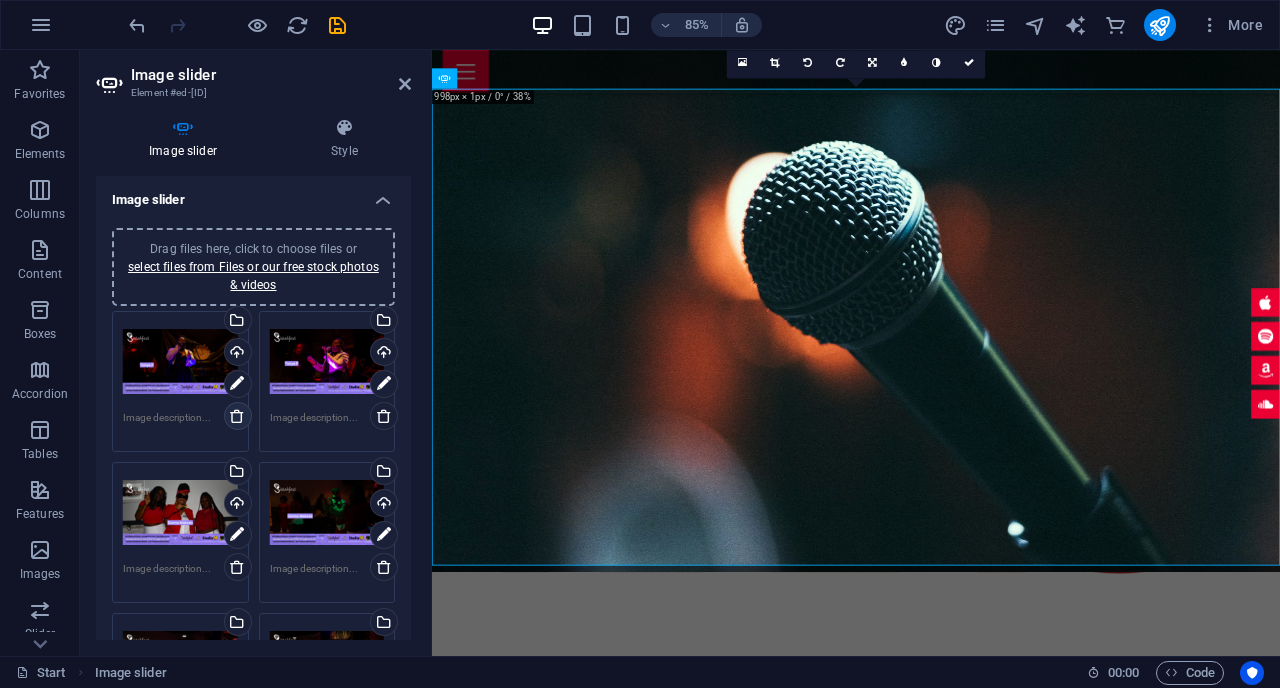 click at bounding box center [237, 416] 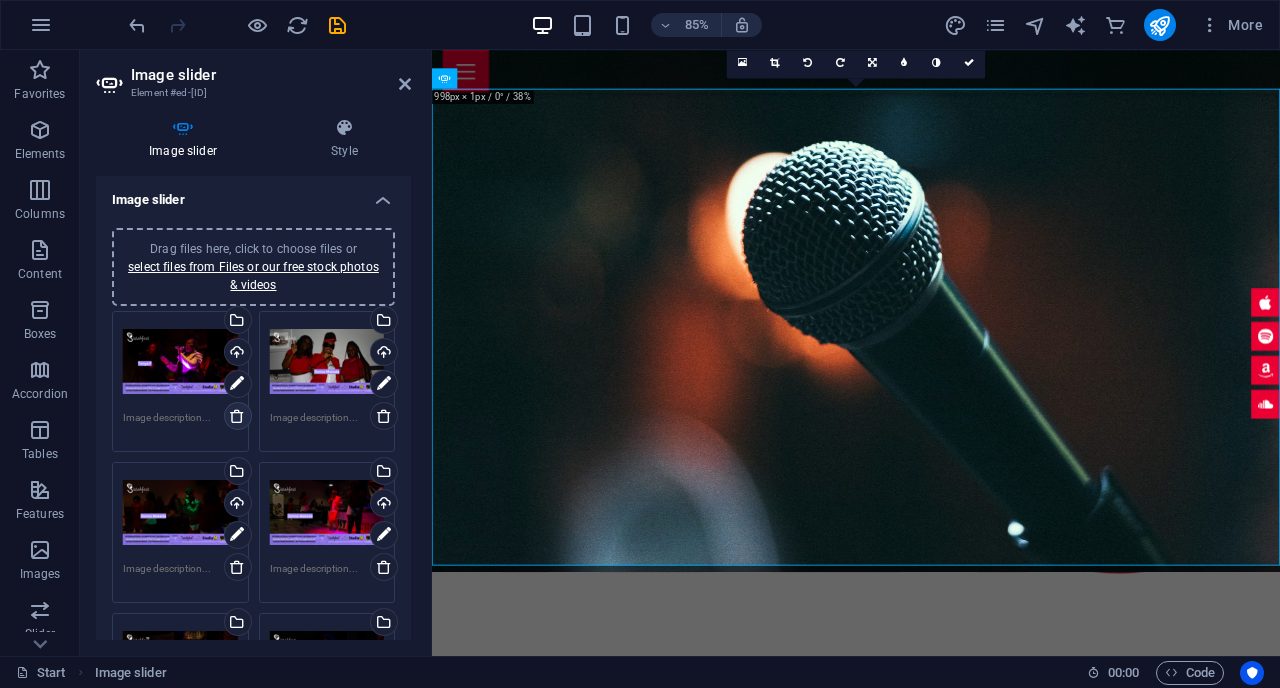 click at bounding box center [237, 416] 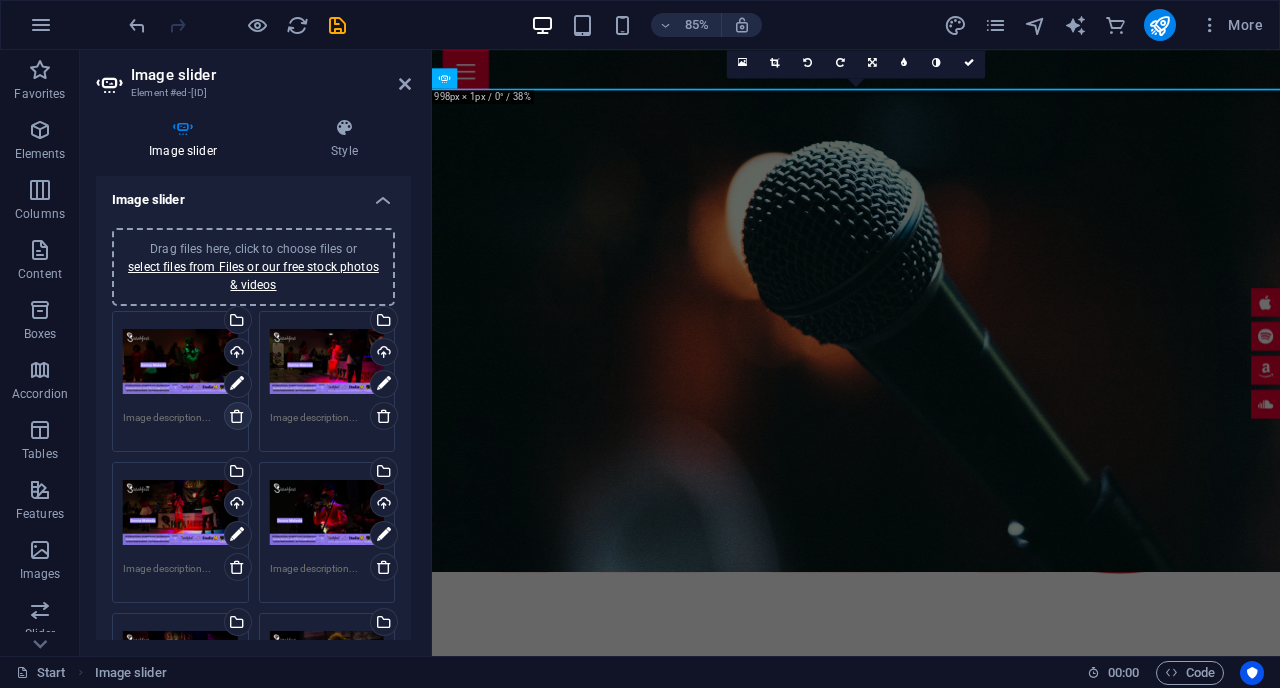 click at bounding box center (237, 416) 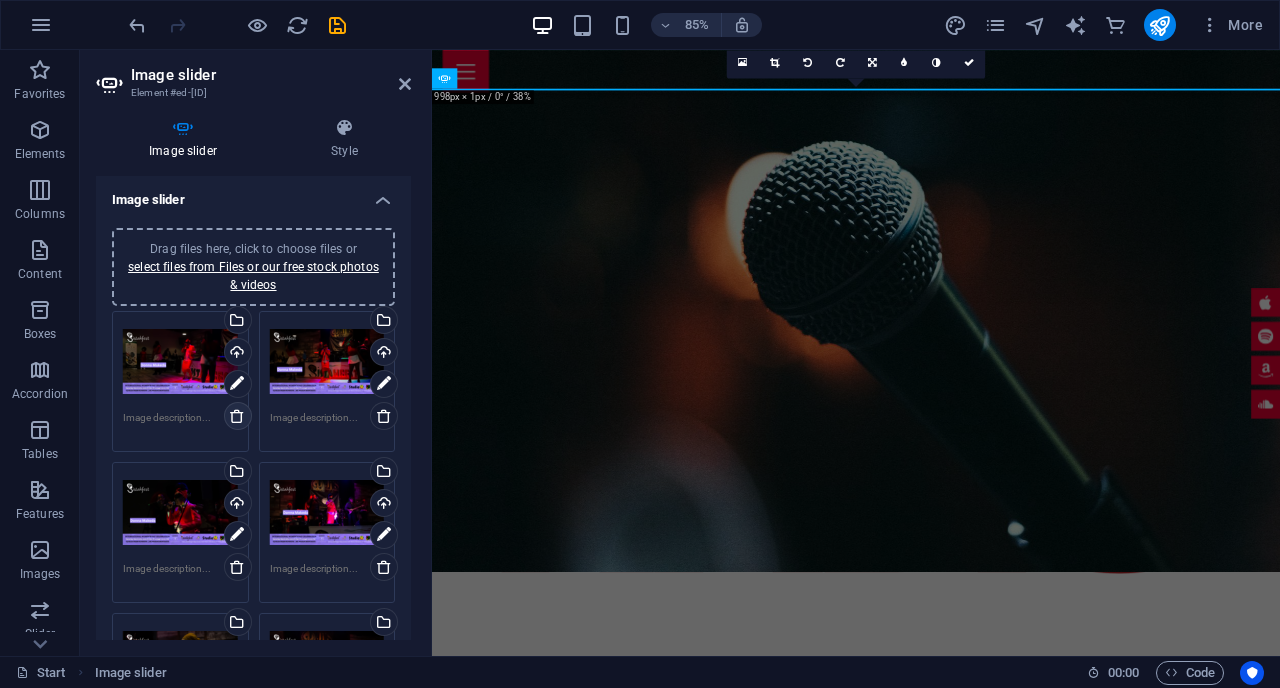 click at bounding box center [237, 416] 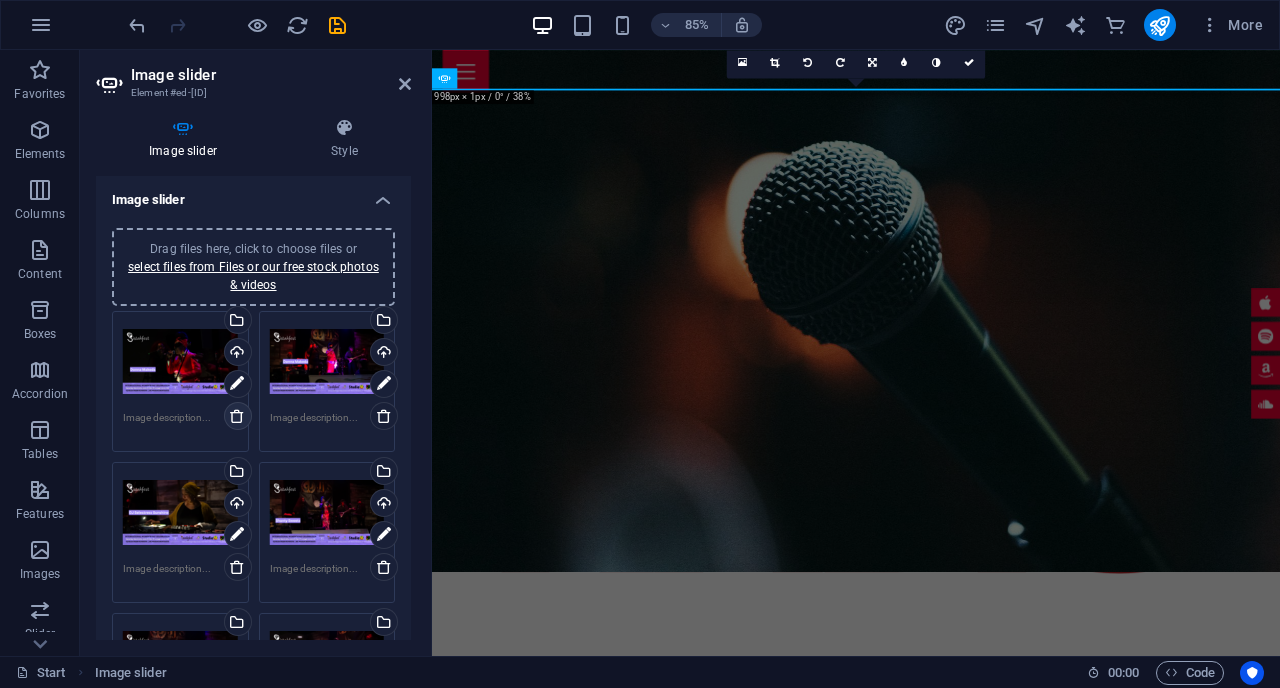 click at bounding box center (237, 416) 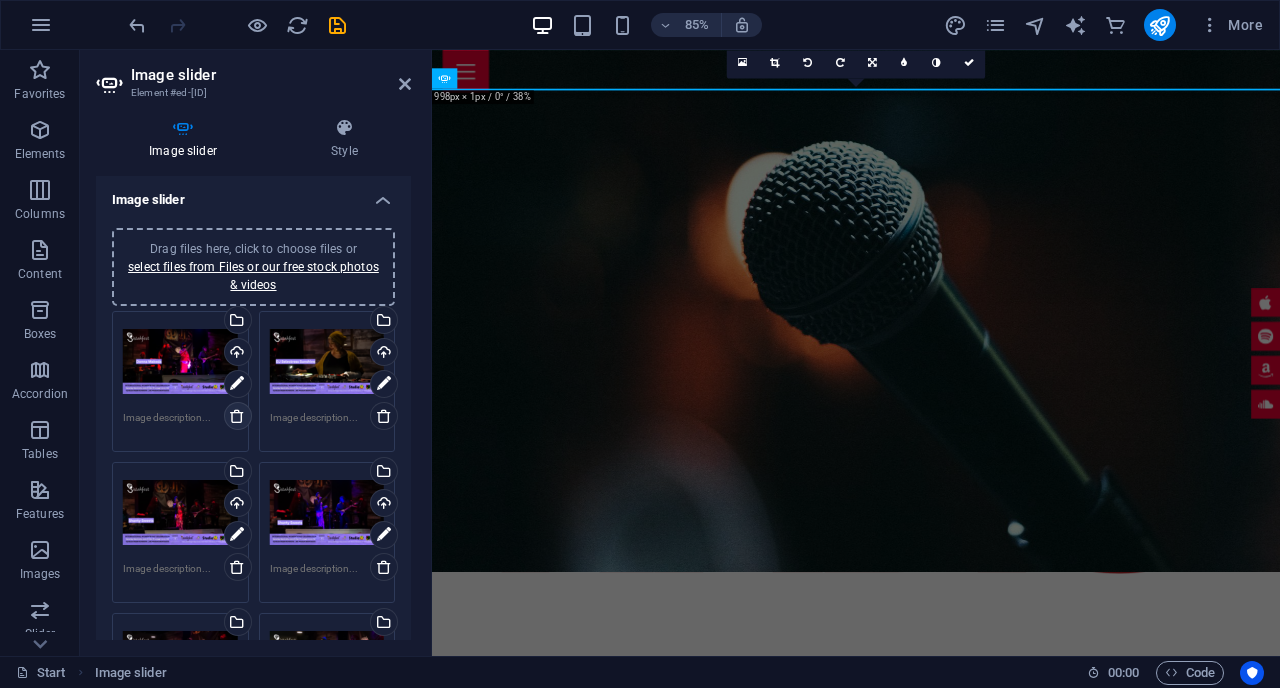 click at bounding box center [237, 416] 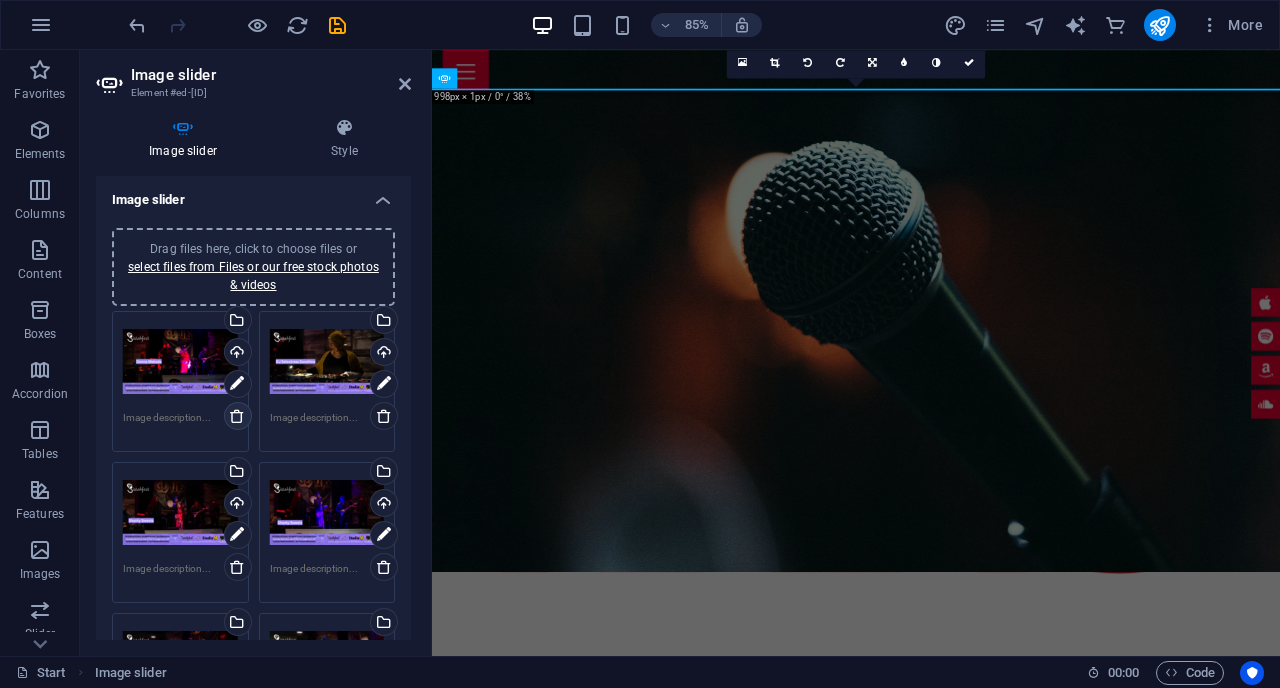 click at bounding box center [237, 416] 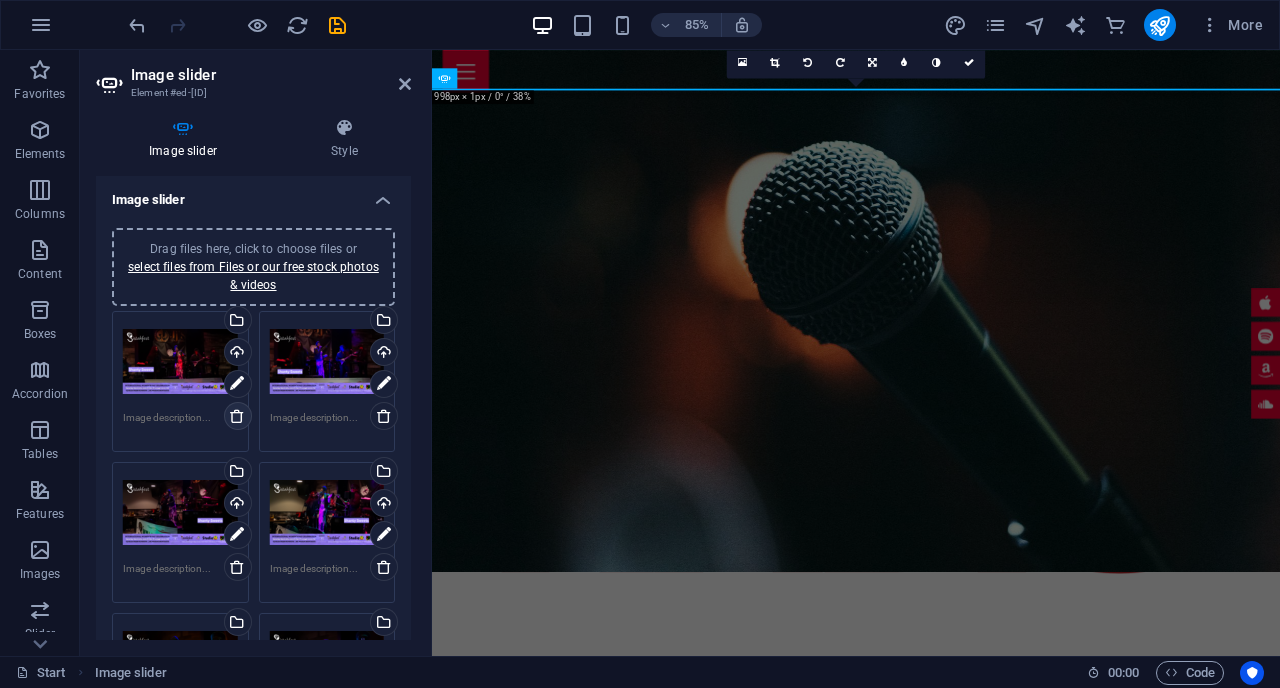 click at bounding box center [237, 416] 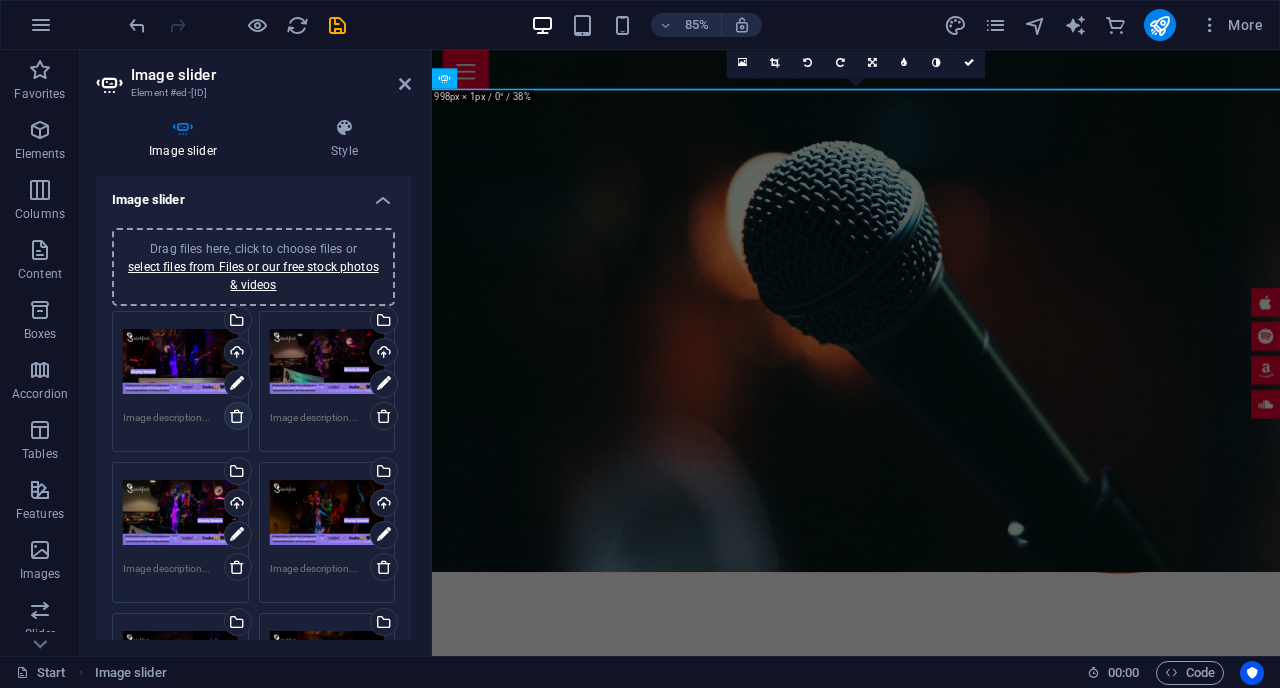 click at bounding box center (237, 416) 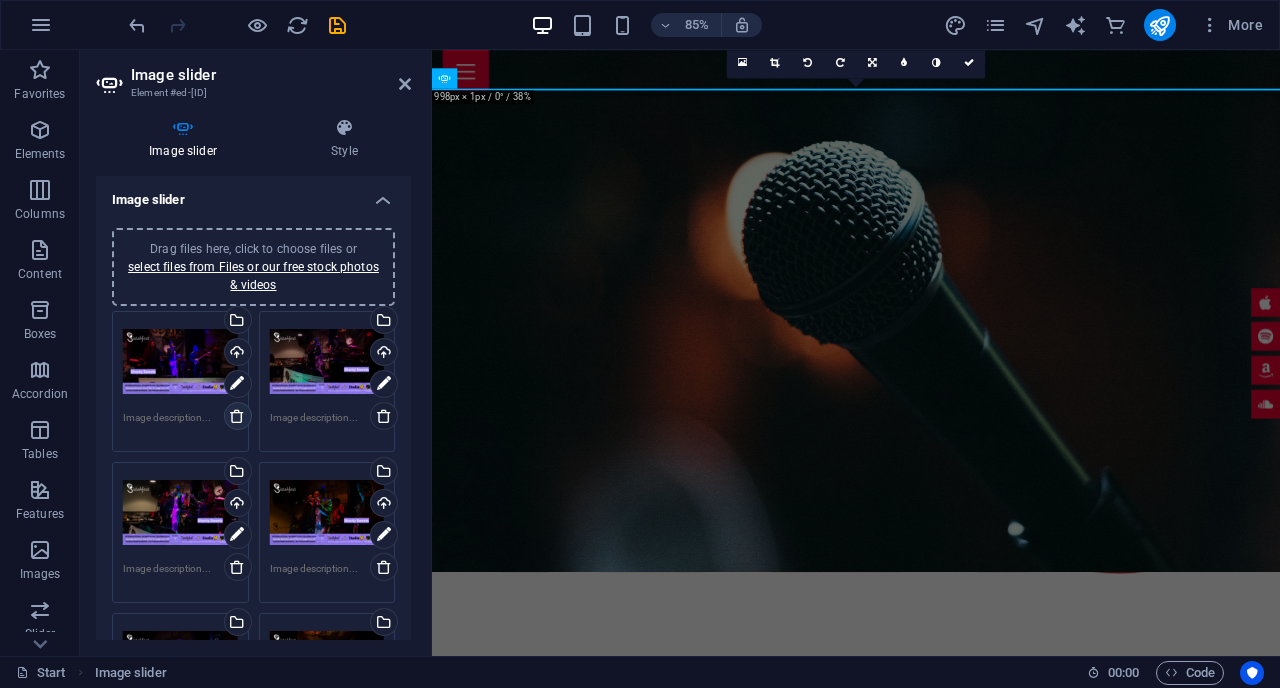 click at bounding box center [237, 416] 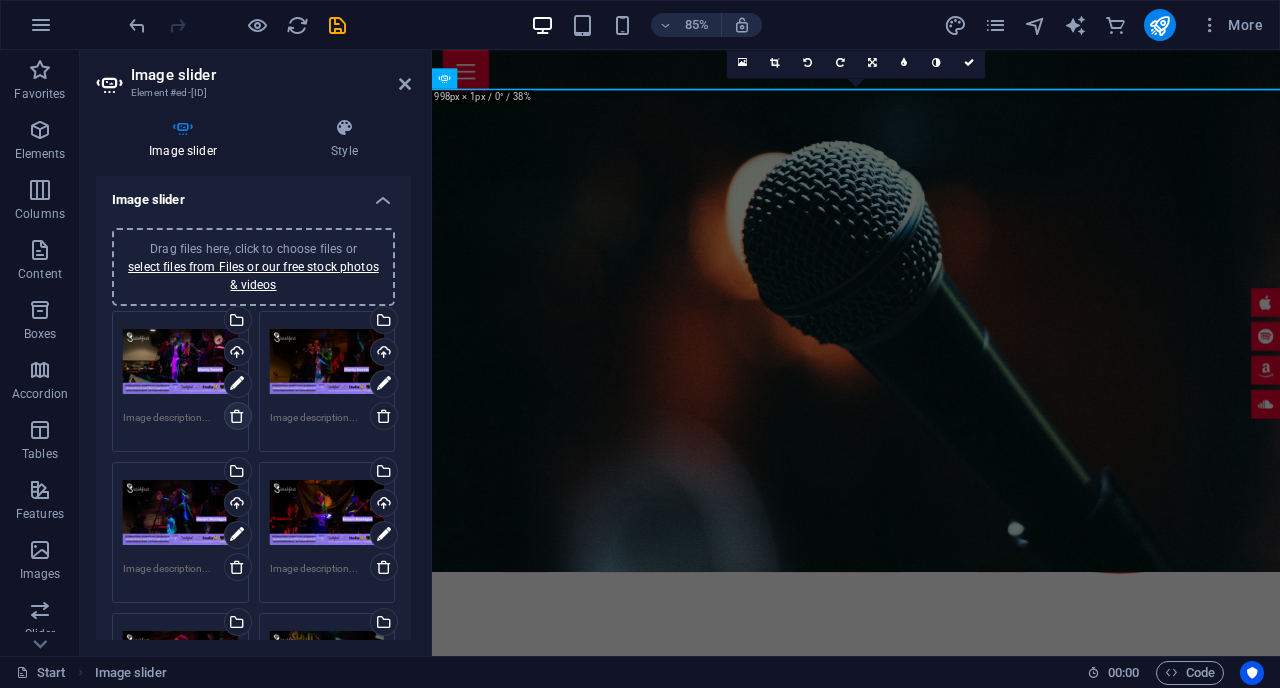 click at bounding box center (237, 416) 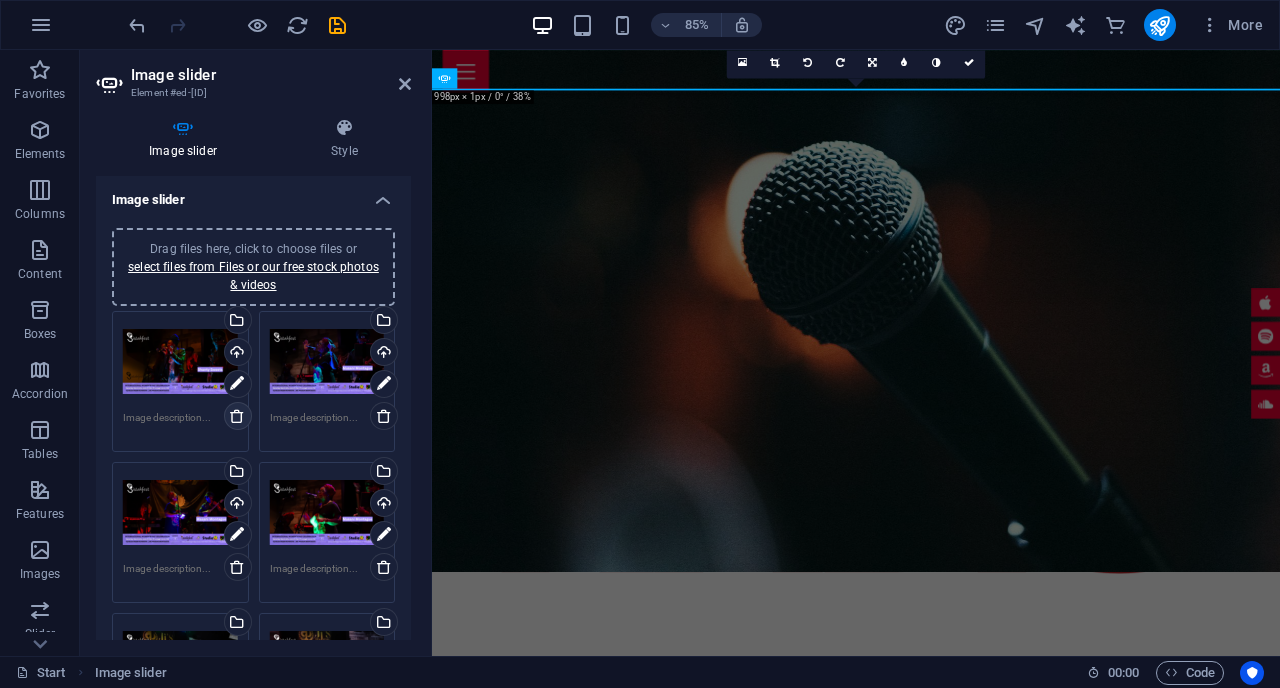 click at bounding box center [237, 416] 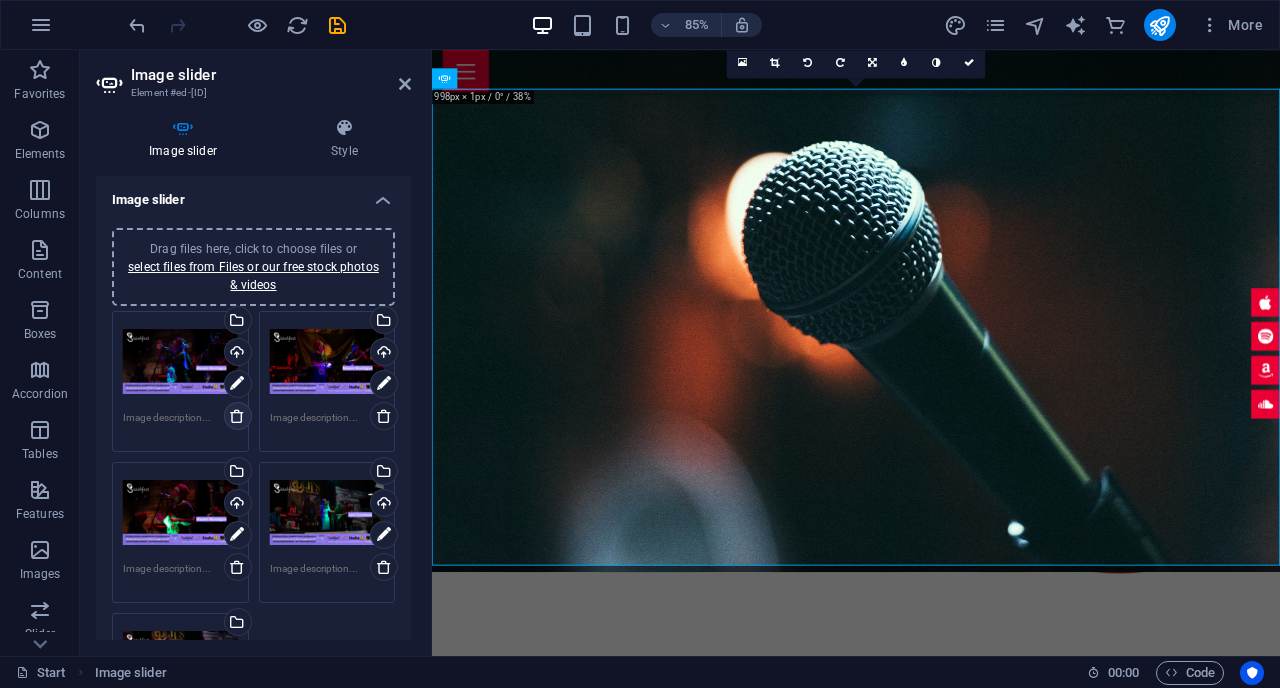 click at bounding box center [237, 416] 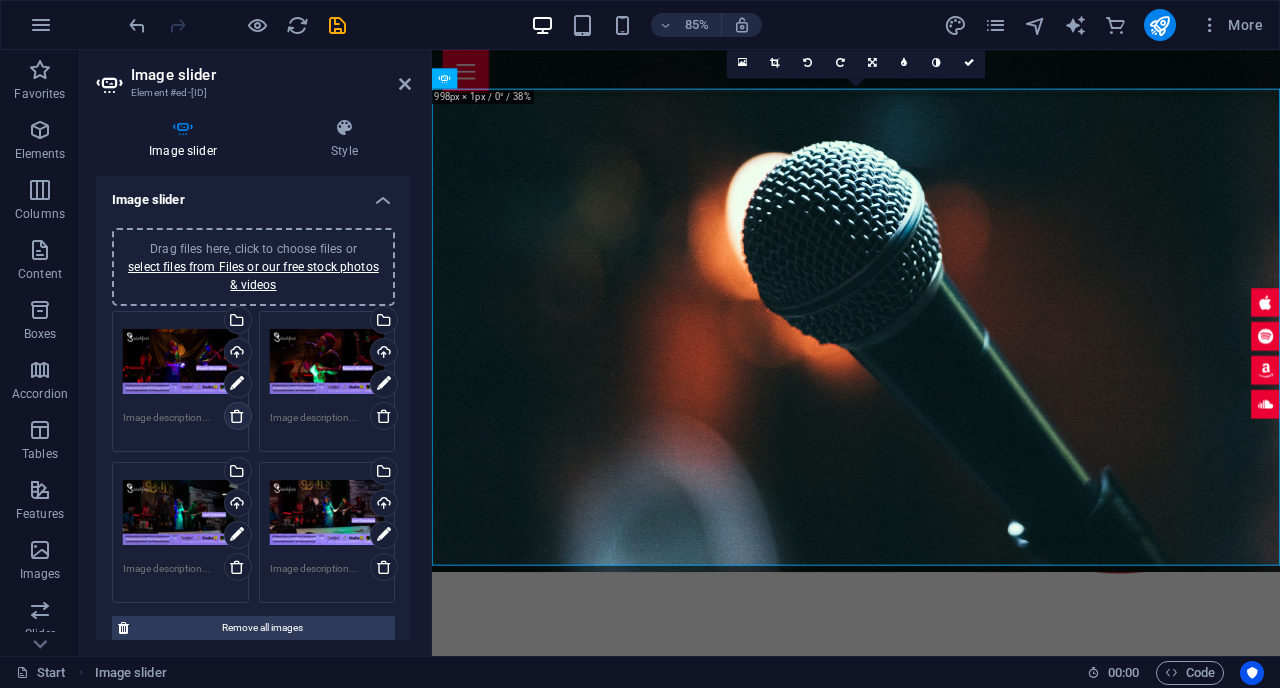 click at bounding box center [237, 416] 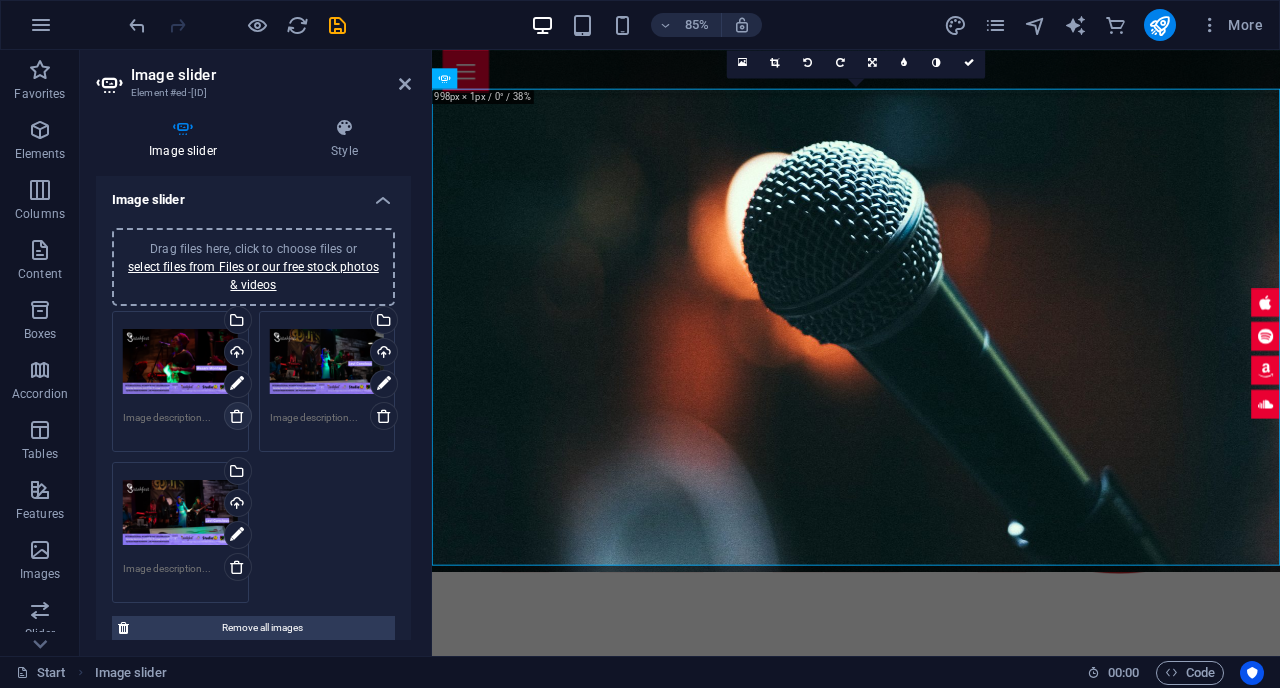 click at bounding box center (237, 416) 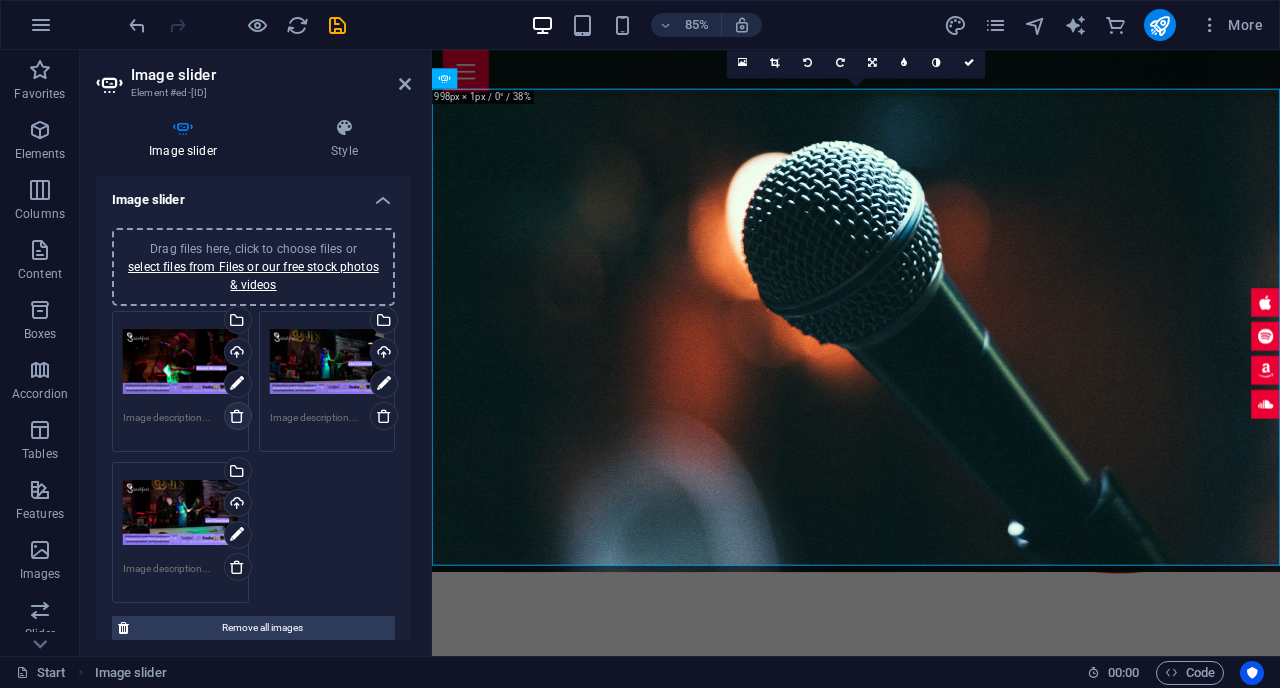 click at bounding box center (237, 416) 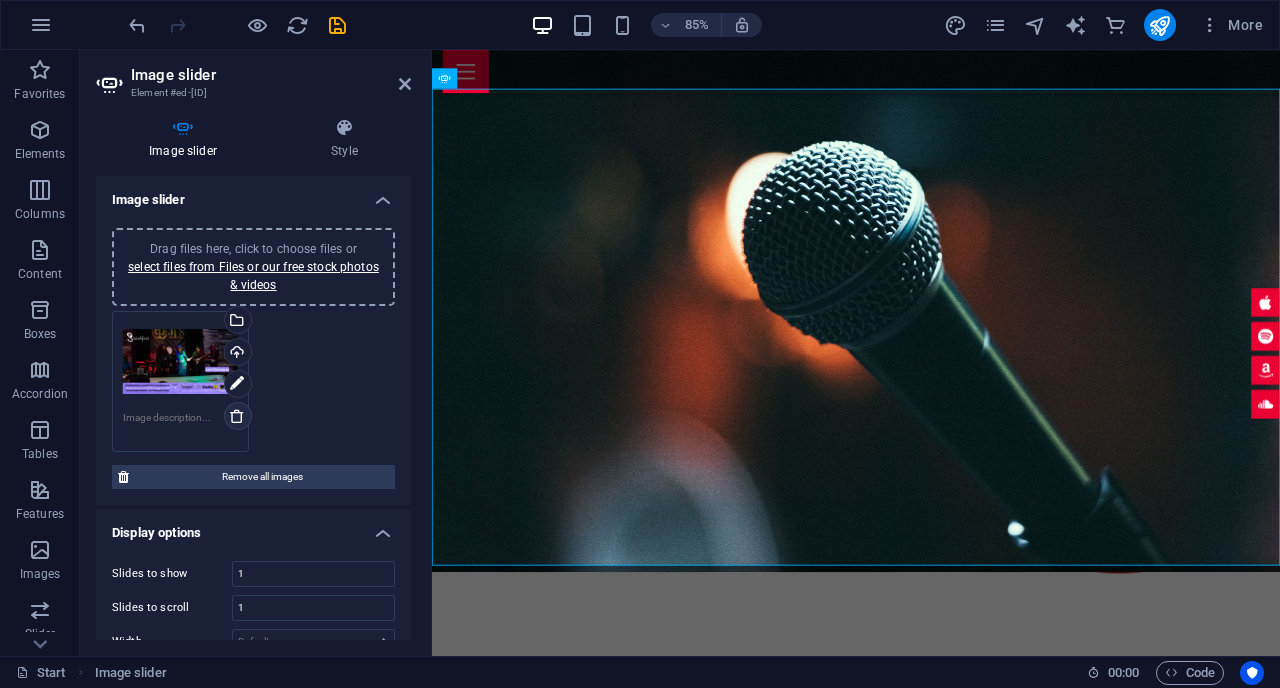 click at bounding box center [237, 416] 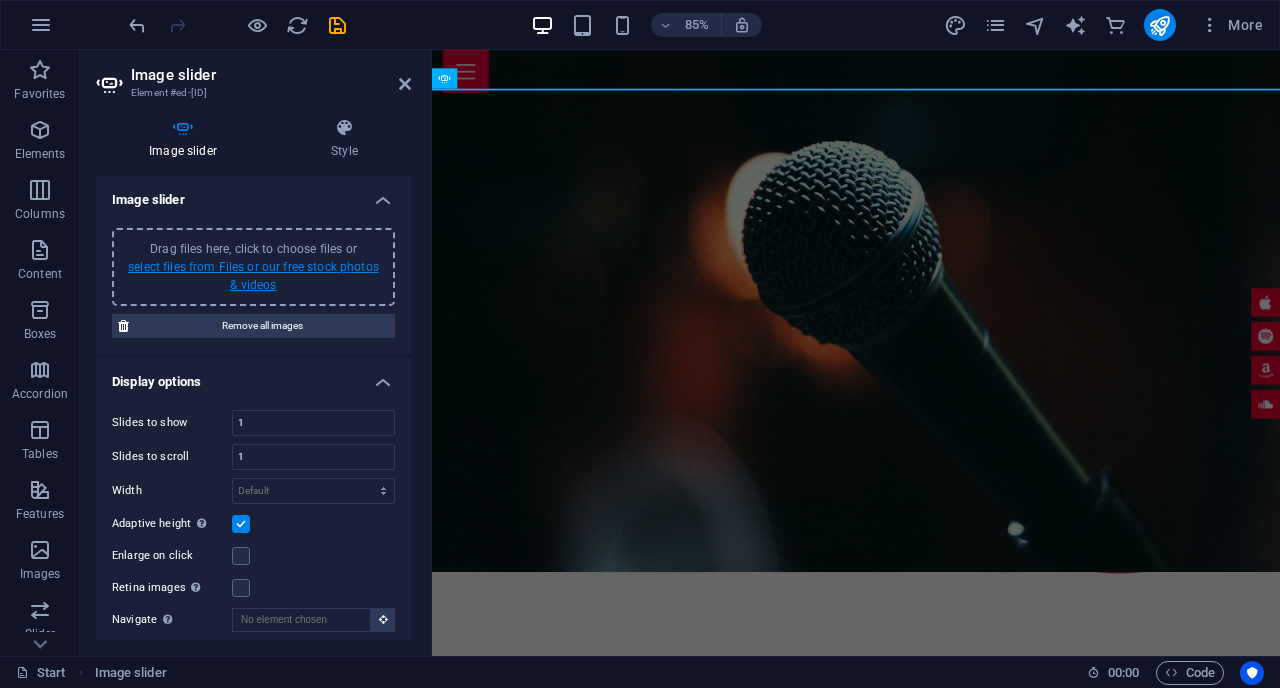 click on "select files from Files or our free stock photos & videos" at bounding box center (253, 276) 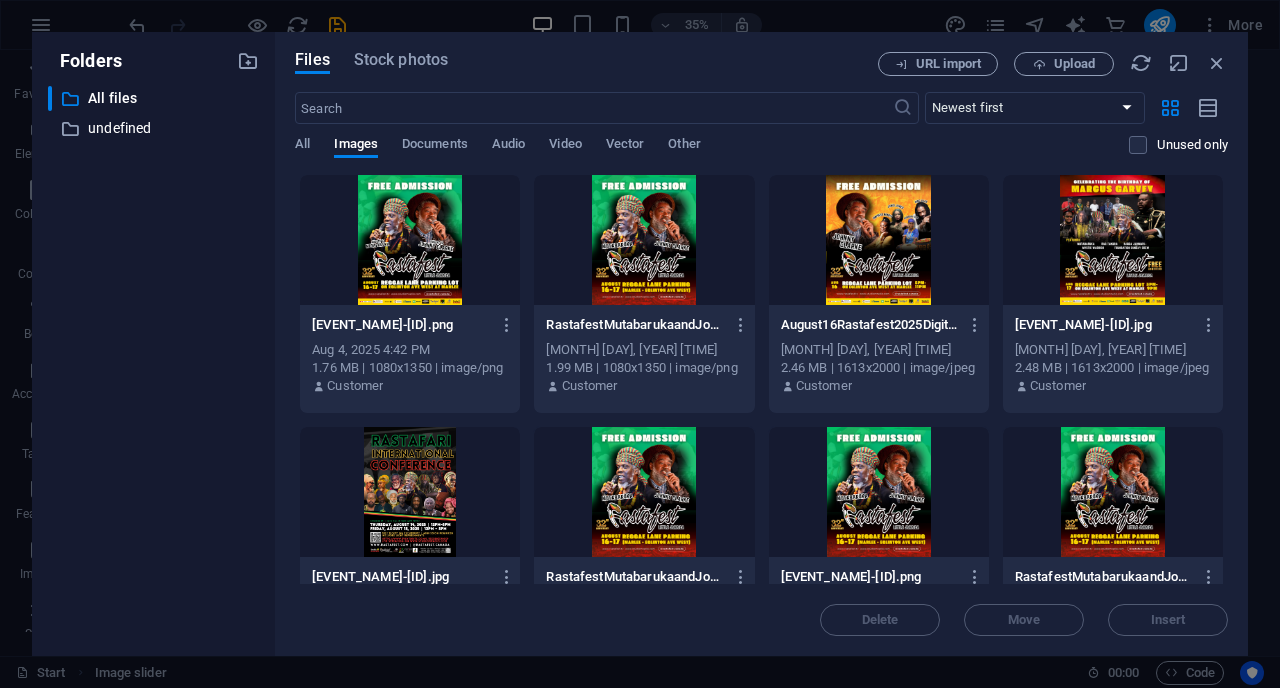 click at bounding box center [410, 240] 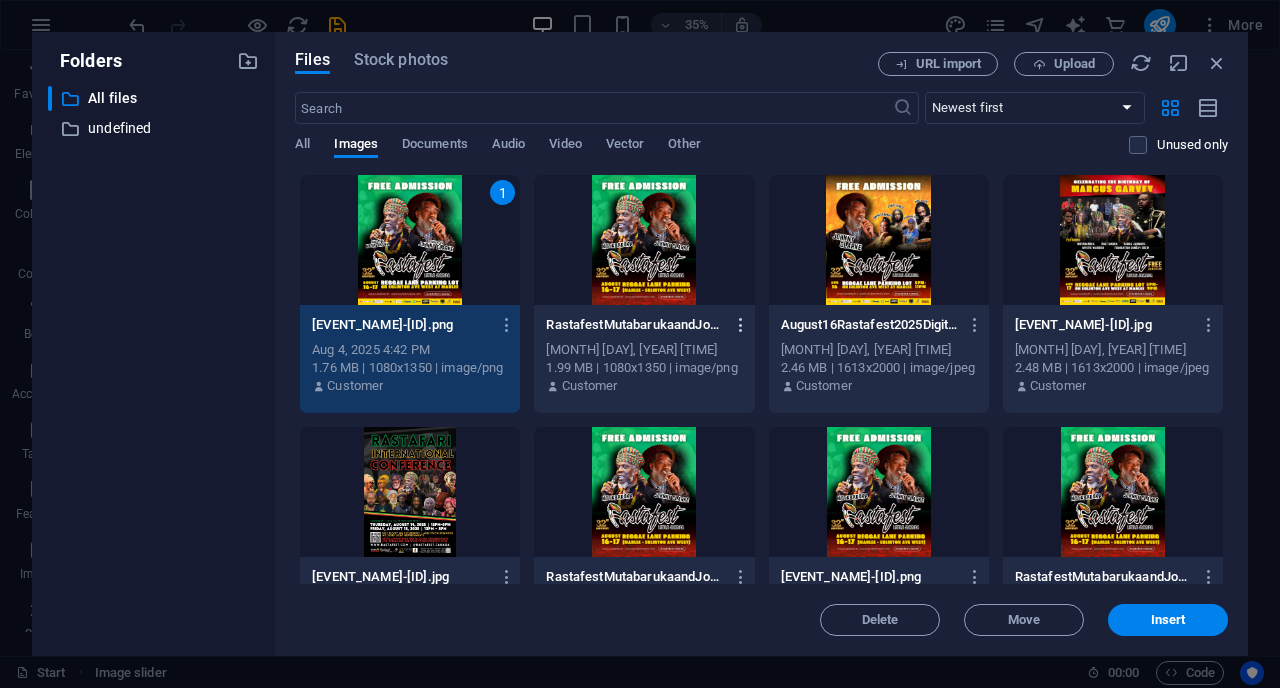 click at bounding box center [741, 325] 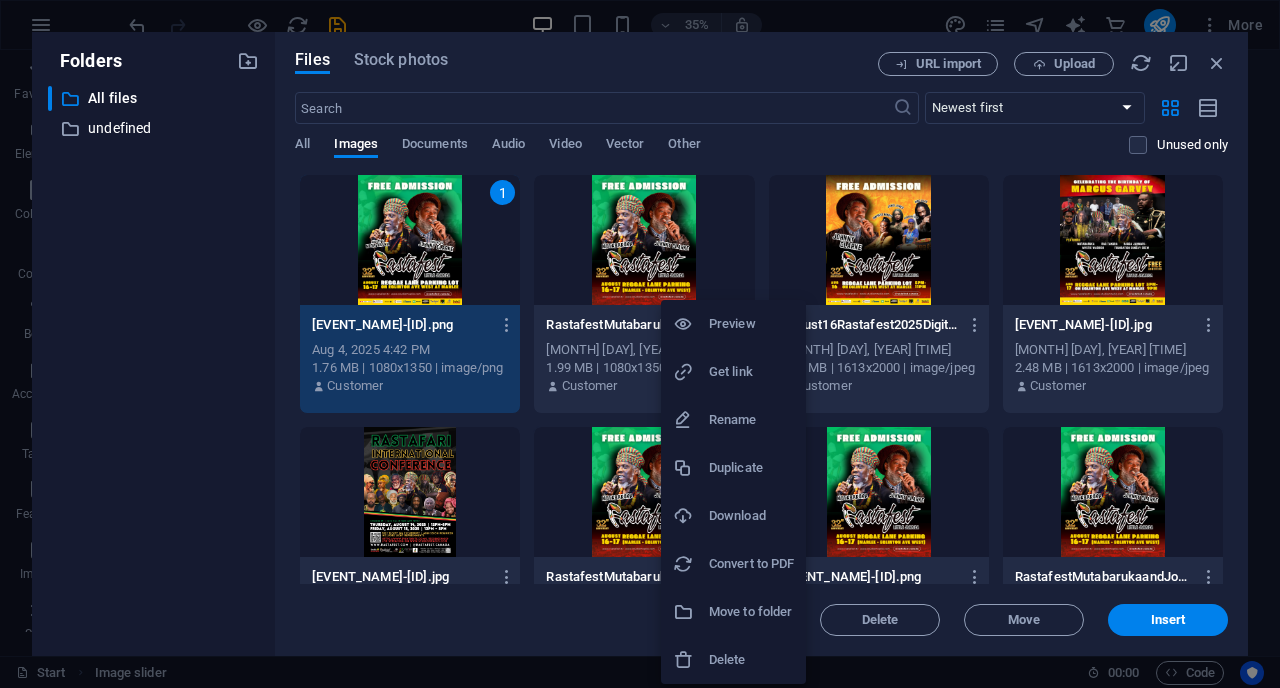 click on "Delete" at bounding box center [751, 660] 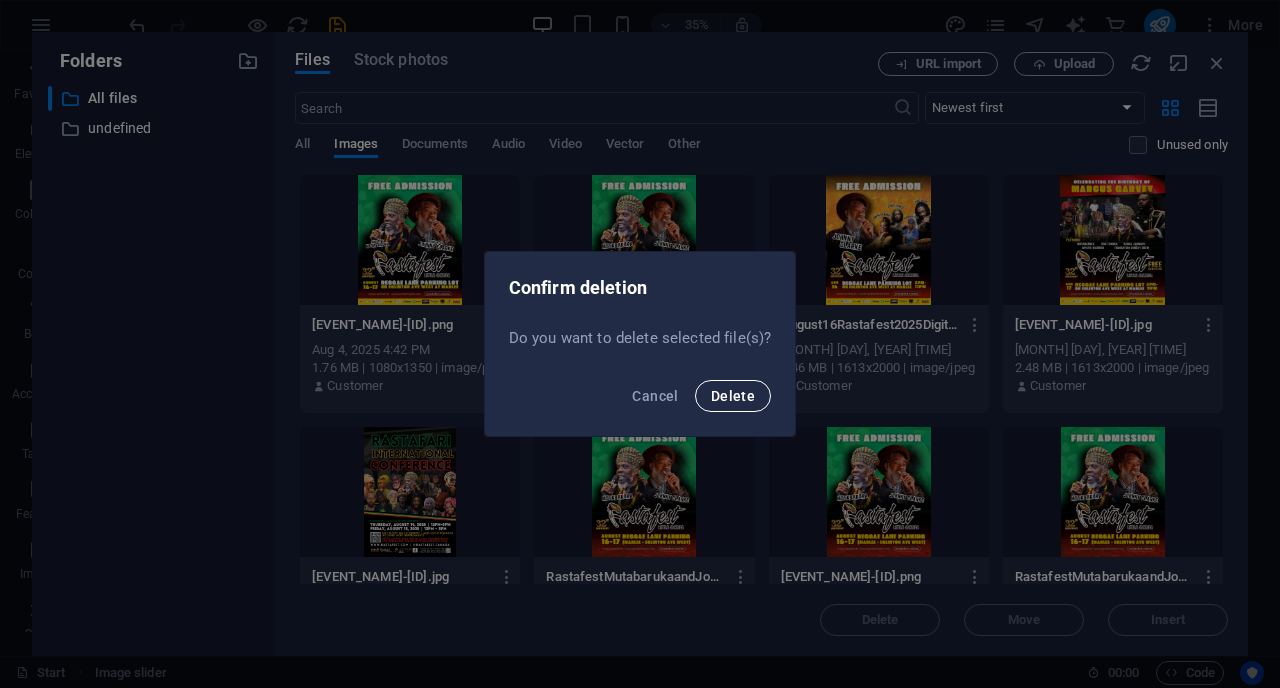 click on "Delete" at bounding box center (733, 396) 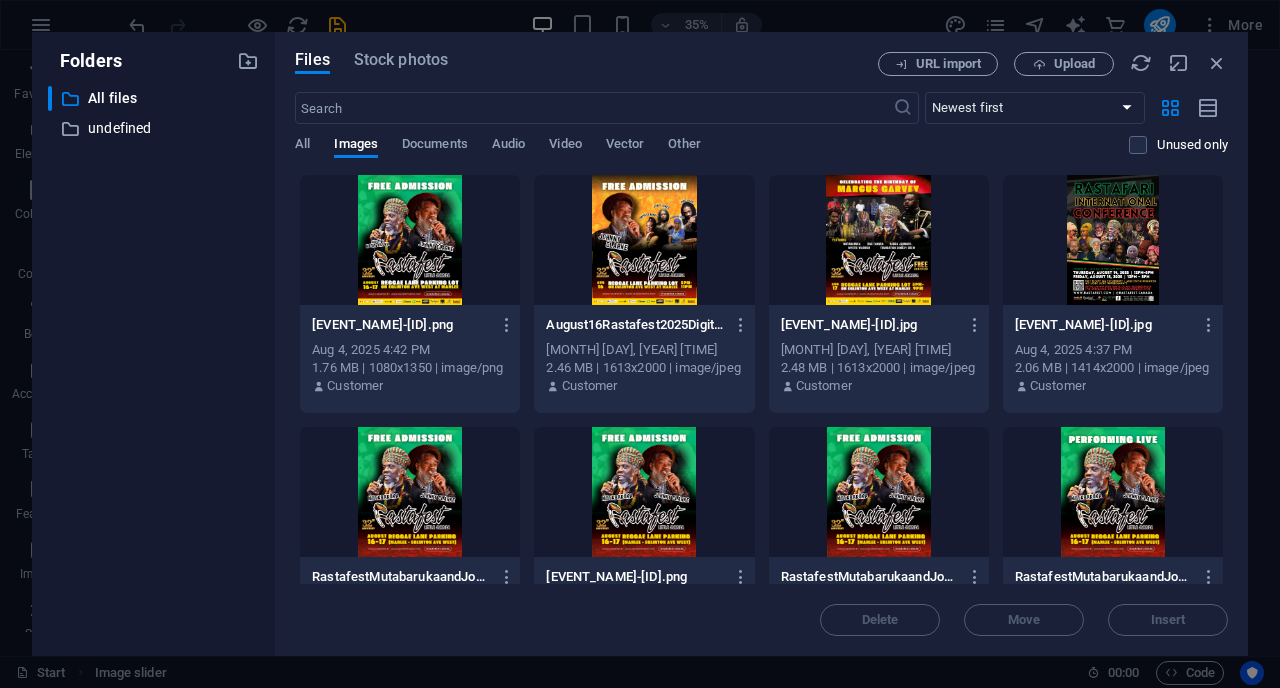 click at bounding box center (410, 492) 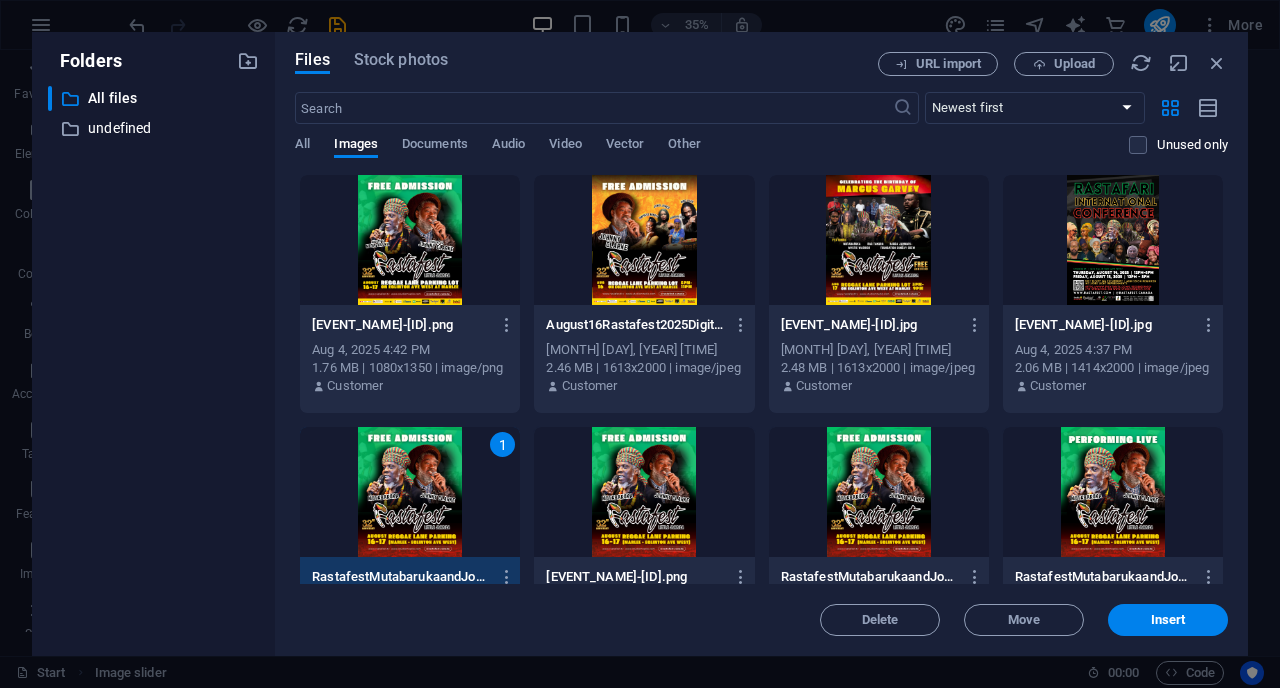 click at bounding box center [644, 492] 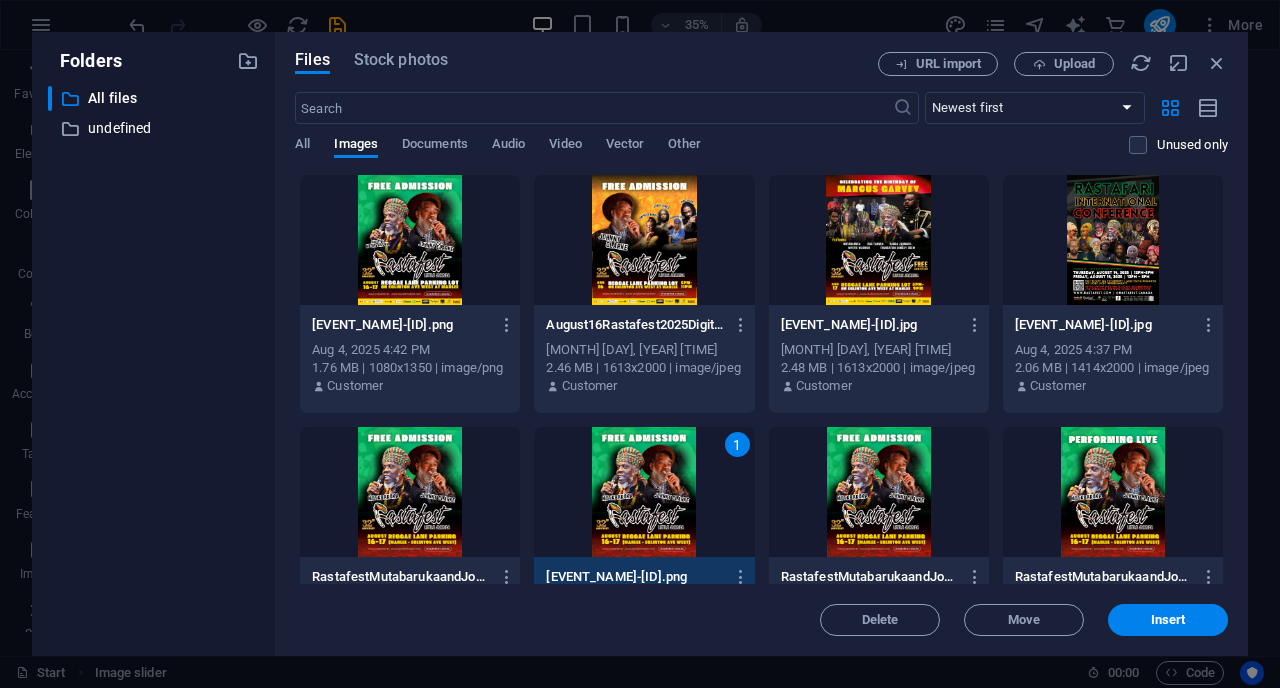 click at bounding box center (879, 492) 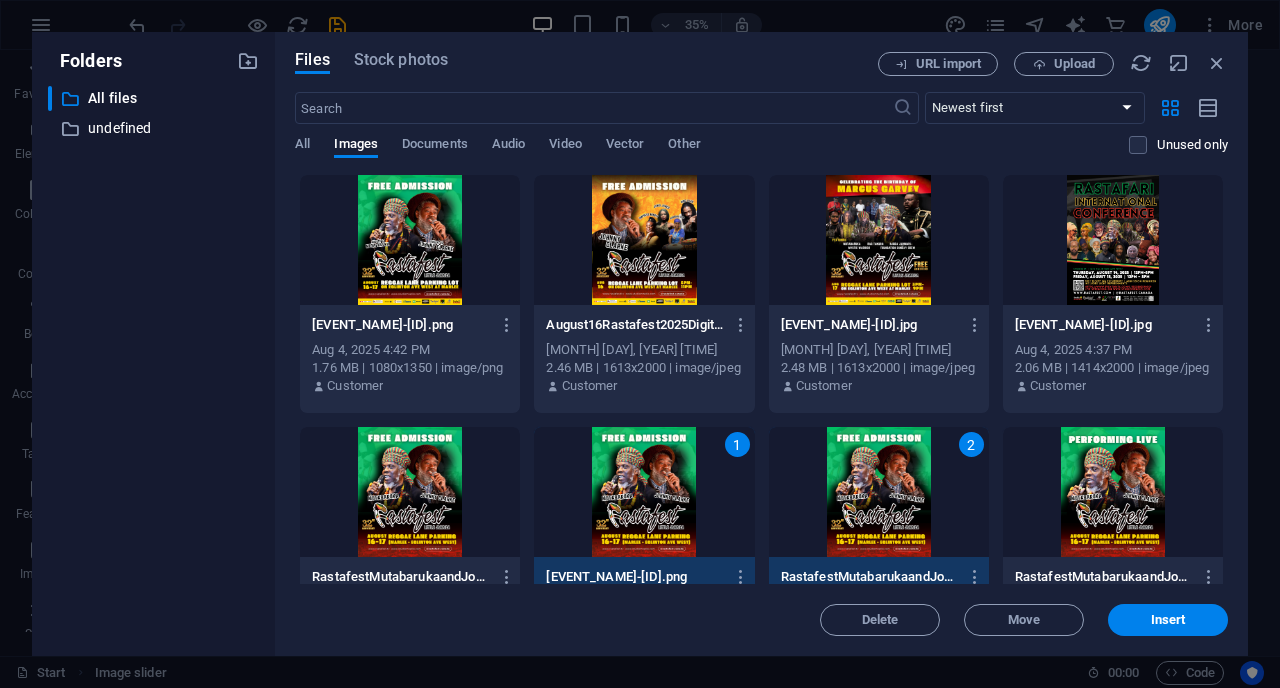 click at bounding box center [1113, 492] 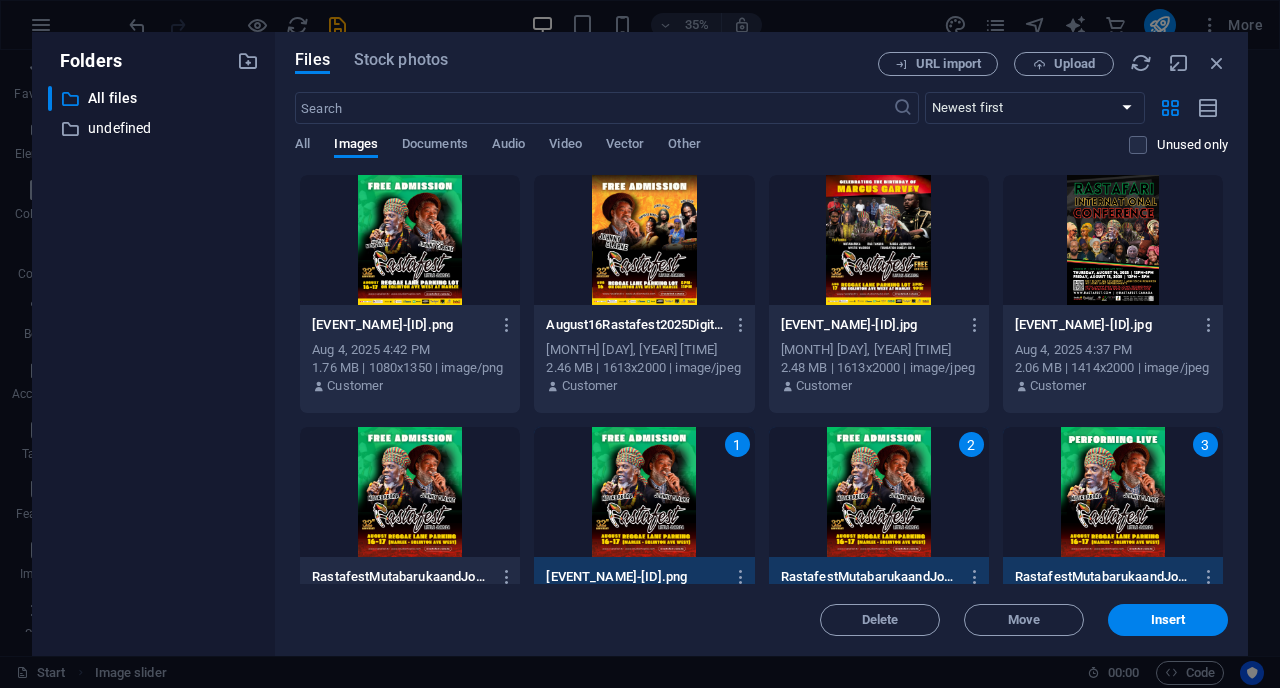 click at bounding box center (410, 492) 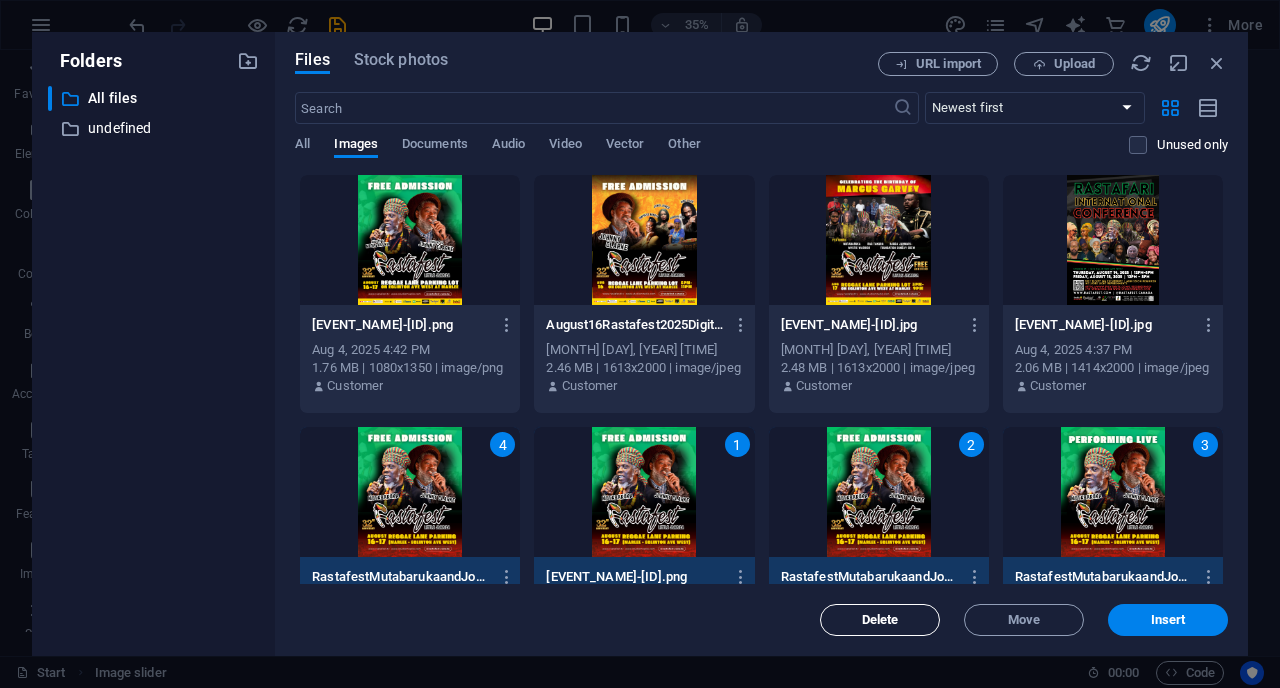 click on "Delete" at bounding box center (880, 620) 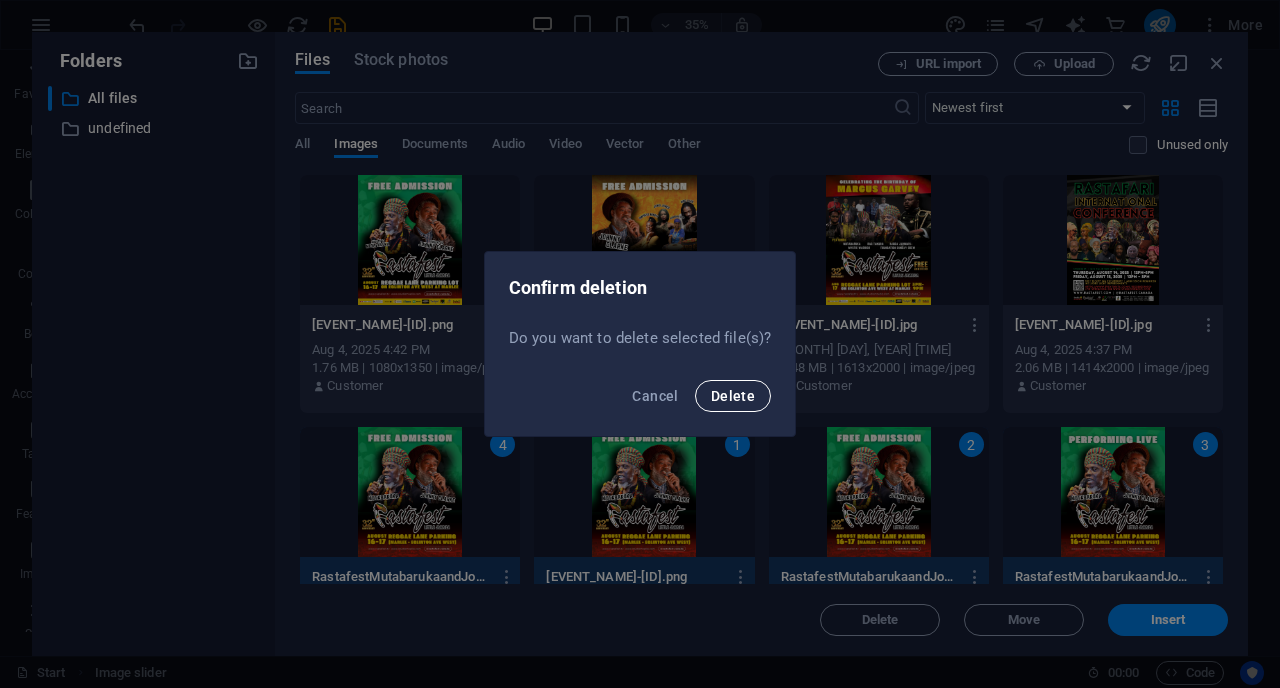 click on "Delete" at bounding box center [733, 396] 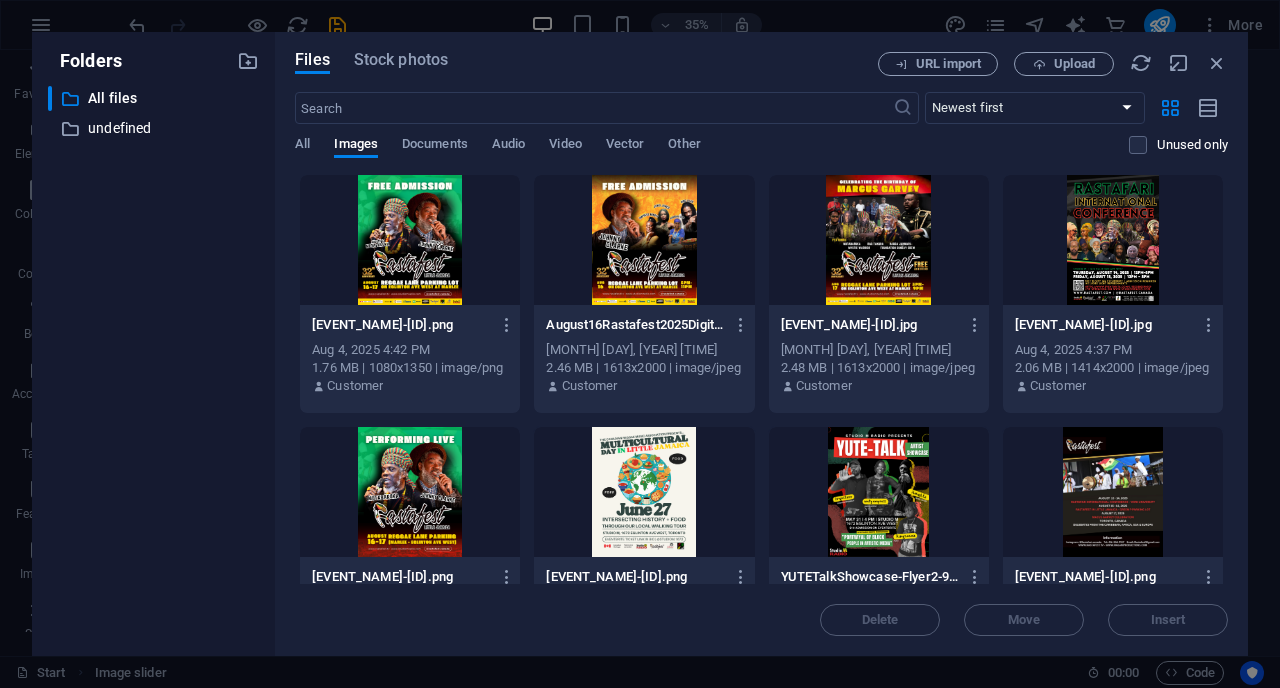 scroll, scrollTop: 101, scrollLeft: 0, axis: vertical 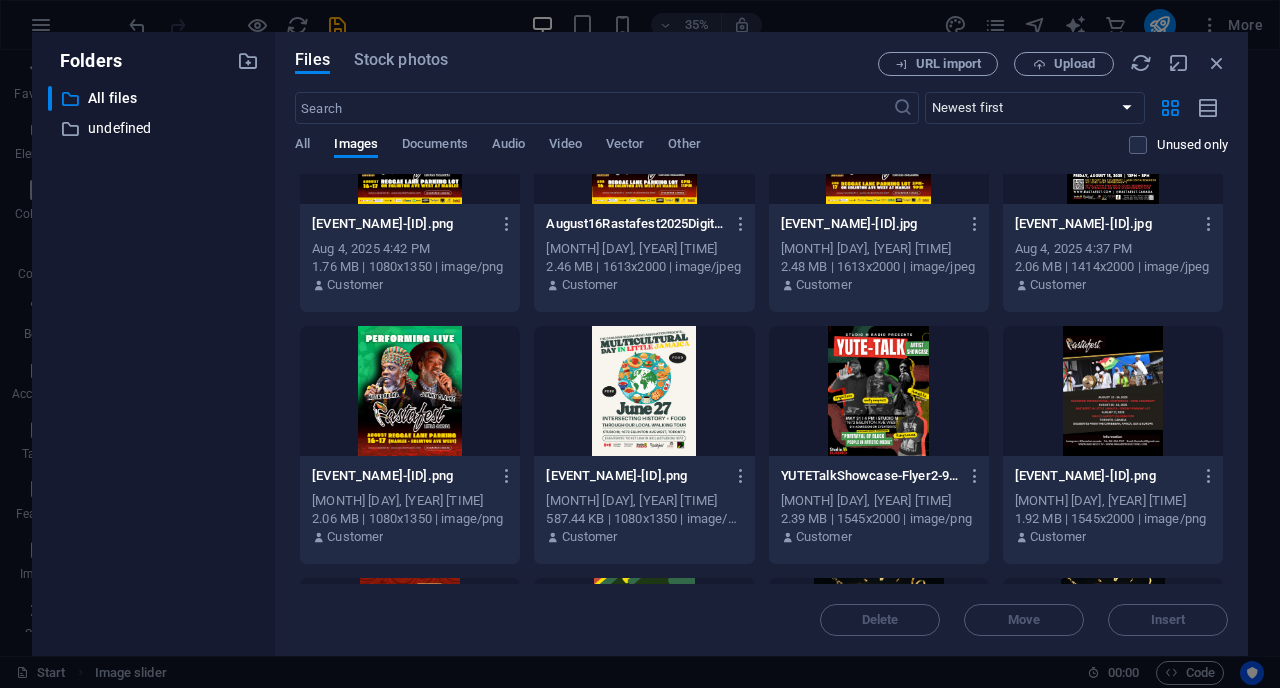 click at bounding box center (410, 391) 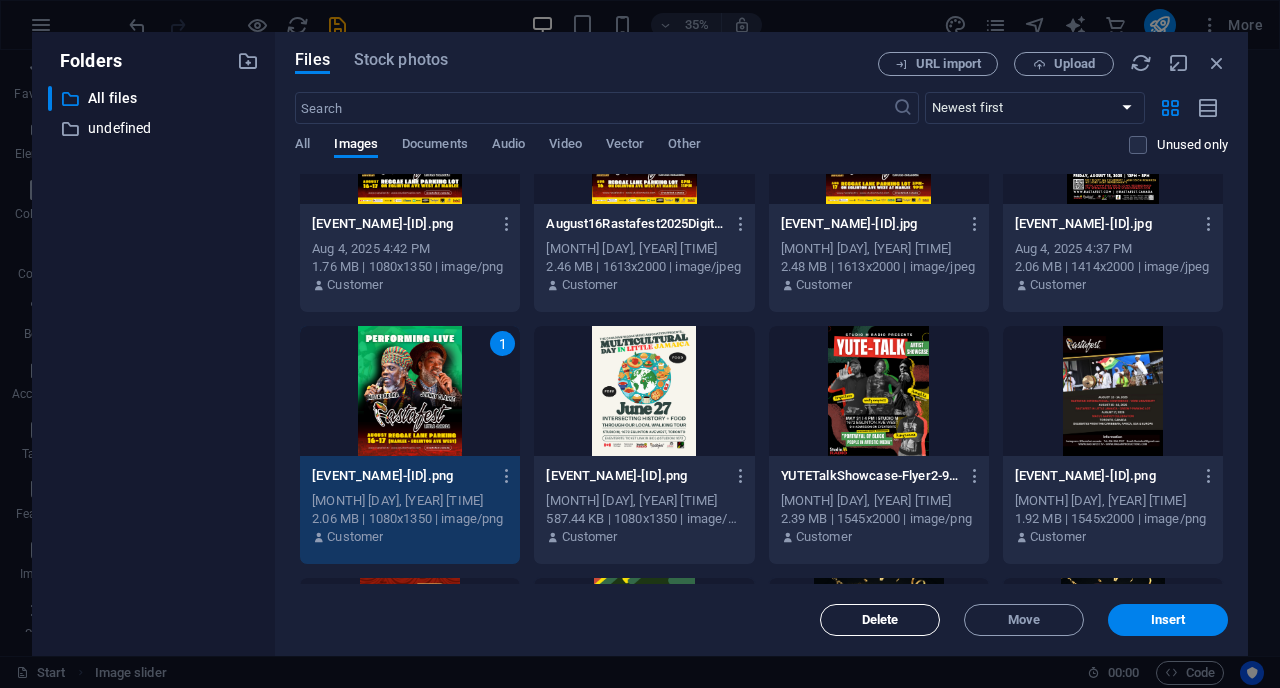 click on "Delete" at bounding box center [880, 620] 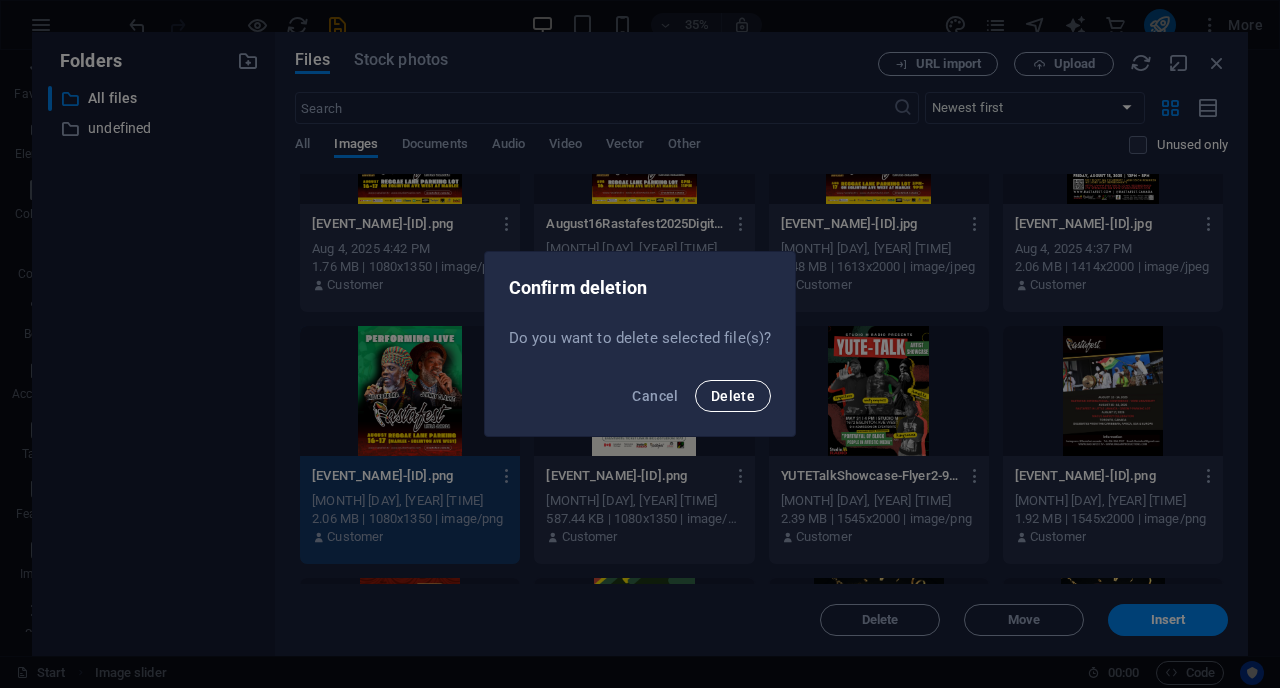 click on "Delete" at bounding box center (733, 396) 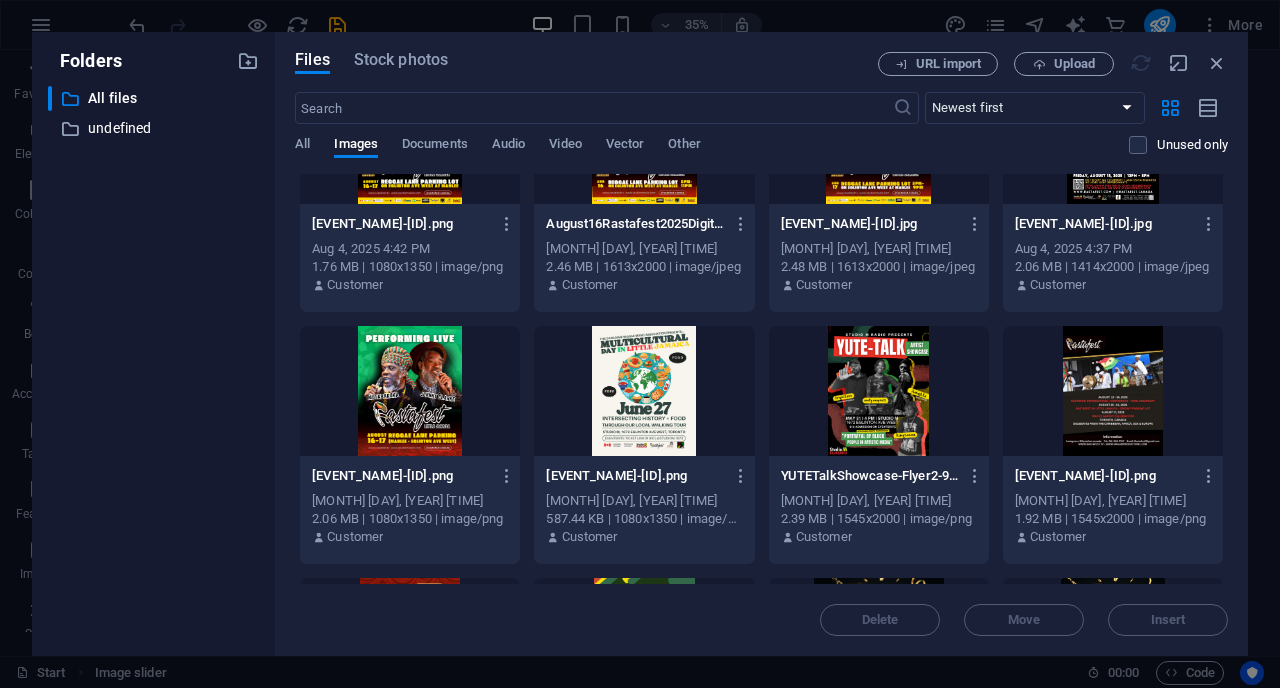 scroll, scrollTop: 0, scrollLeft: 0, axis: both 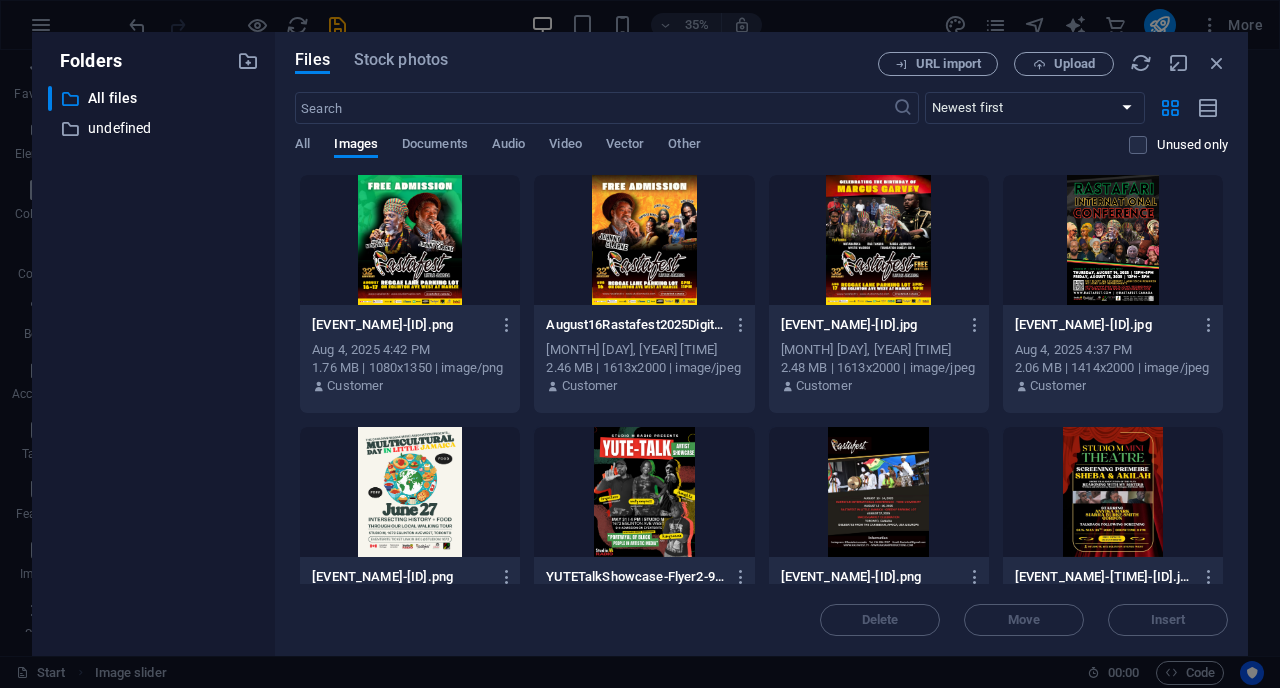 click at bounding box center [410, 240] 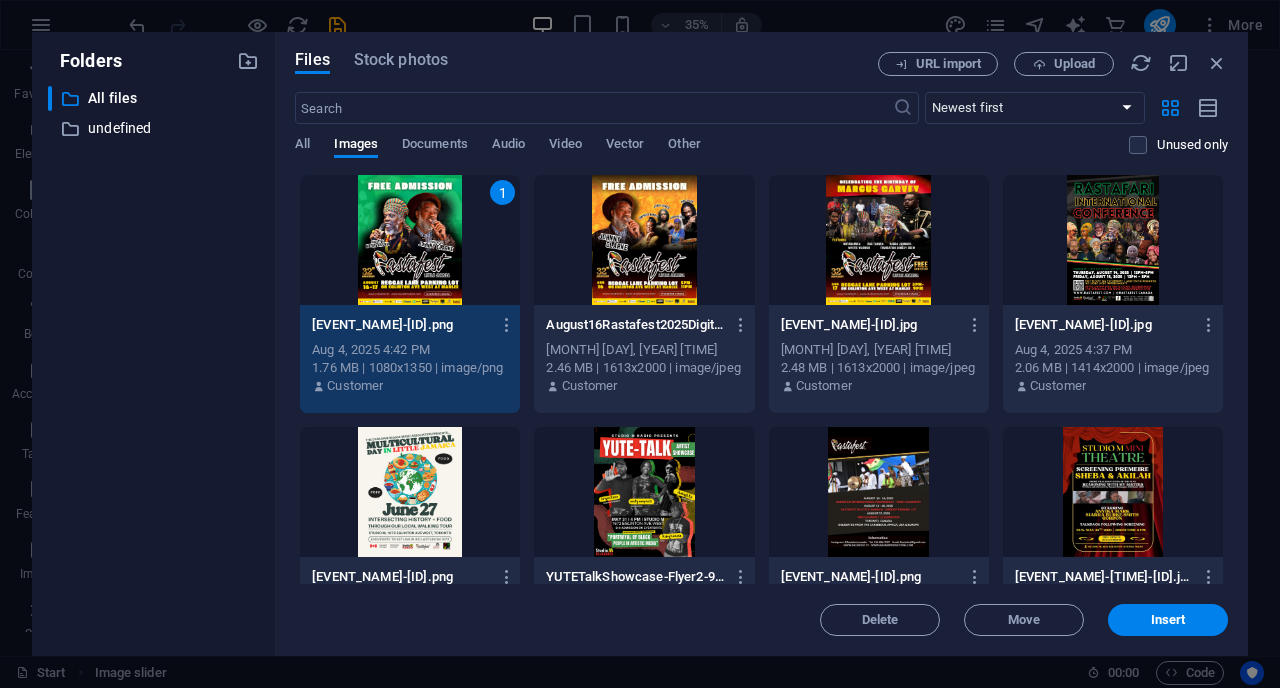 click at bounding box center (644, 240) 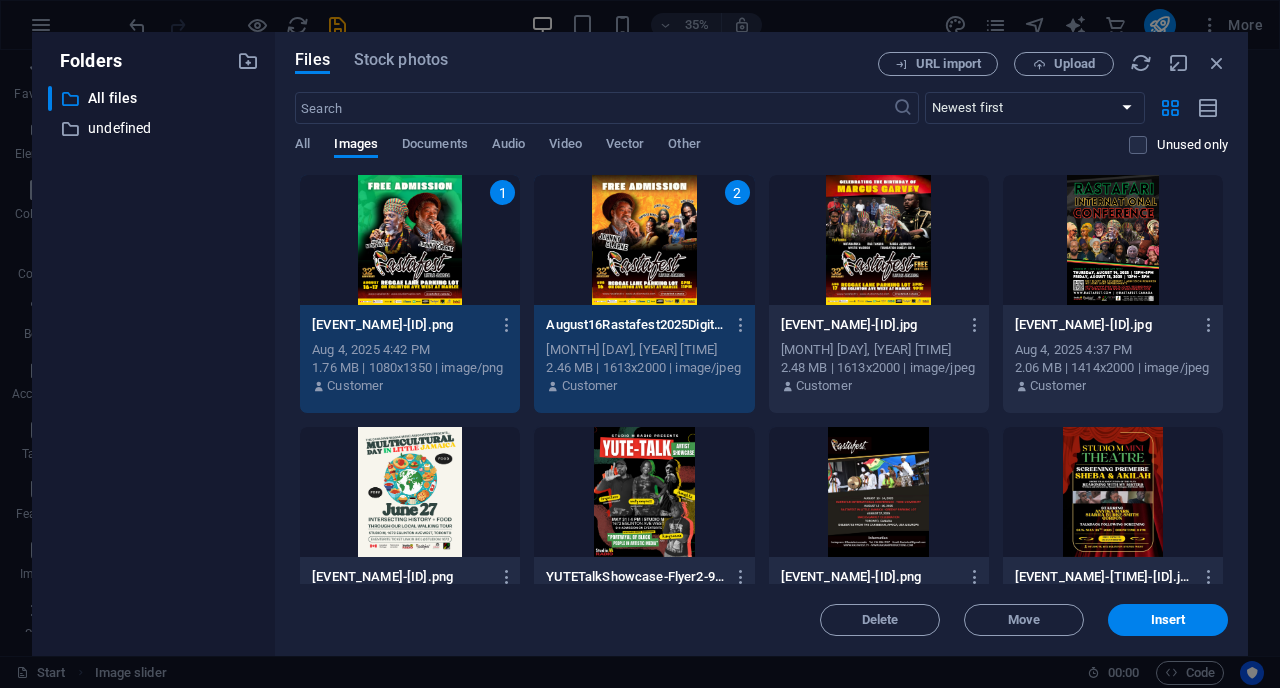 click at bounding box center (879, 240) 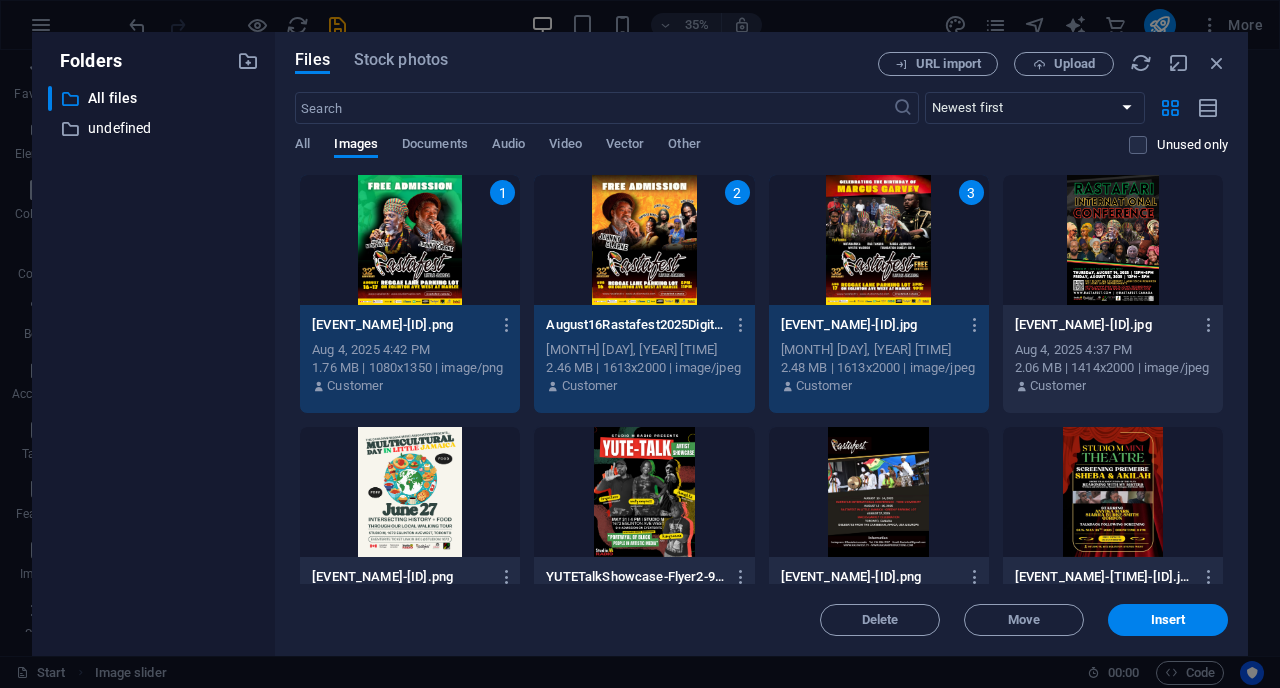 click at bounding box center [1113, 240] 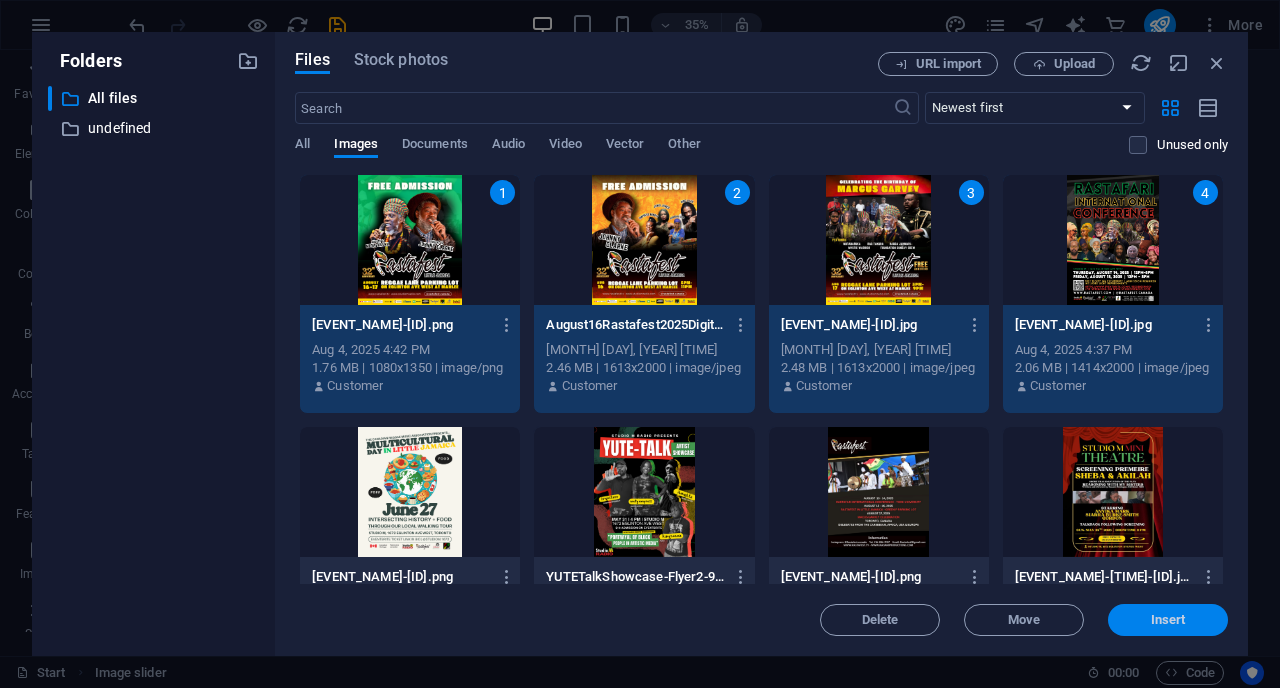 click on "Insert" at bounding box center [1168, 620] 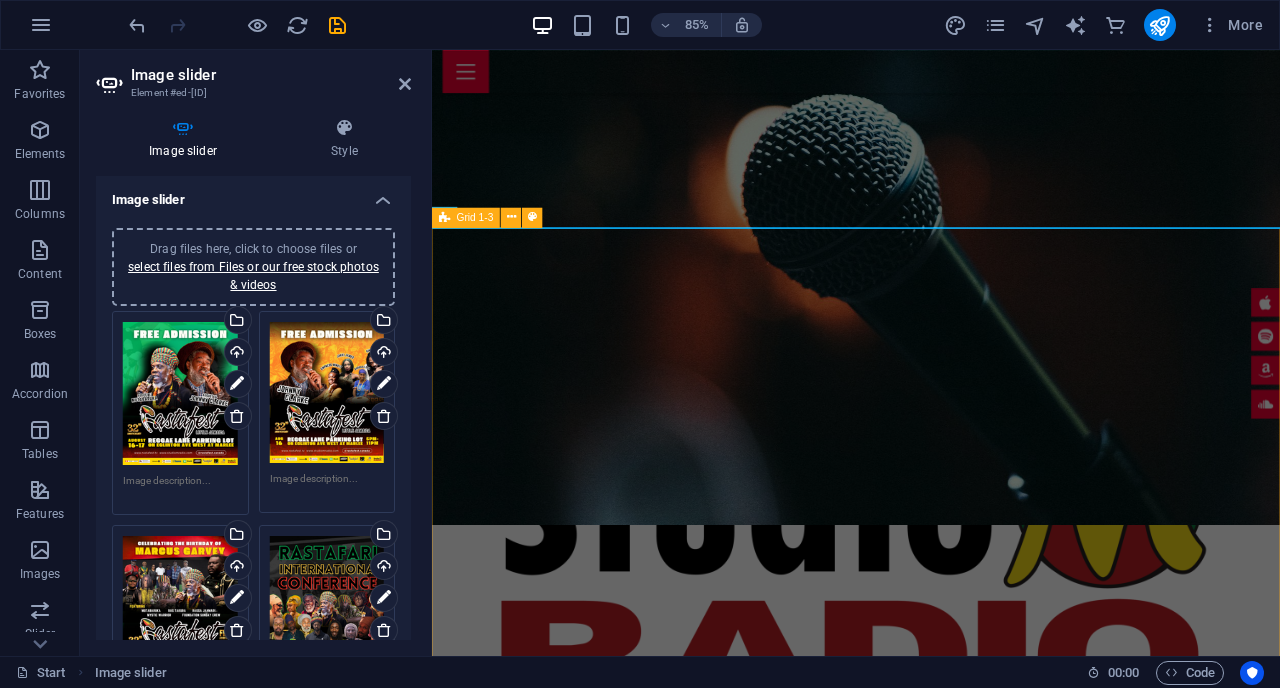 scroll, scrollTop: 1050, scrollLeft: 0, axis: vertical 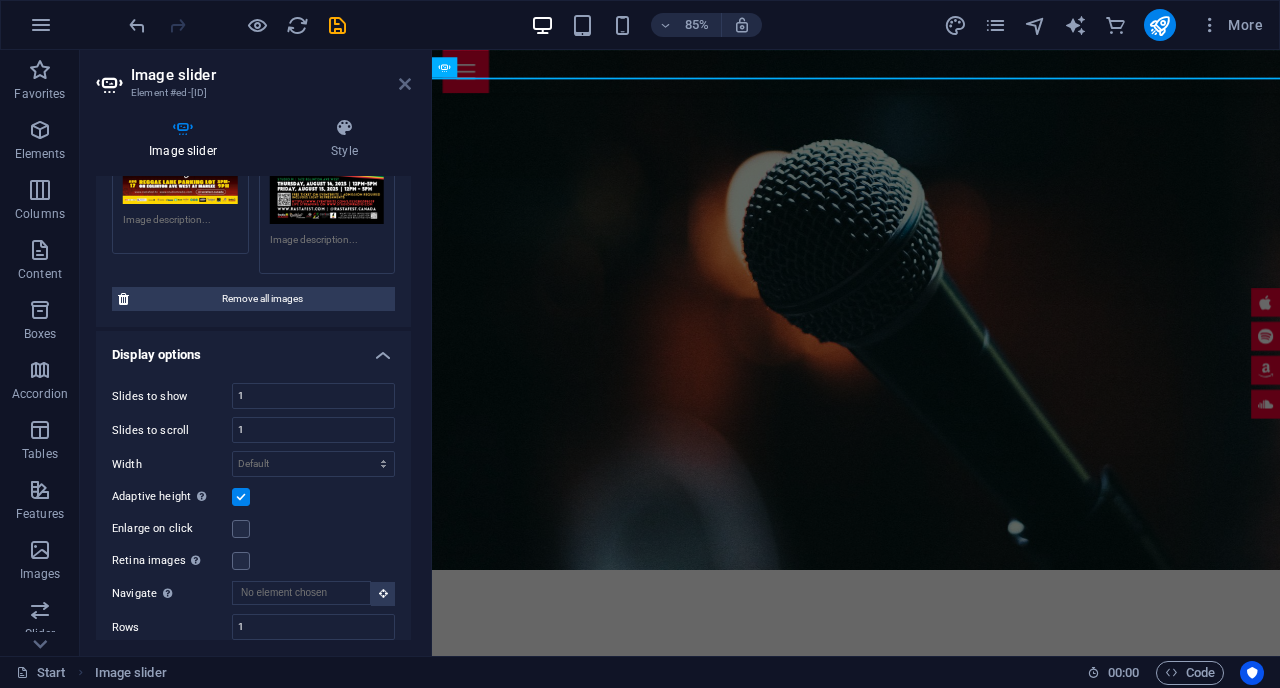 click at bounding box center (405, 84) 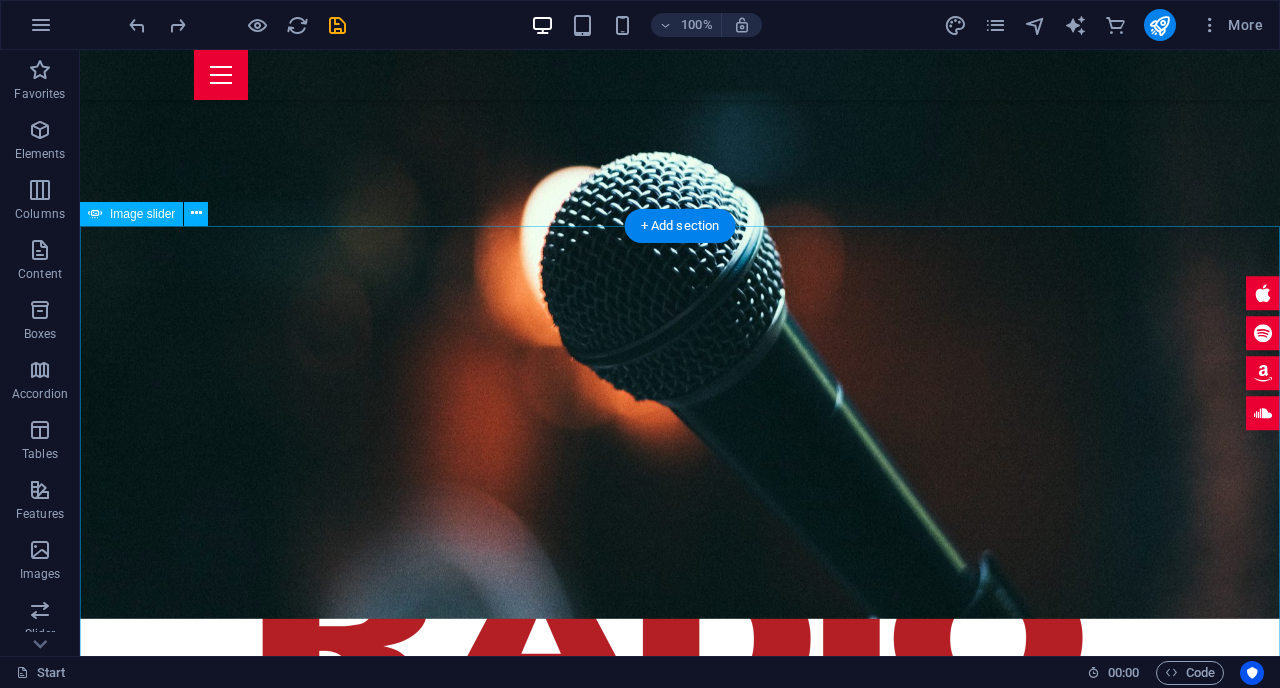scroll, scrollTop: 937, scrollLeft: 0, axis: vertical 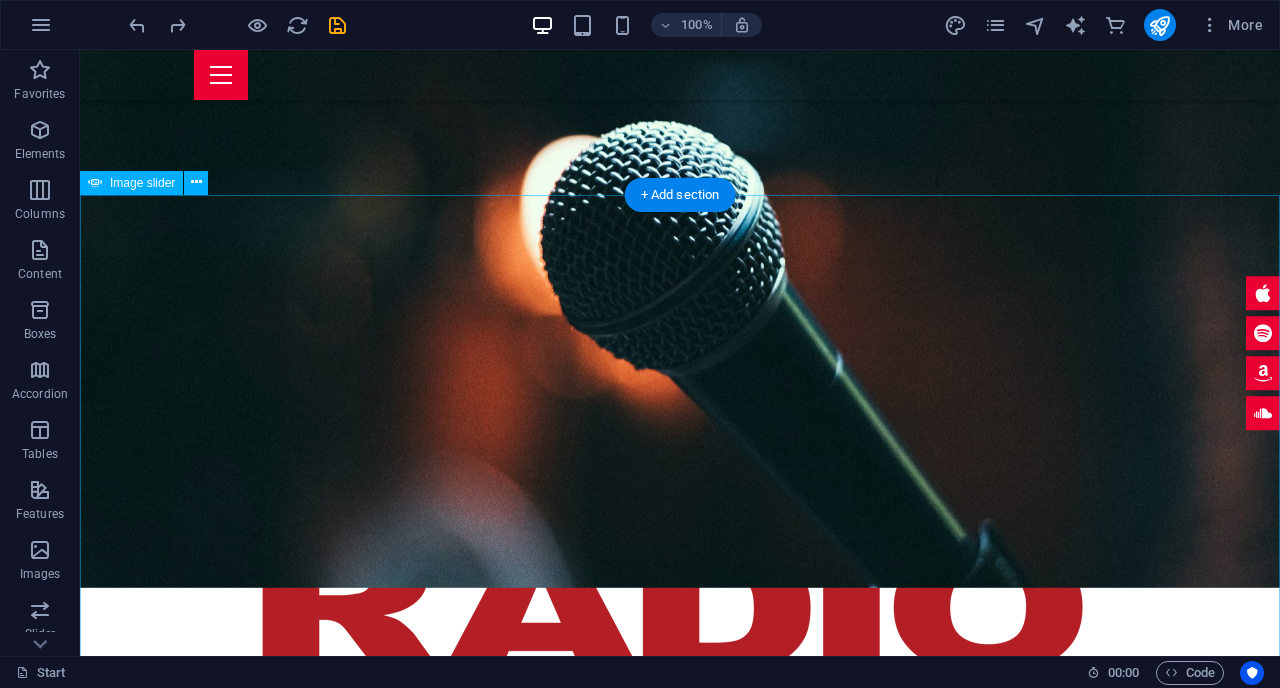 click at bounding box center [680, 3058] 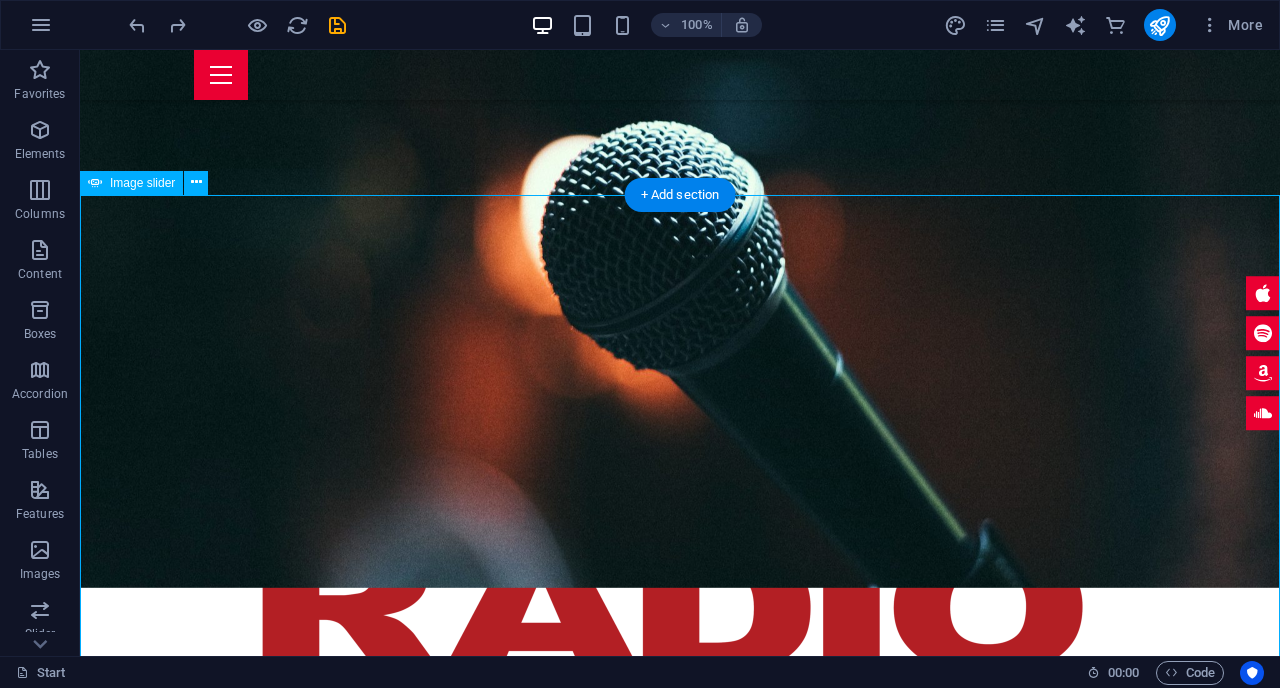 click at bounding box center [680, 3058] 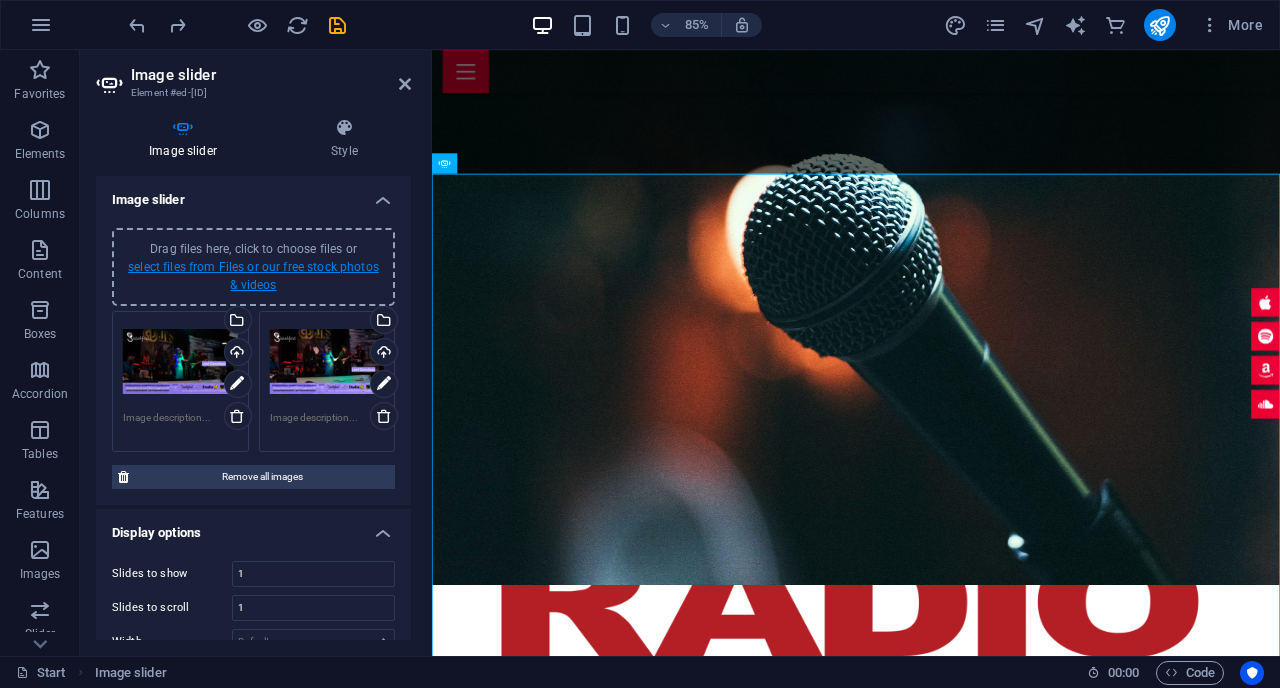 click on "select files from Files or our free stock photos & videos" at bounding box center (253, 276) 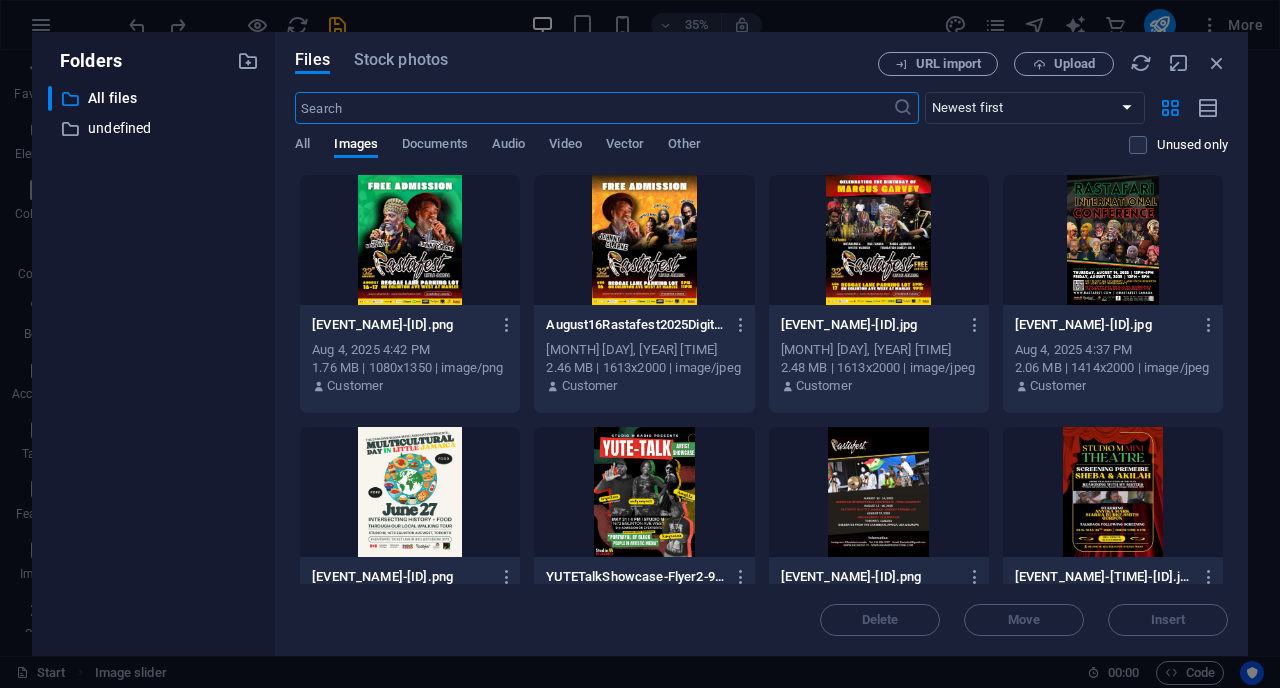 click at bounding box center (410, 240) 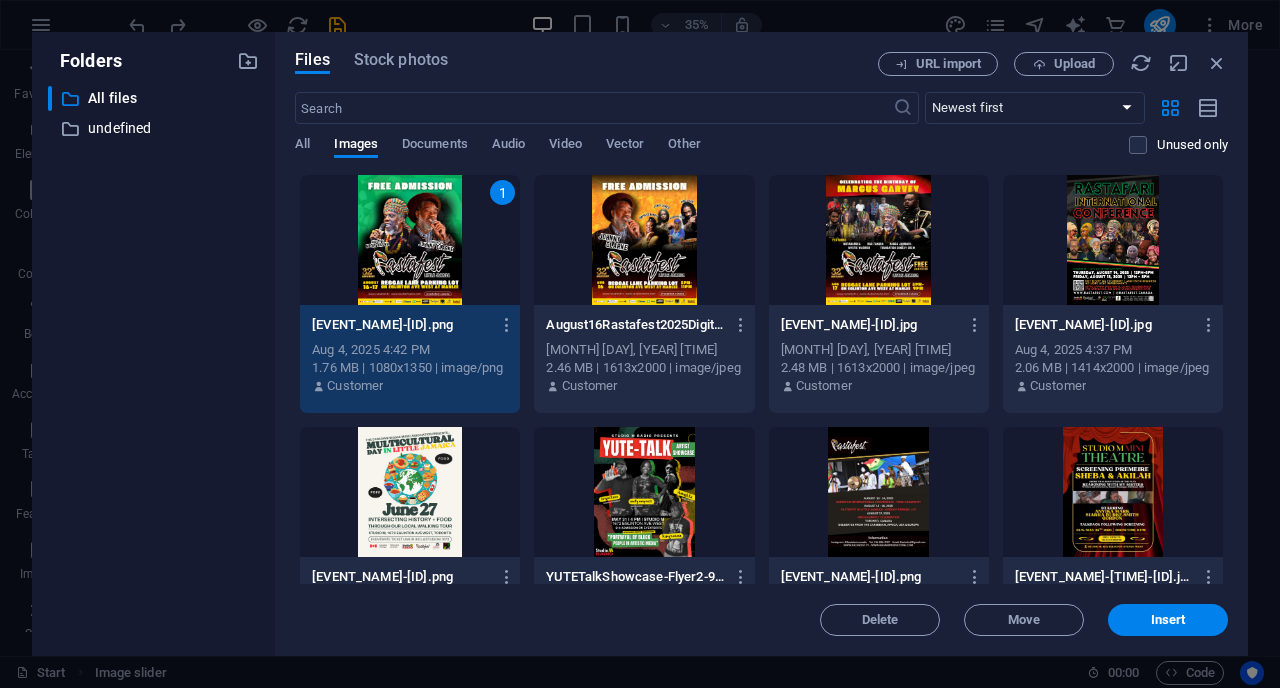click at bounding box center (644, 240) 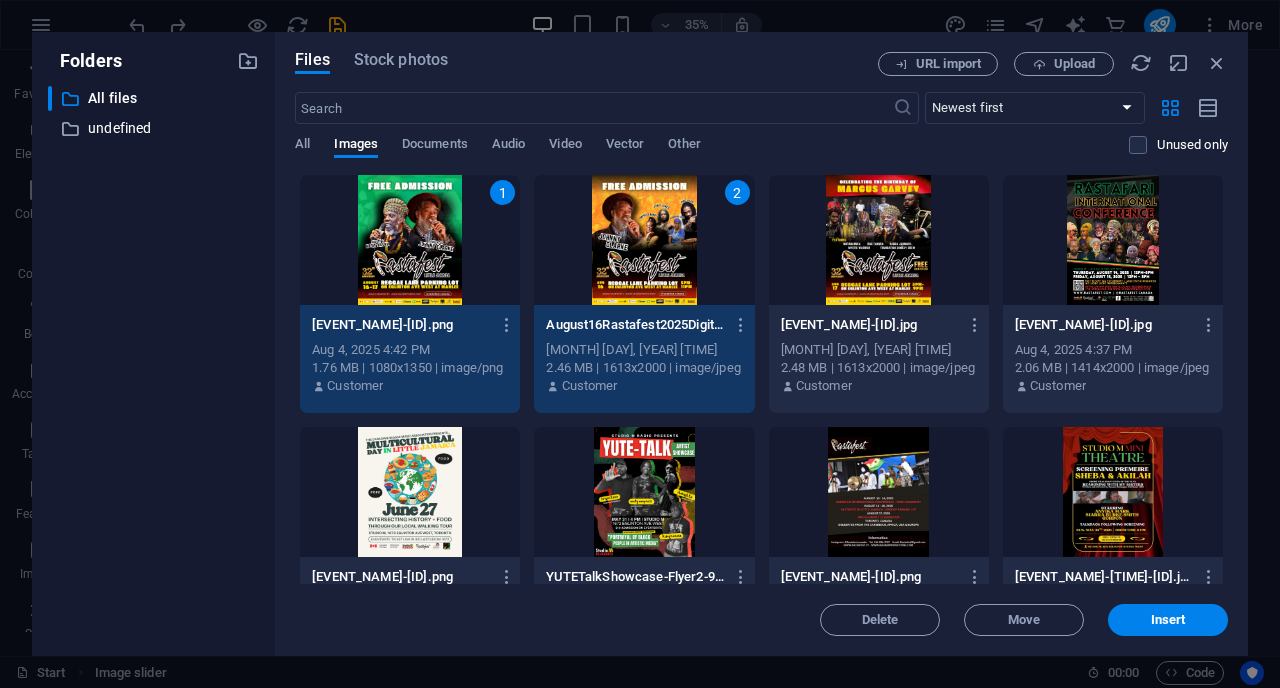 click at bounding box center [879, 240] 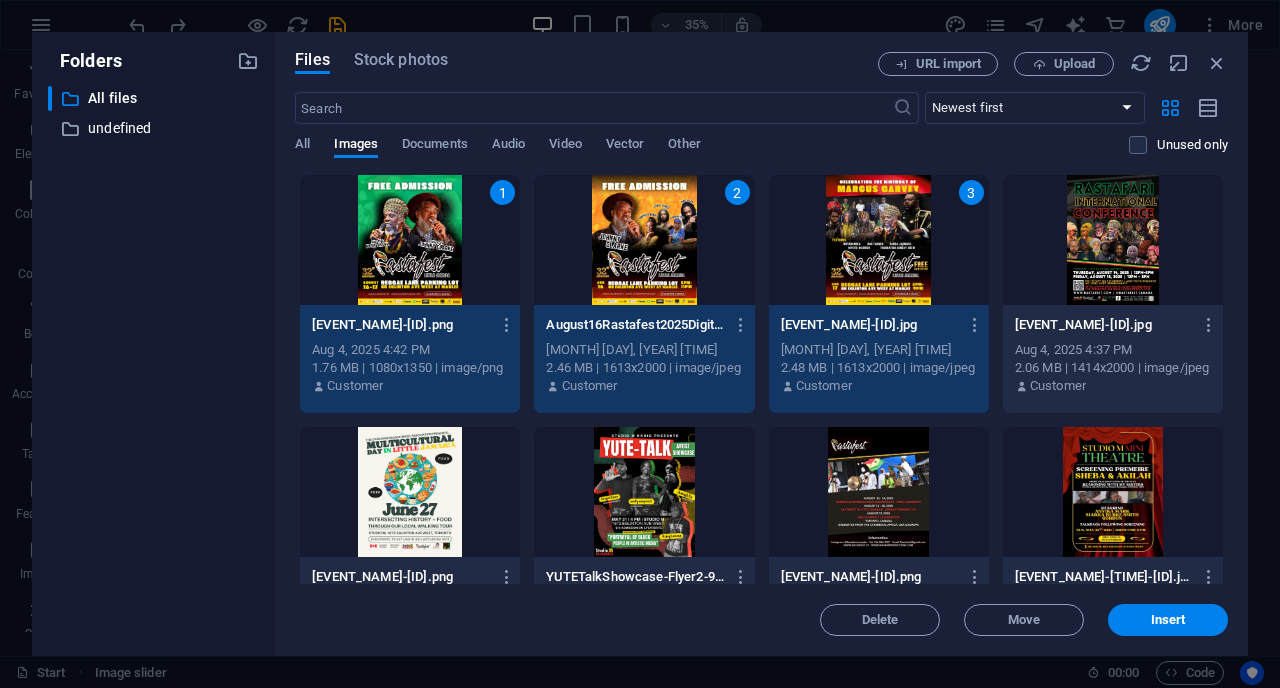 click at bounding box center (1113, 240) 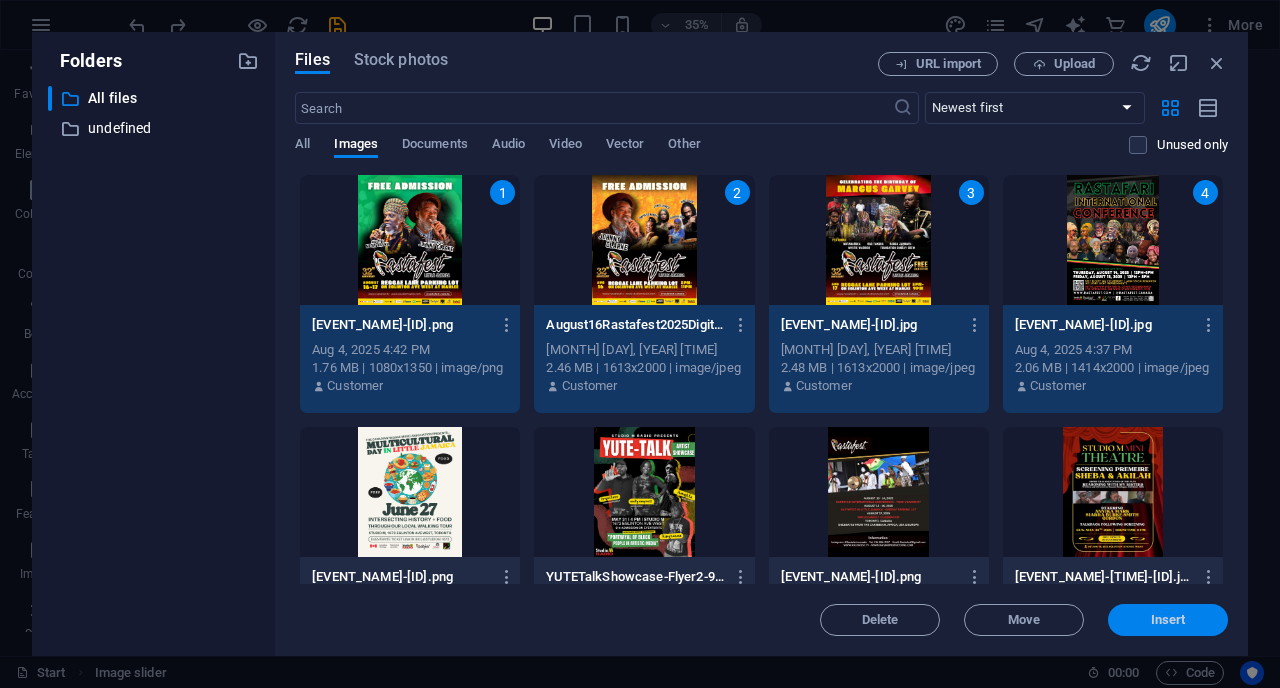 click on "Insert" at bounding box center [1168, 620] 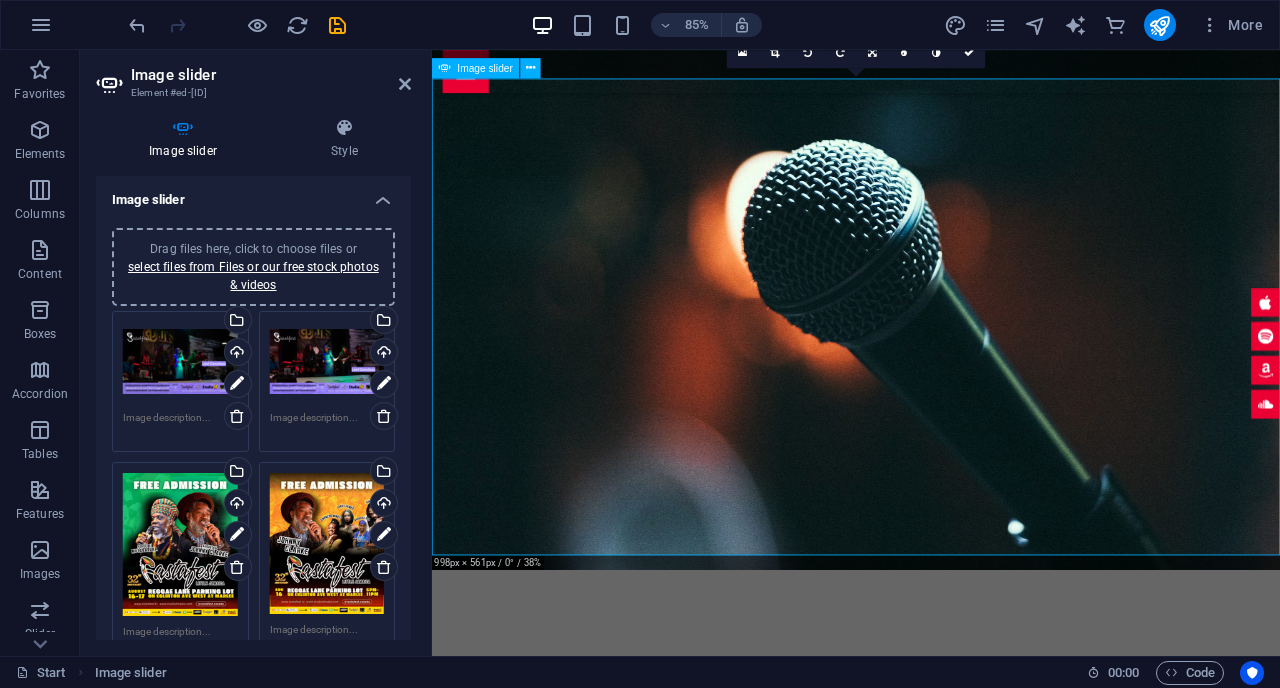 scroll, scrollTop: 1049, scrollLeft: 0, axis: vertical 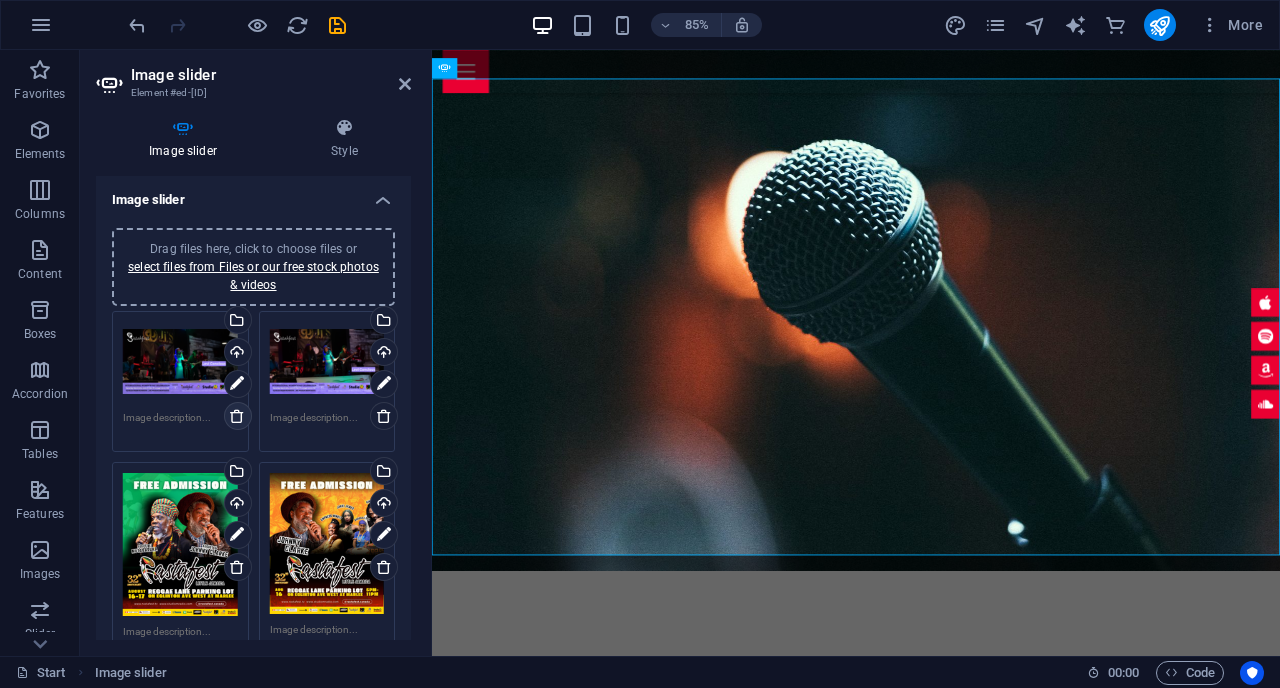 click at bounding box center (237, 416) 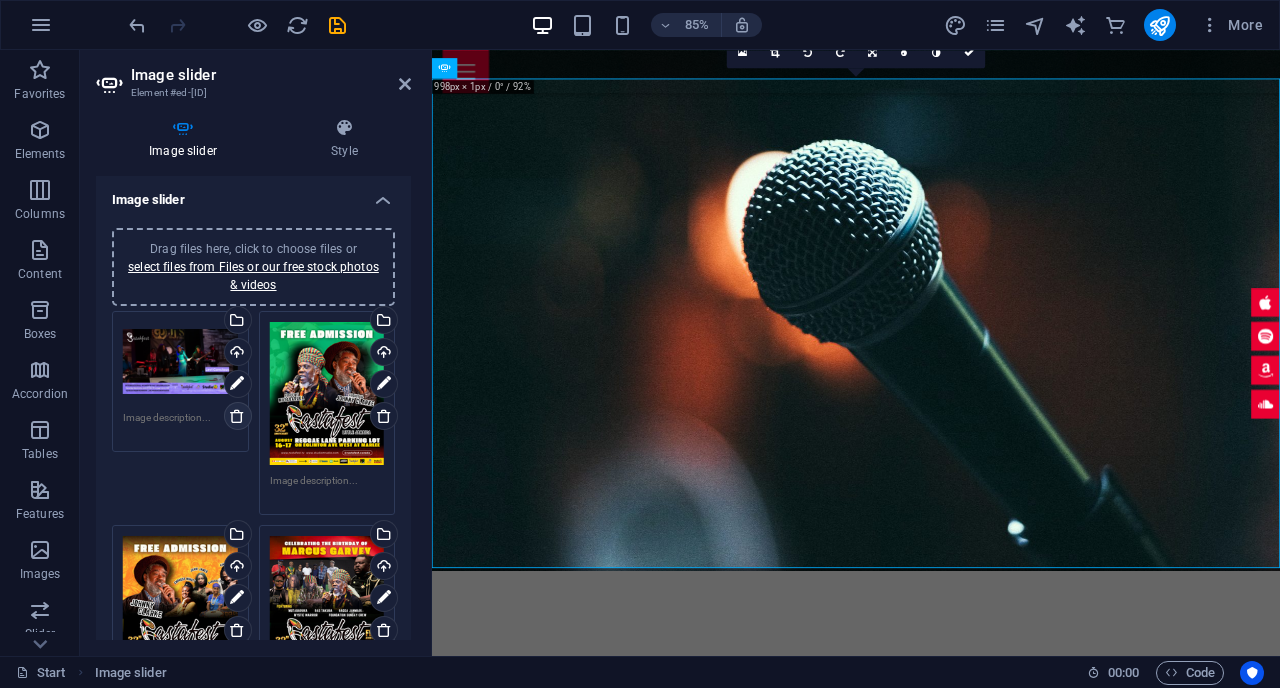 click at bounding box center [237, 416] 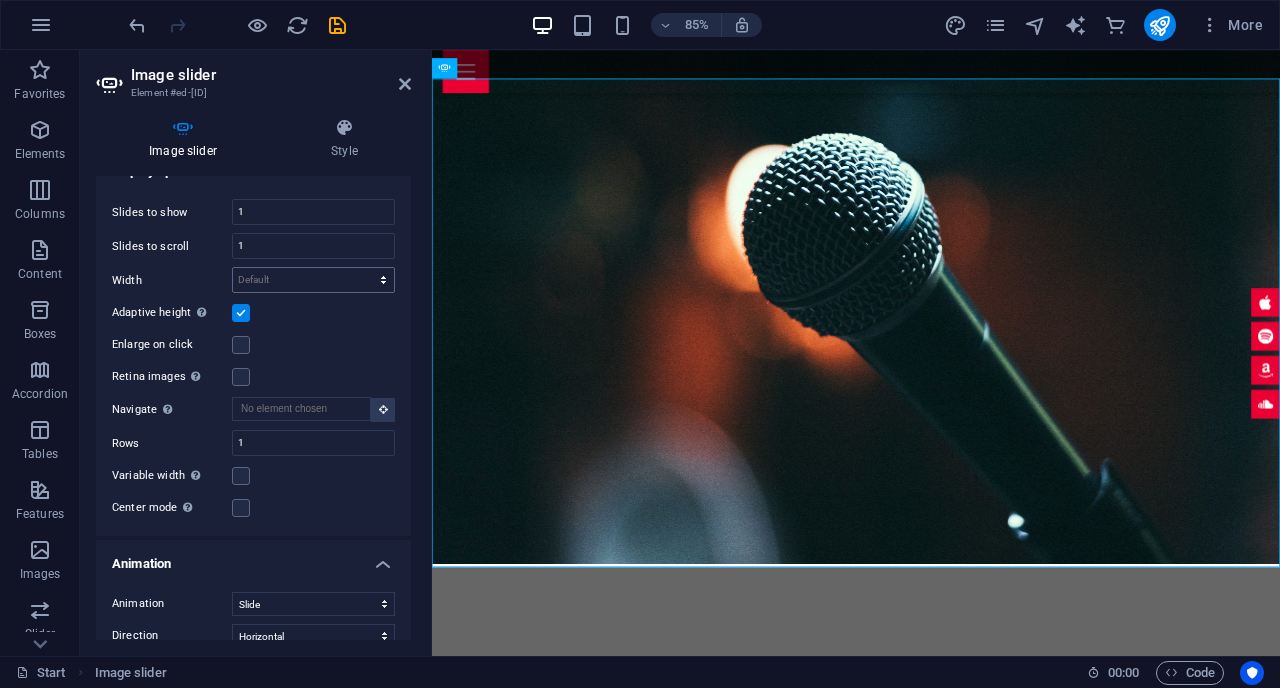 scroll, scrollTop: 672, scrollLeft: 0, axis: vertical 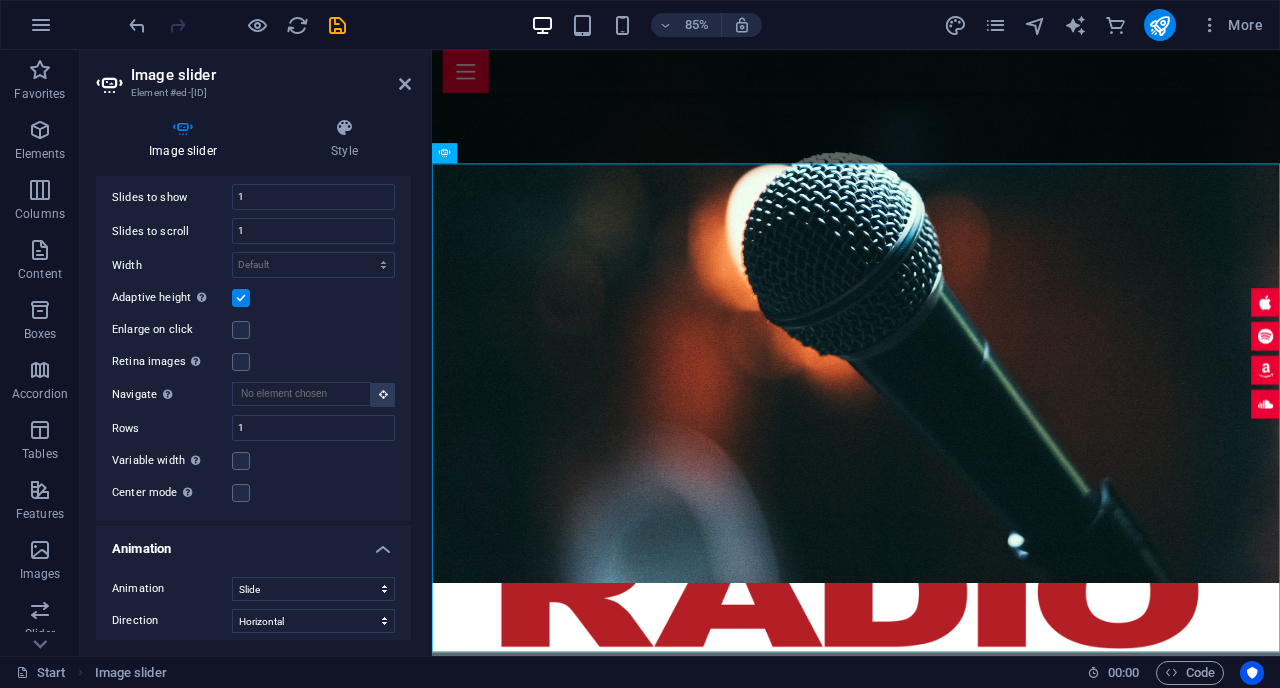 click at bounding box center (241, 298) 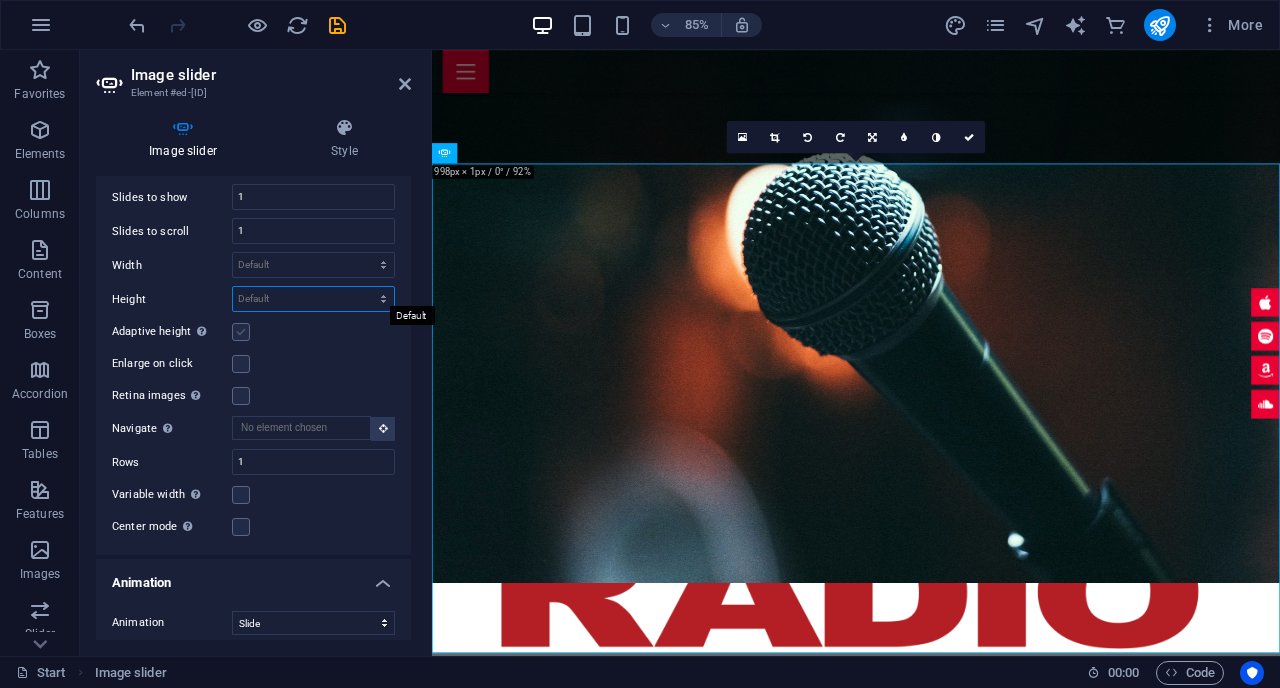 click on "Default px rem em vw vh" at bounding box center [313, 299] 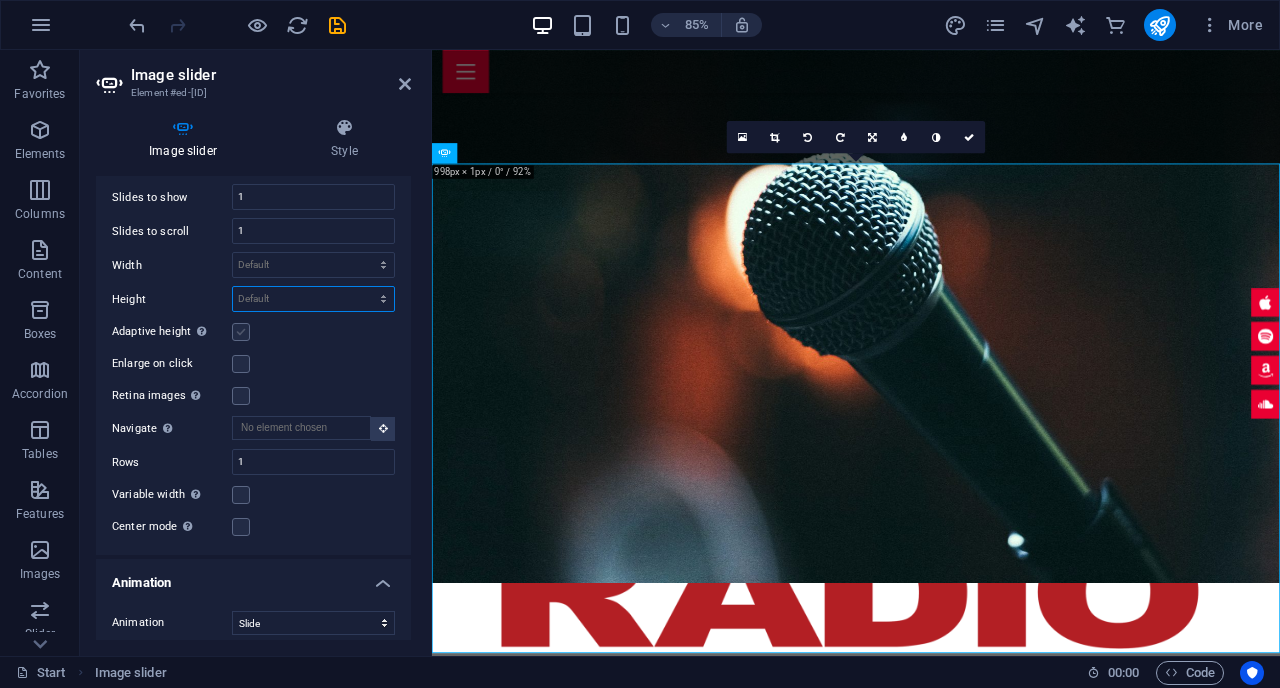 select on "px" 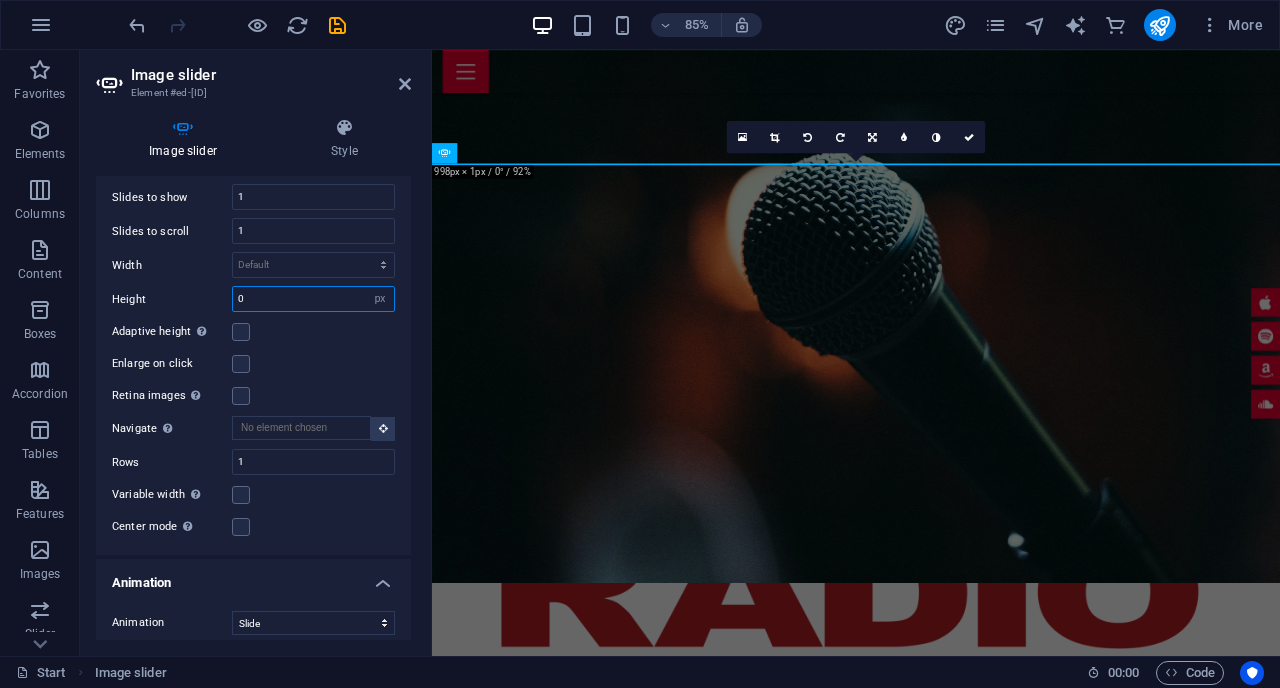 click on "0" at bounding box center [313, 299] 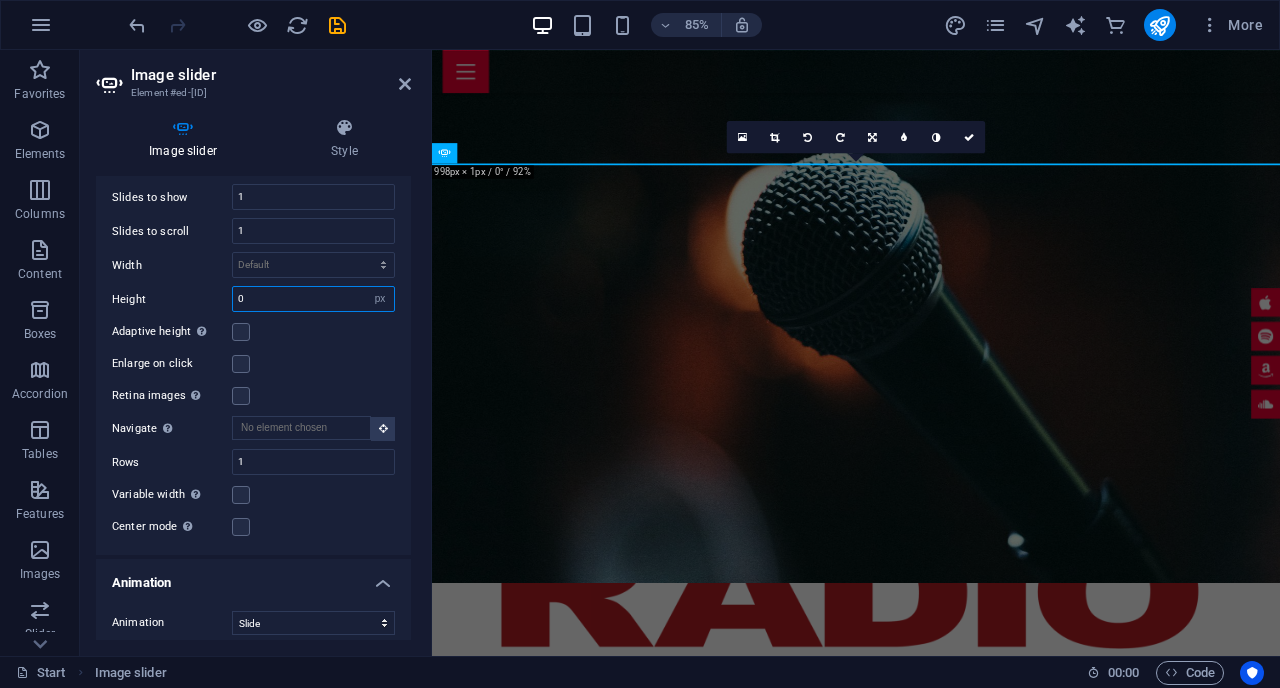 click on "0" at bounding box center (313, 299) 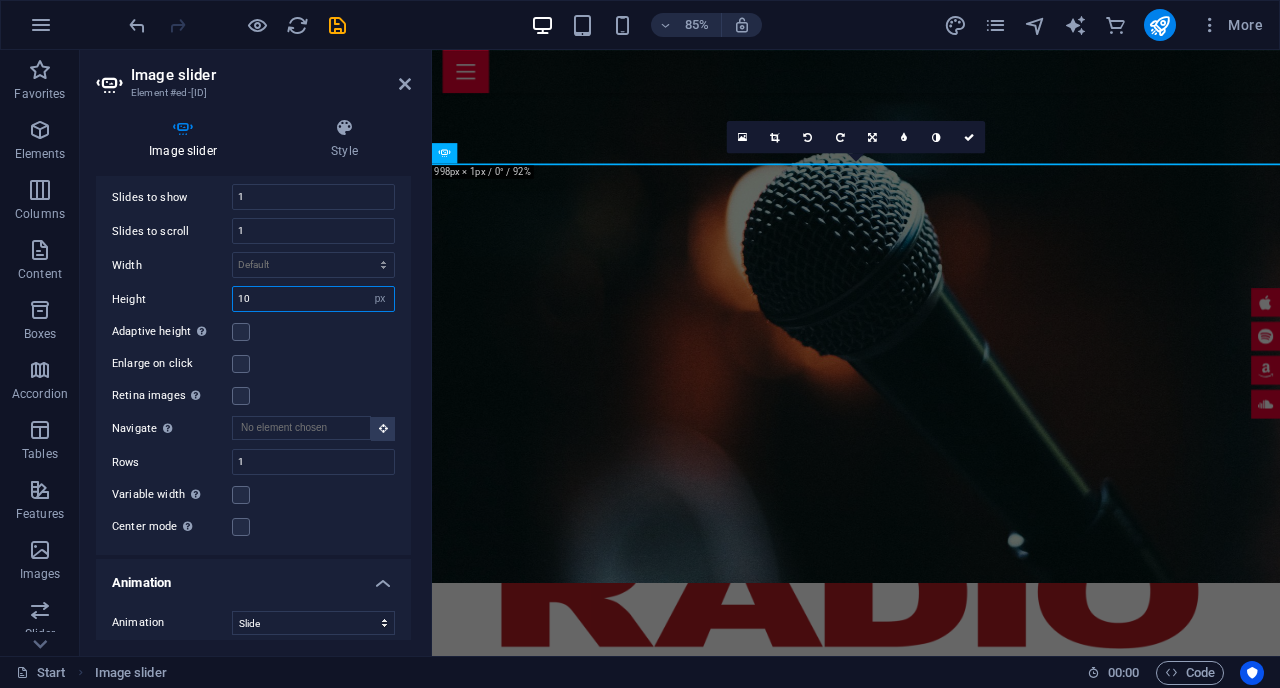 type on "100" 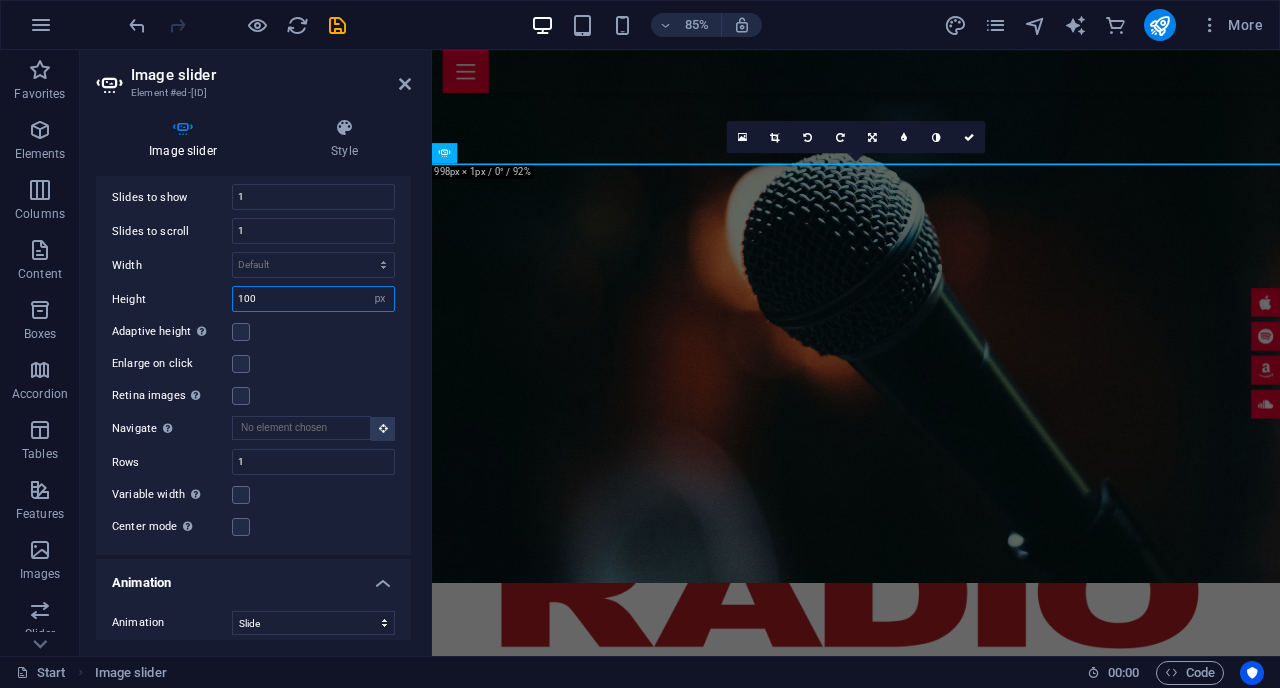 click on "100" at bounding box center (313, 299) 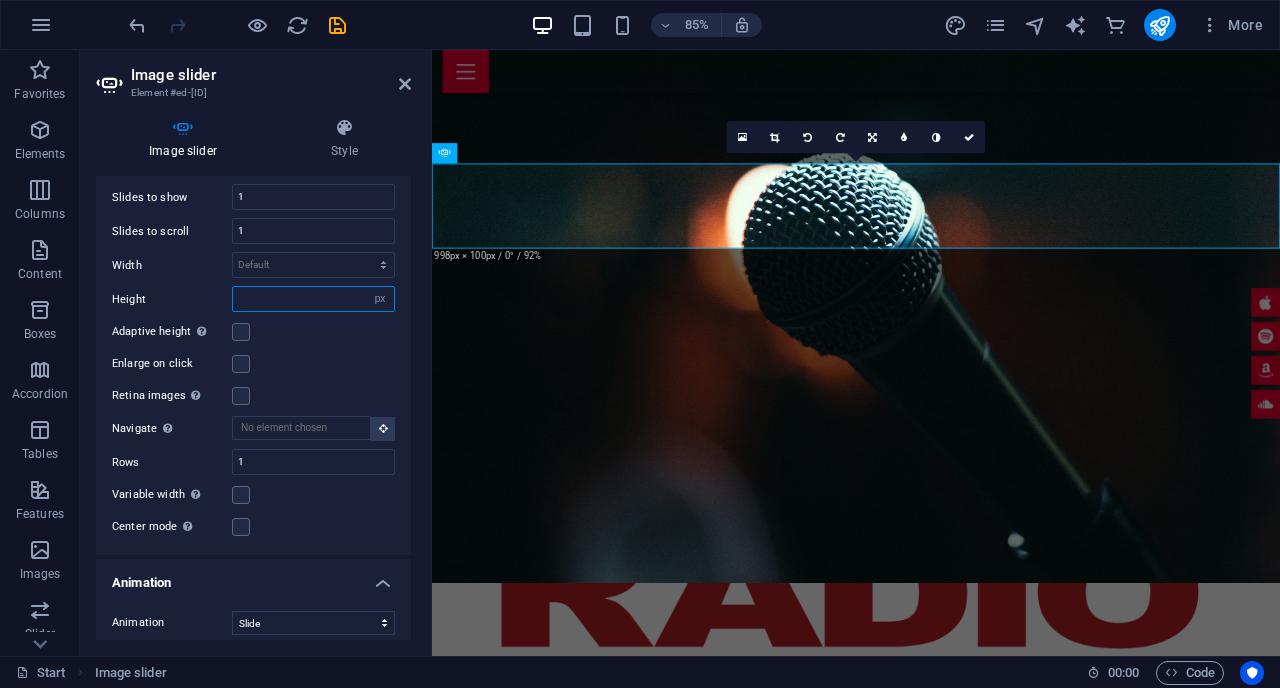 type 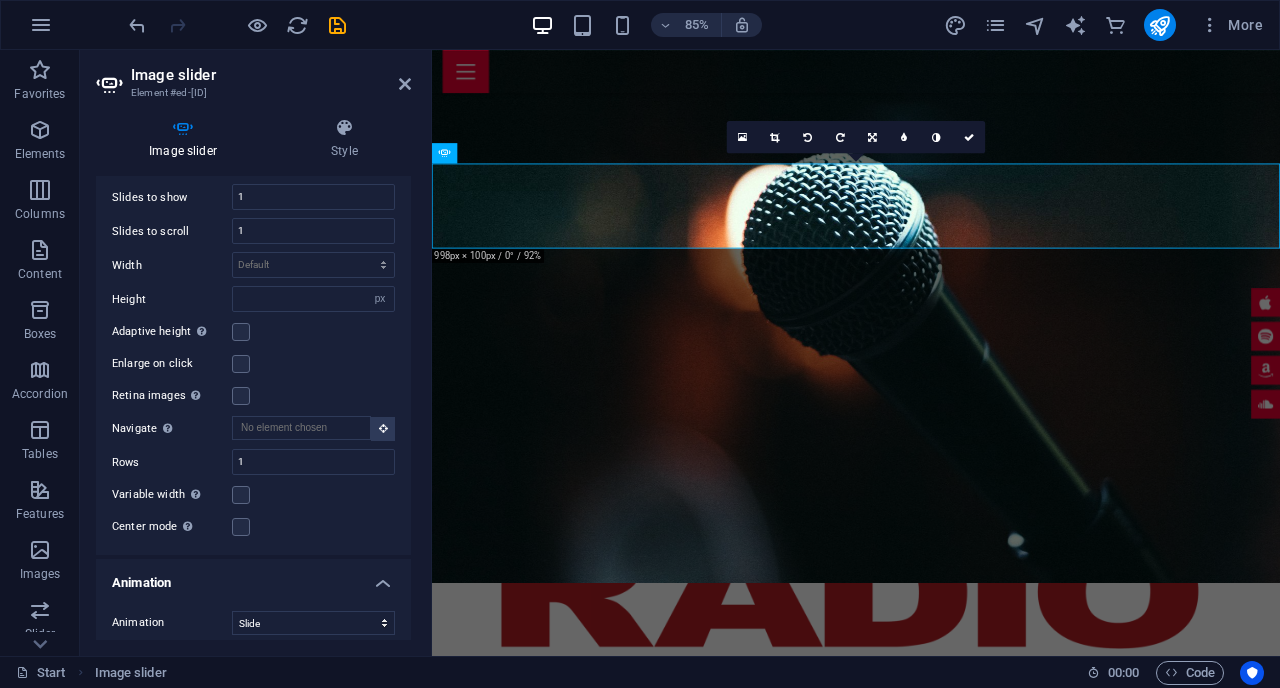 click on "Adaptive height Automatically adjust the height for single slide horizontal sliders" at bounding box center (253, 332) 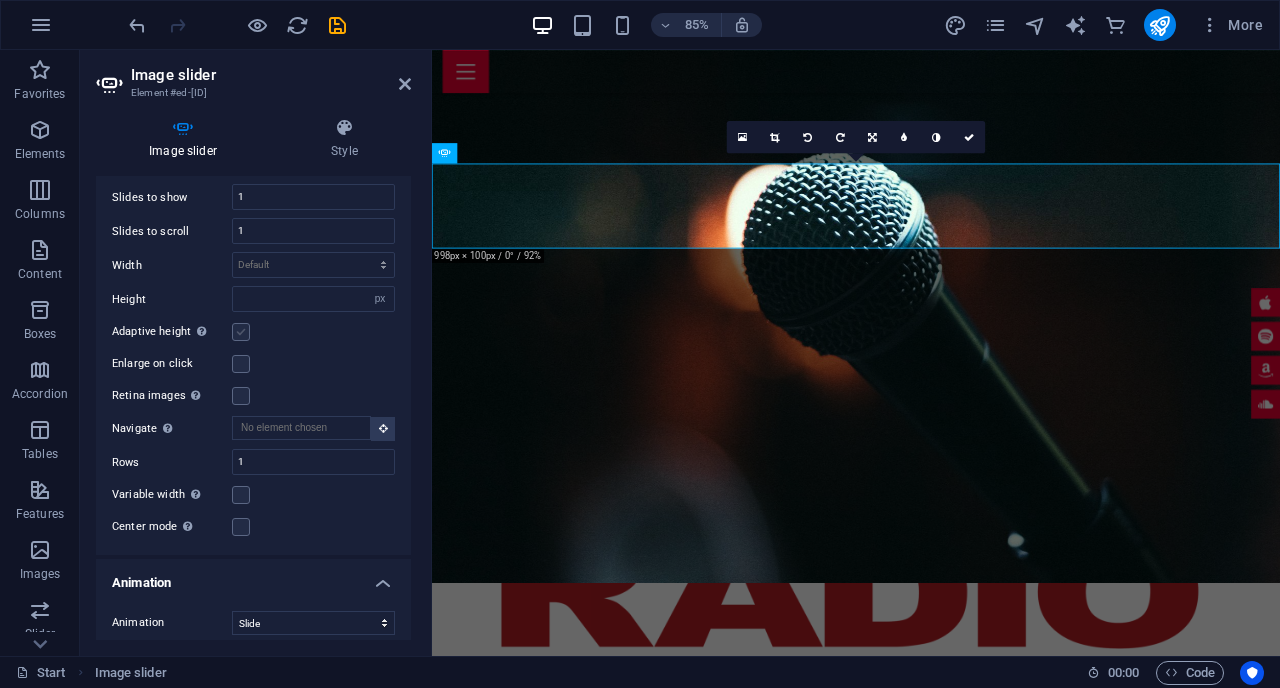 click at bounding box center (241, 332) 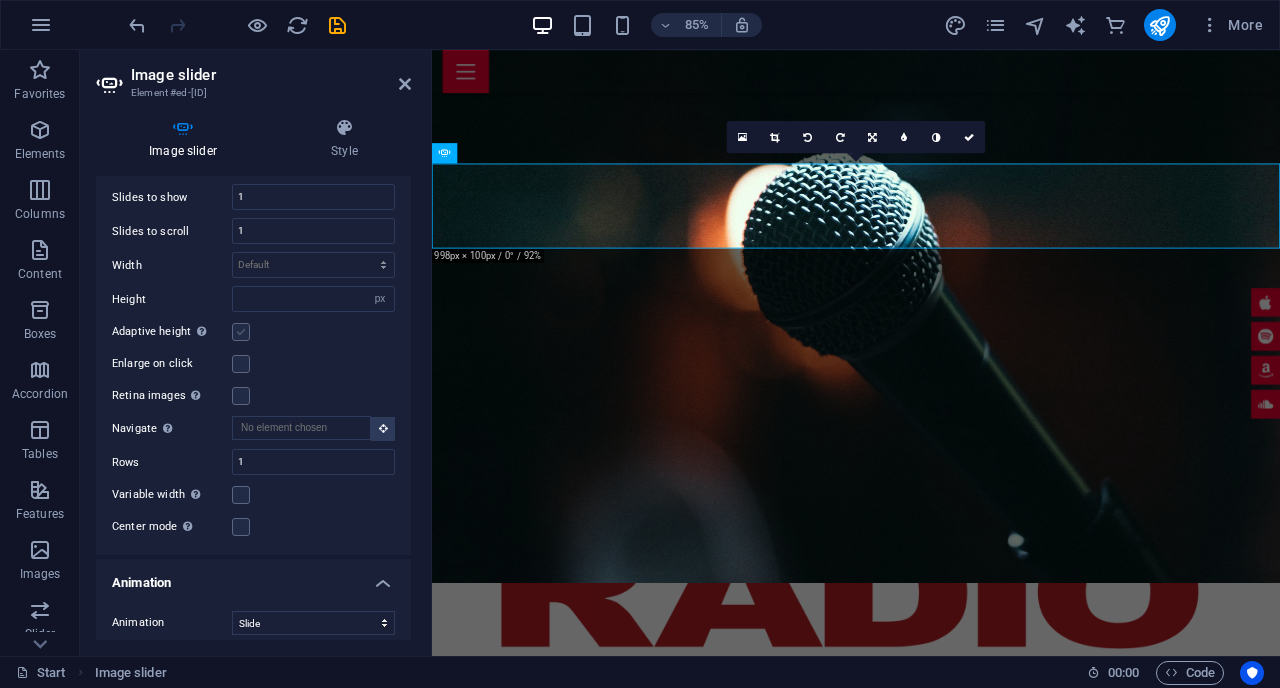 click on "Adaptive height Automatically adjust the height for single slide horizontal sliders" at bounding box center [0, 0] 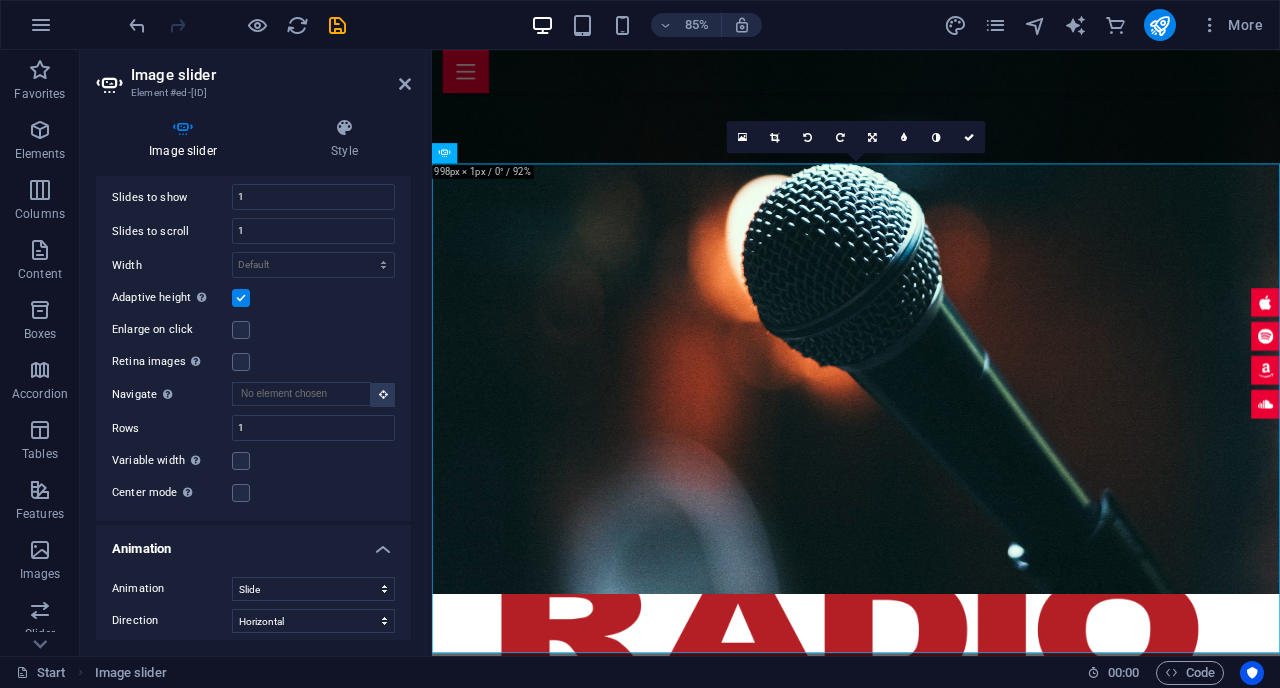 scroll, scrollTop: 899, scrollLeft: 0, axis: vertical 